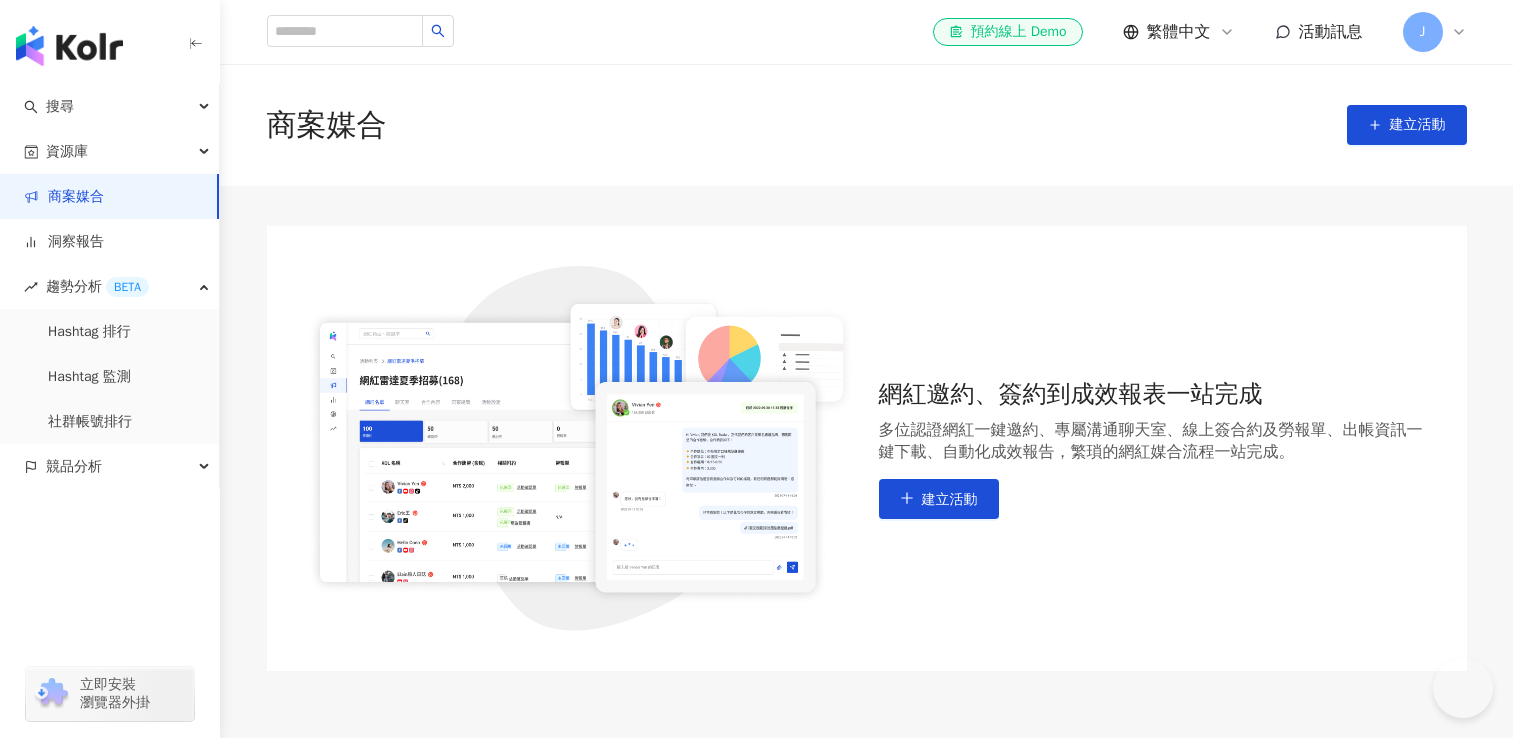 scroll, scrollTop: 0, scrollLeft: 0, axis: both 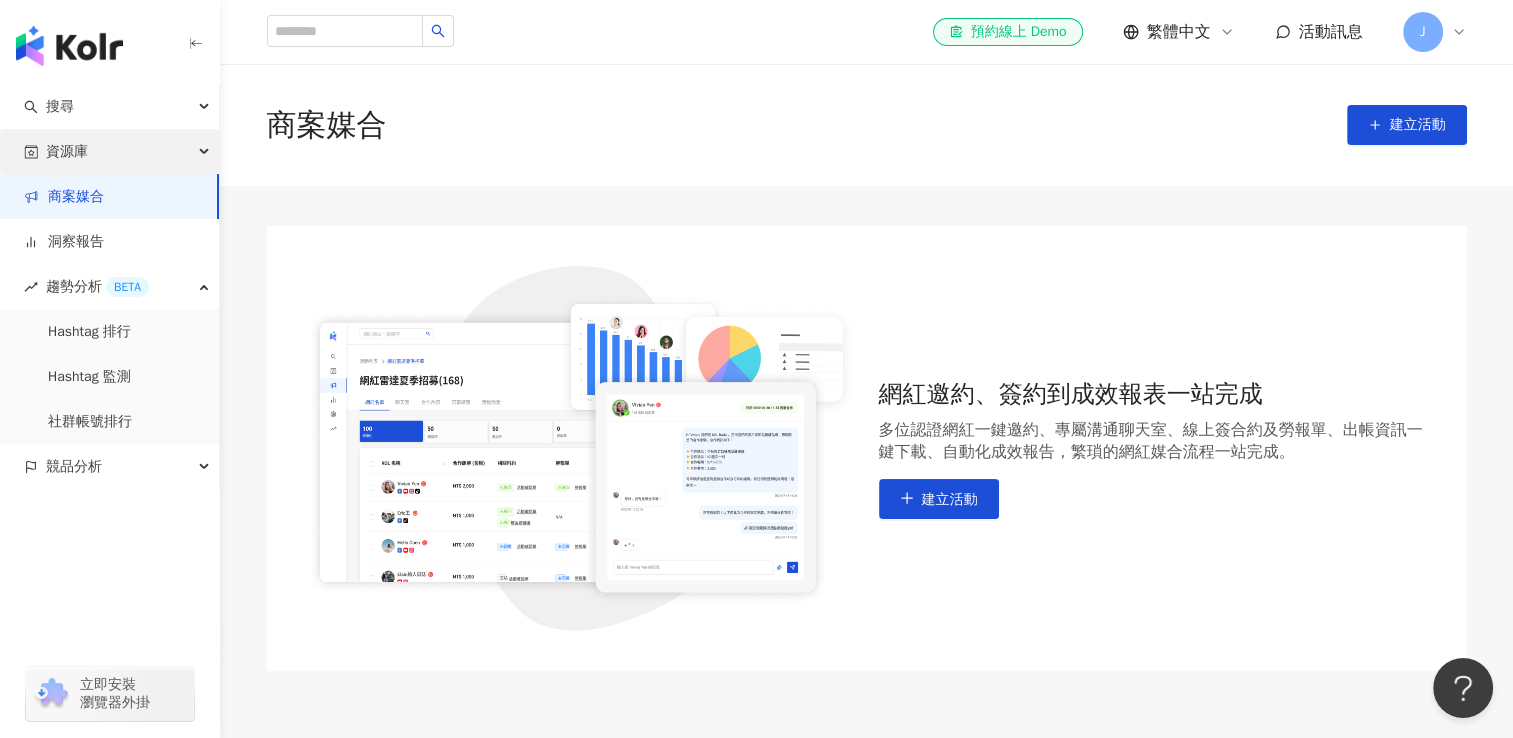 click on "資源庫" at bounding box center [67, 151] 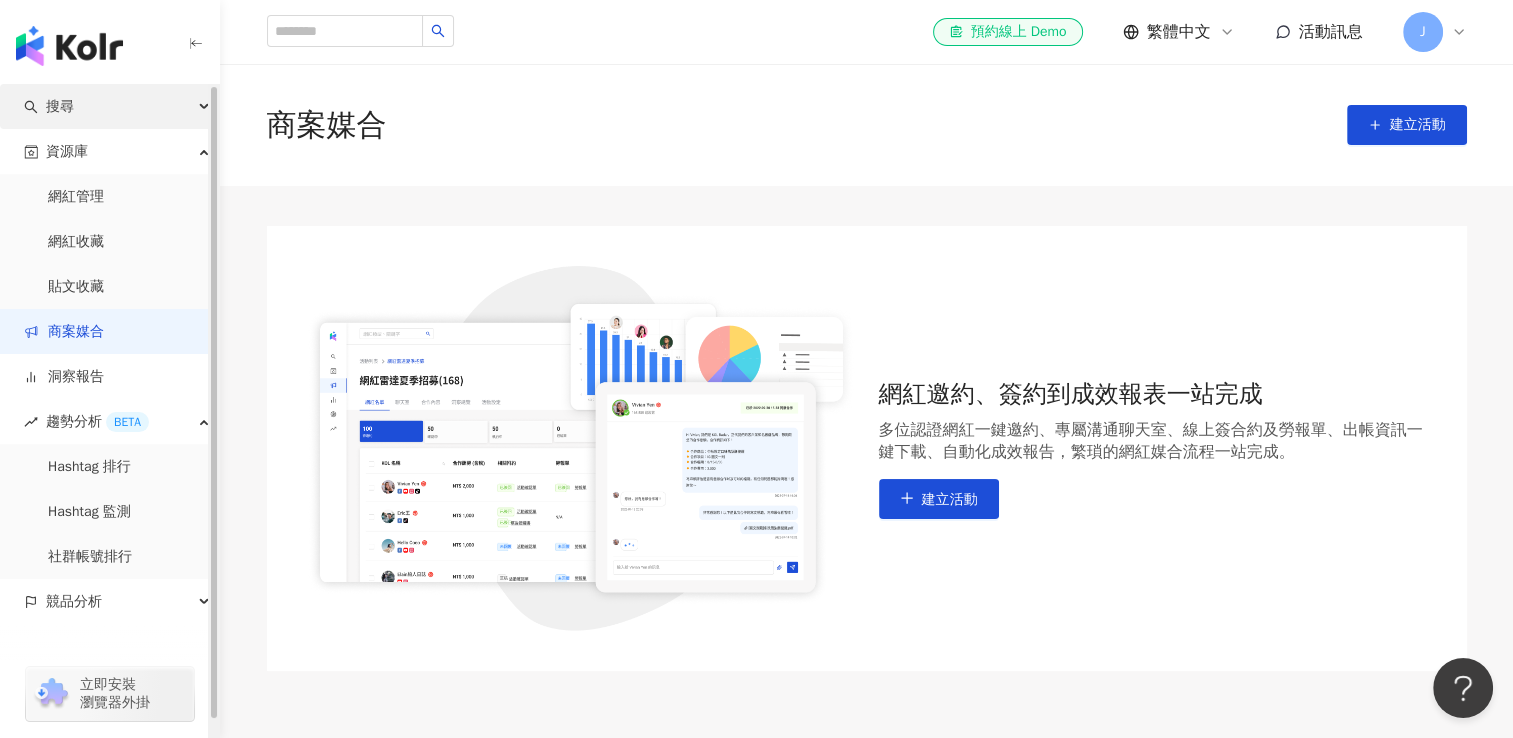 click on "搜尋" at bounding box center [109, 106] 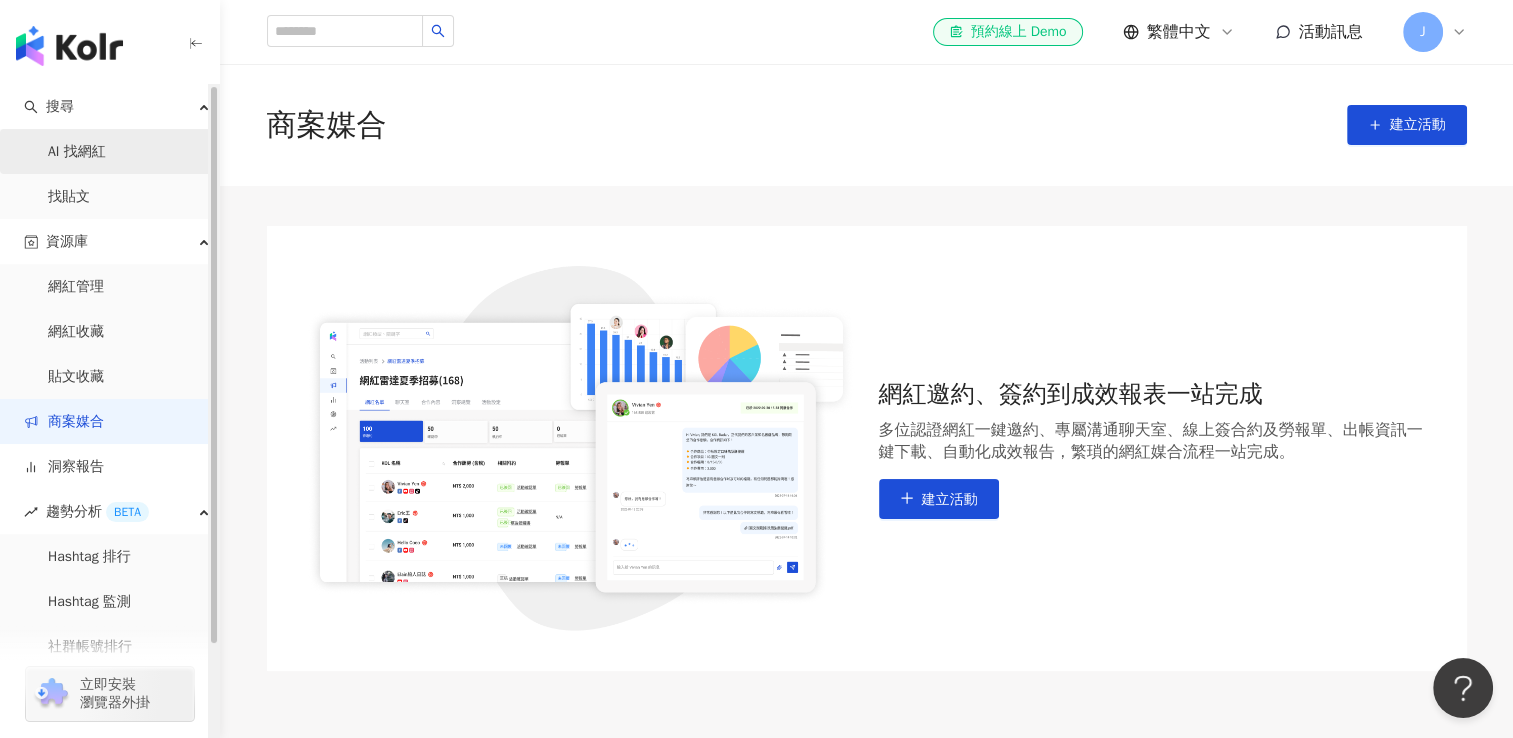 click on "AI 找網紅" at bounding box center [77, 152] 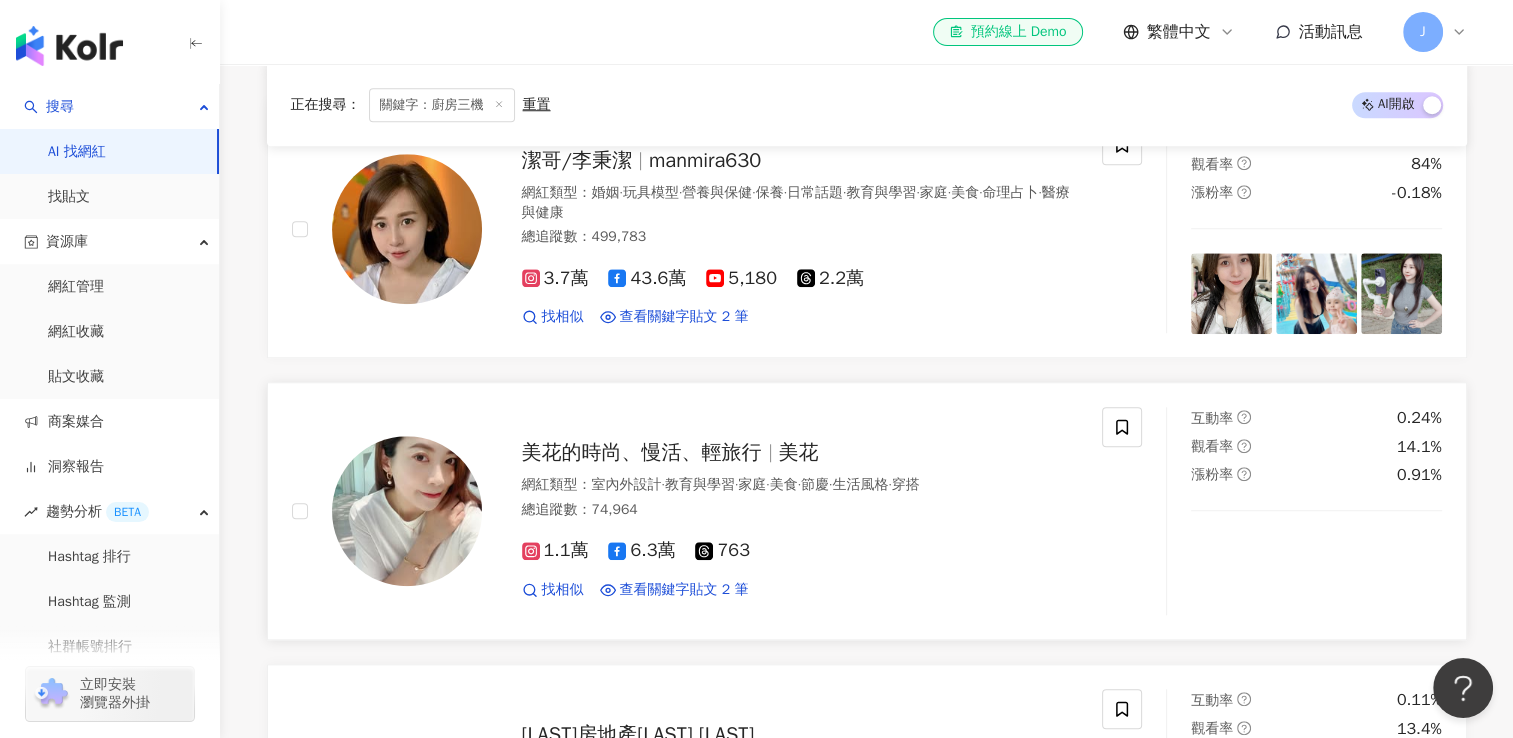 scroll, scrollTop: 1700, scrollLeft: 0, axis: vertical 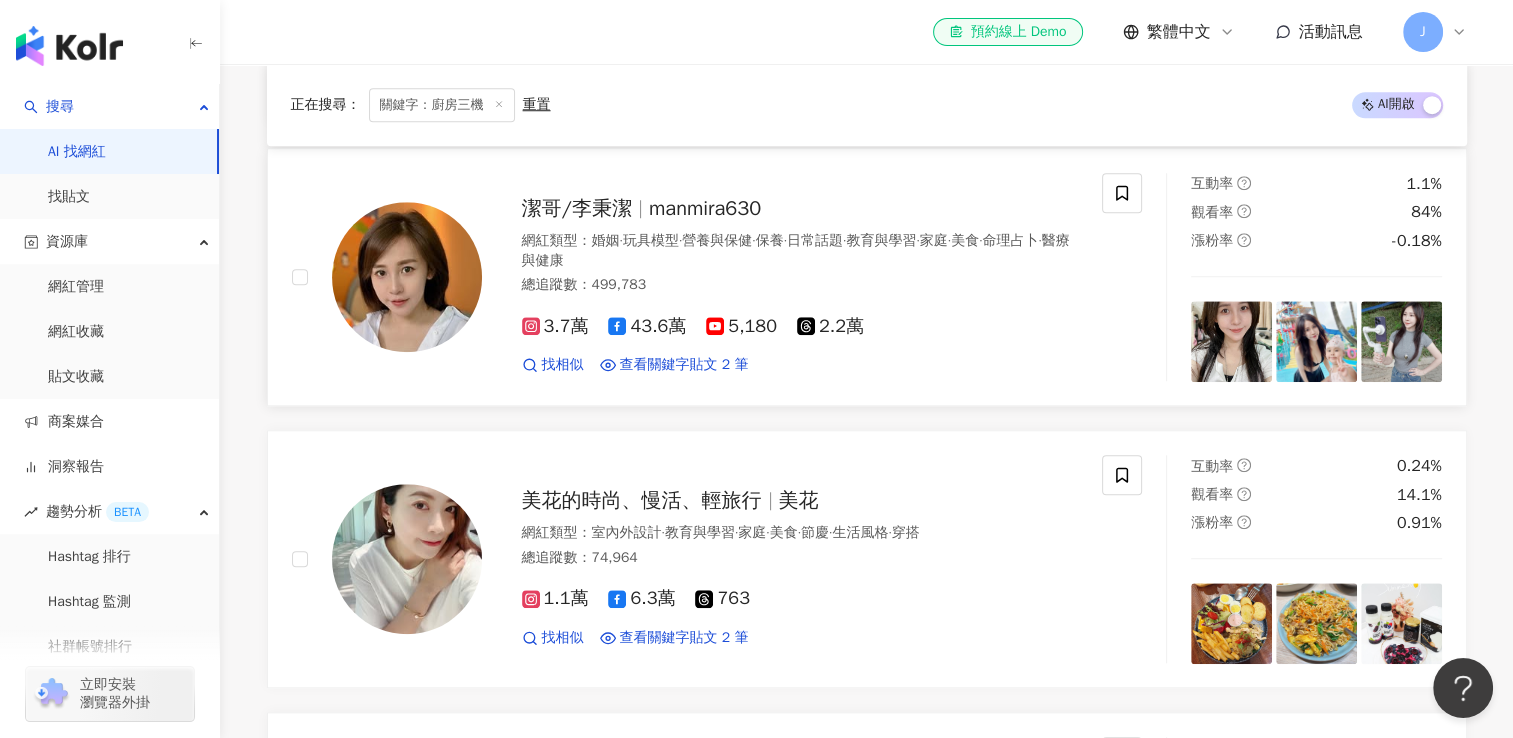 click on "潔哥/李秉潔" at bounding box center (577, 208) 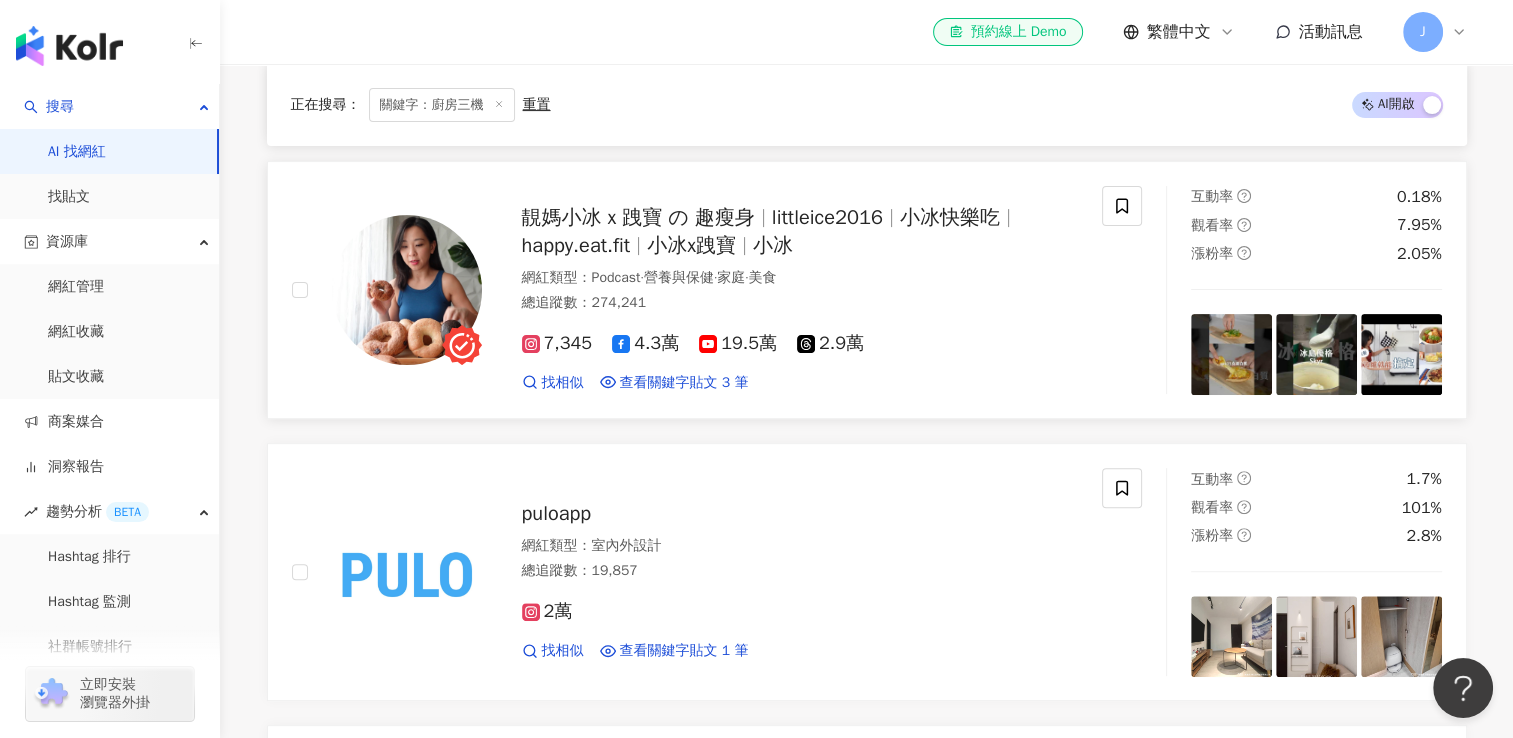 scroll, scrollTop: 564, scrollLeft: 0, axis: vertical 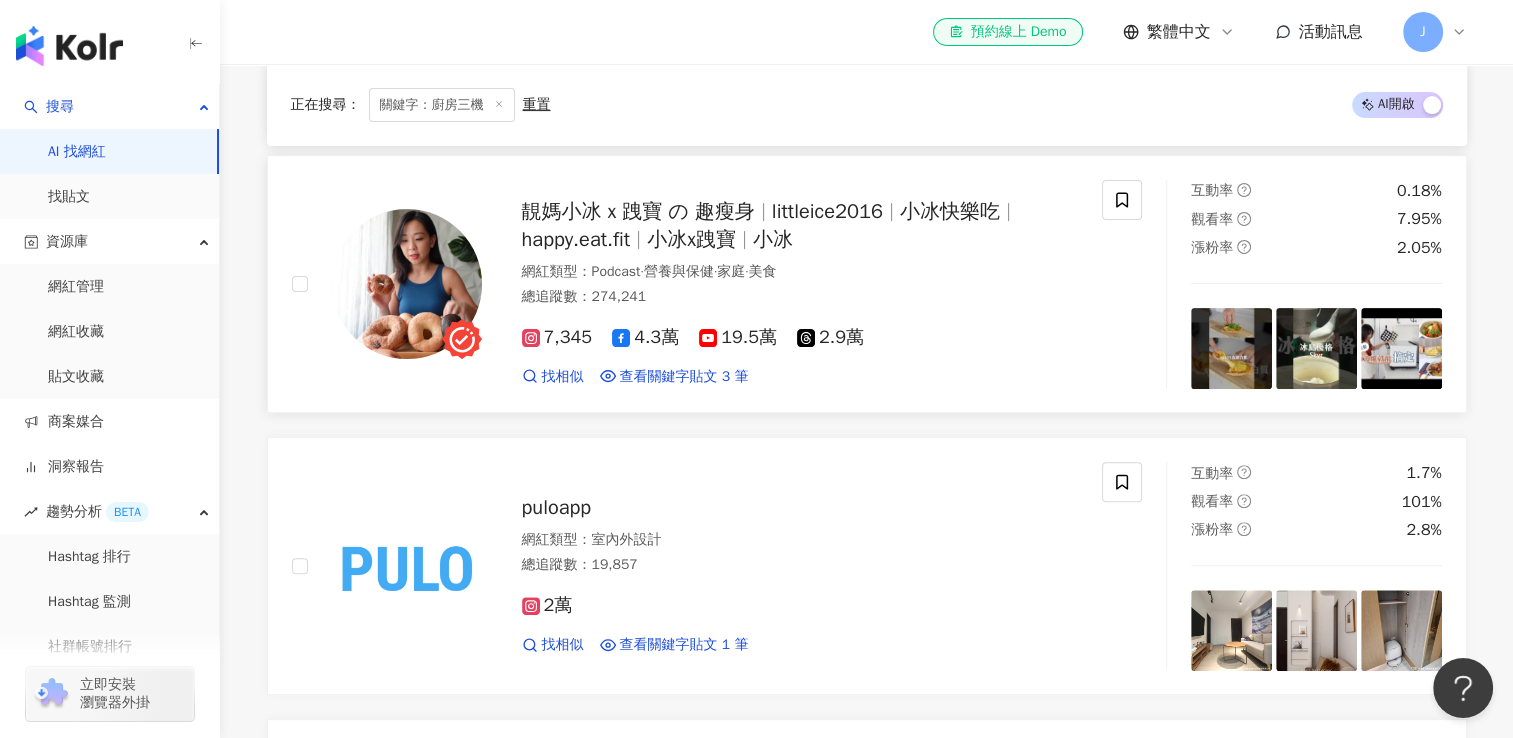click on "littleice2016" at bounding box center [836, 211] 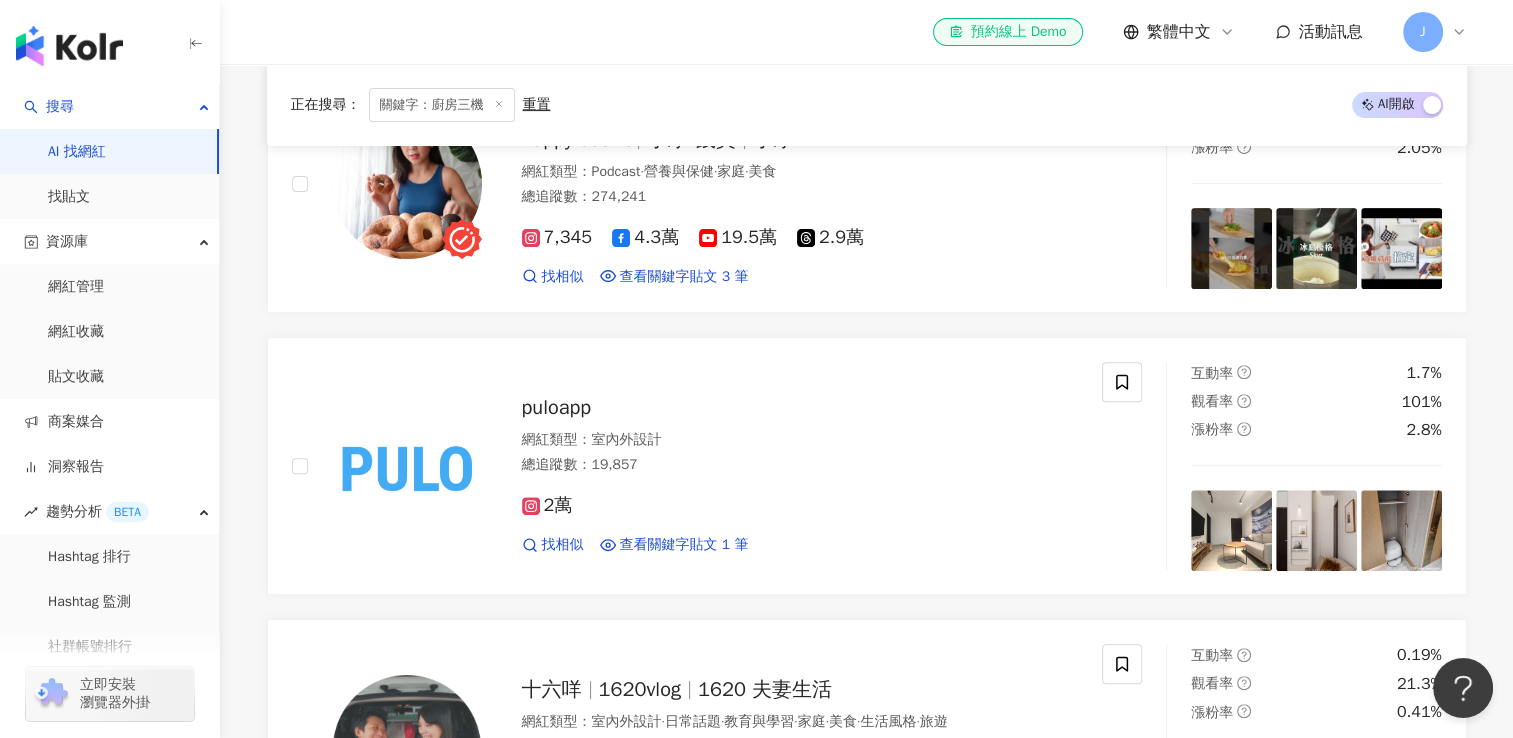 scroll, scrollTop: 564, scrollLeft: 0, axis: vertical 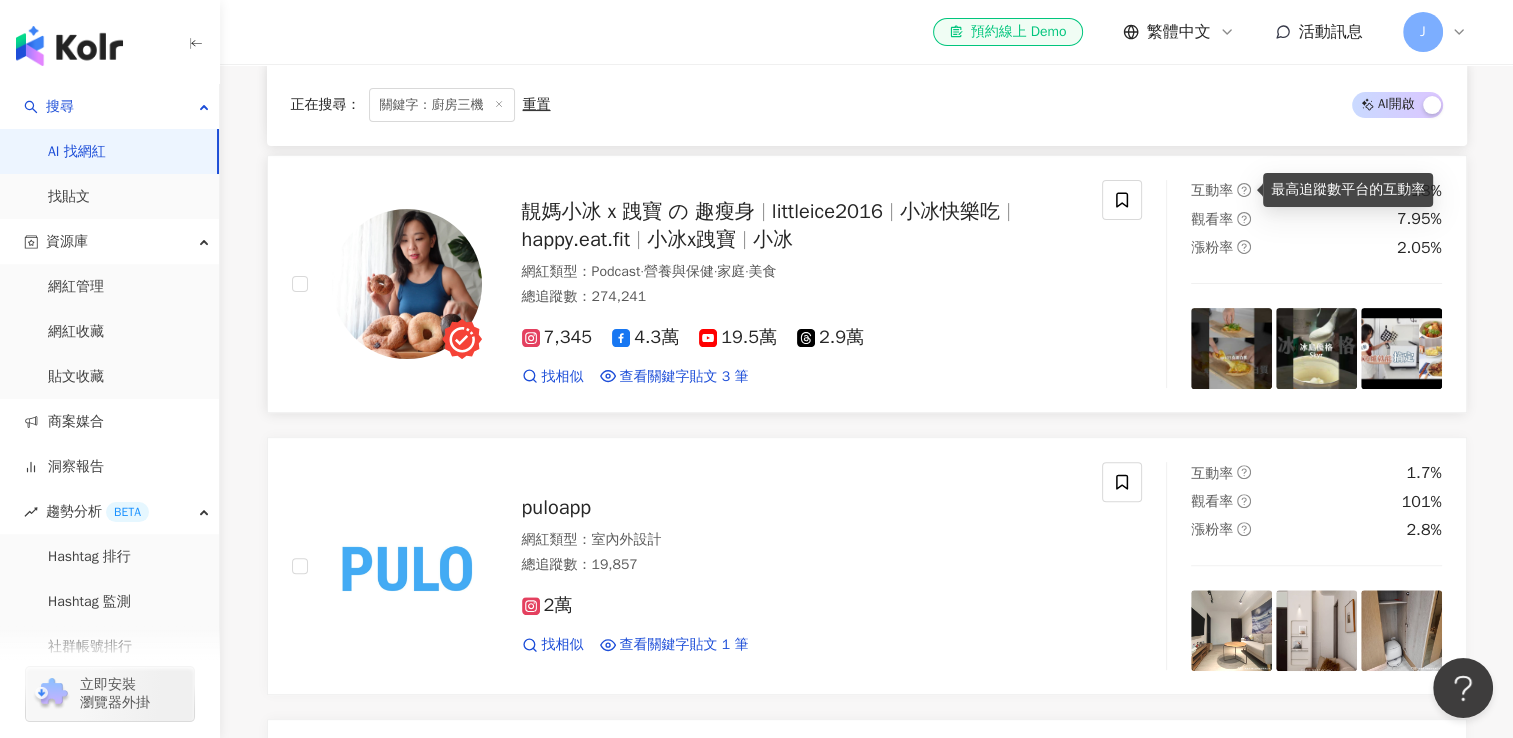 click 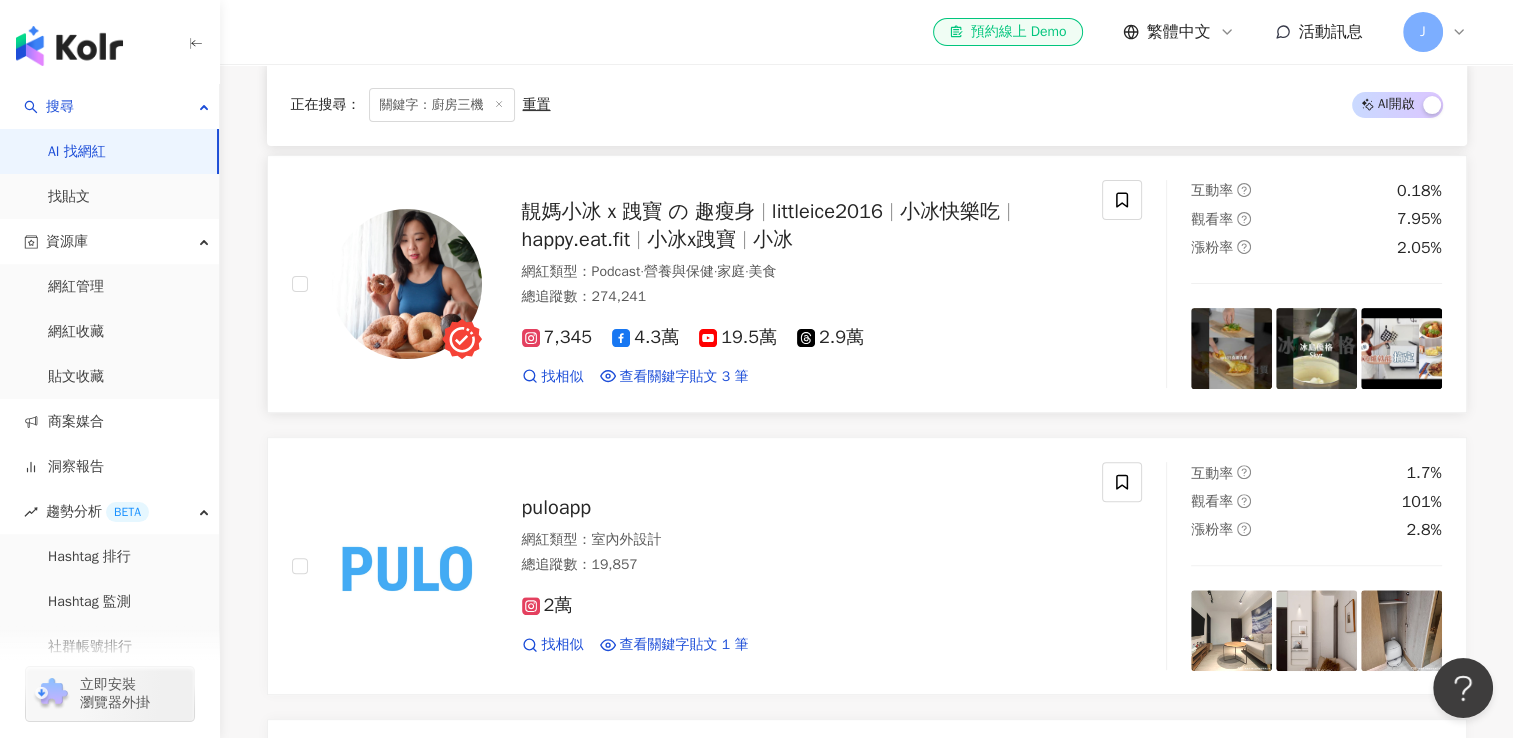 click on "小冰快樂吃" at bounding box center [950, 211] 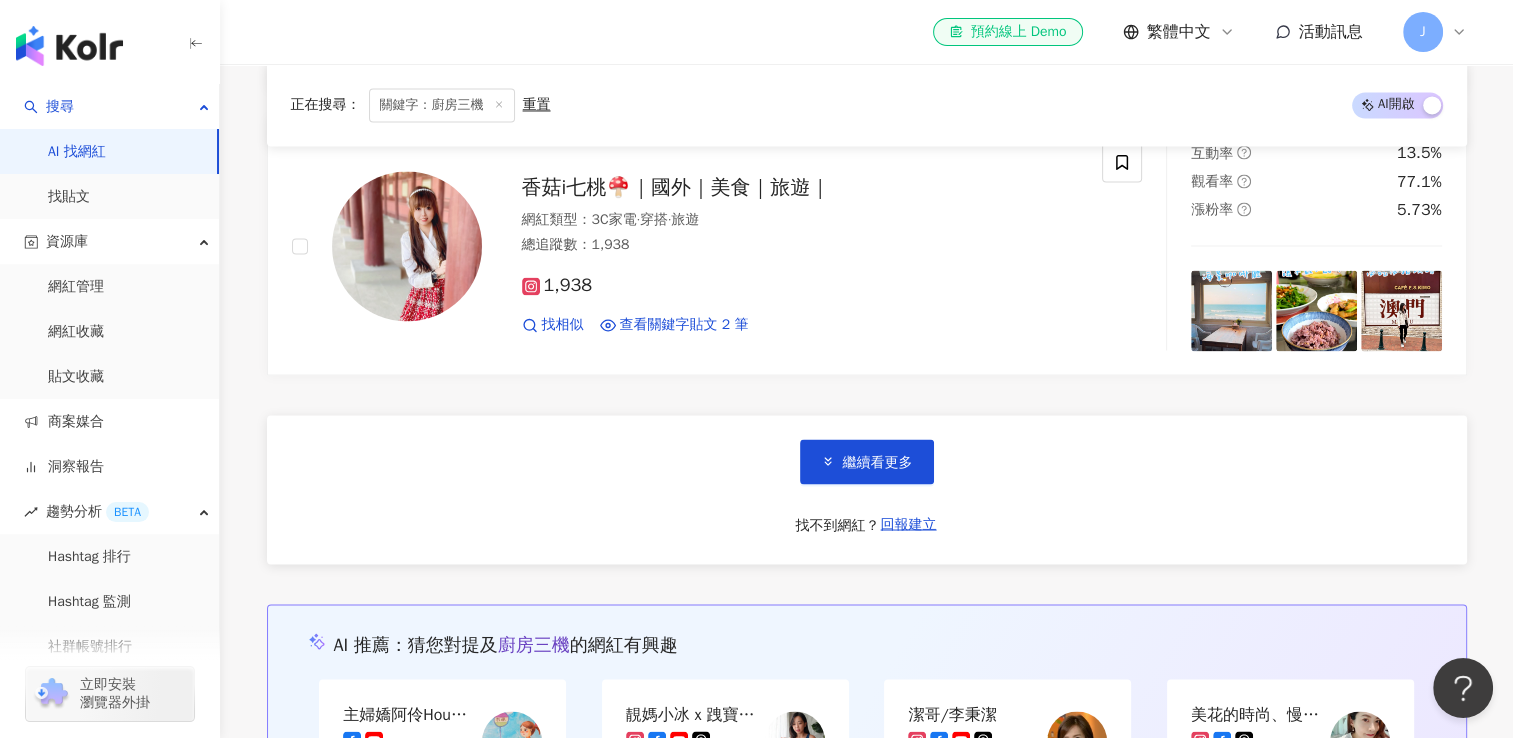 scroll, scrollTop: 3364, scrollLeft: 0, axis: vertical 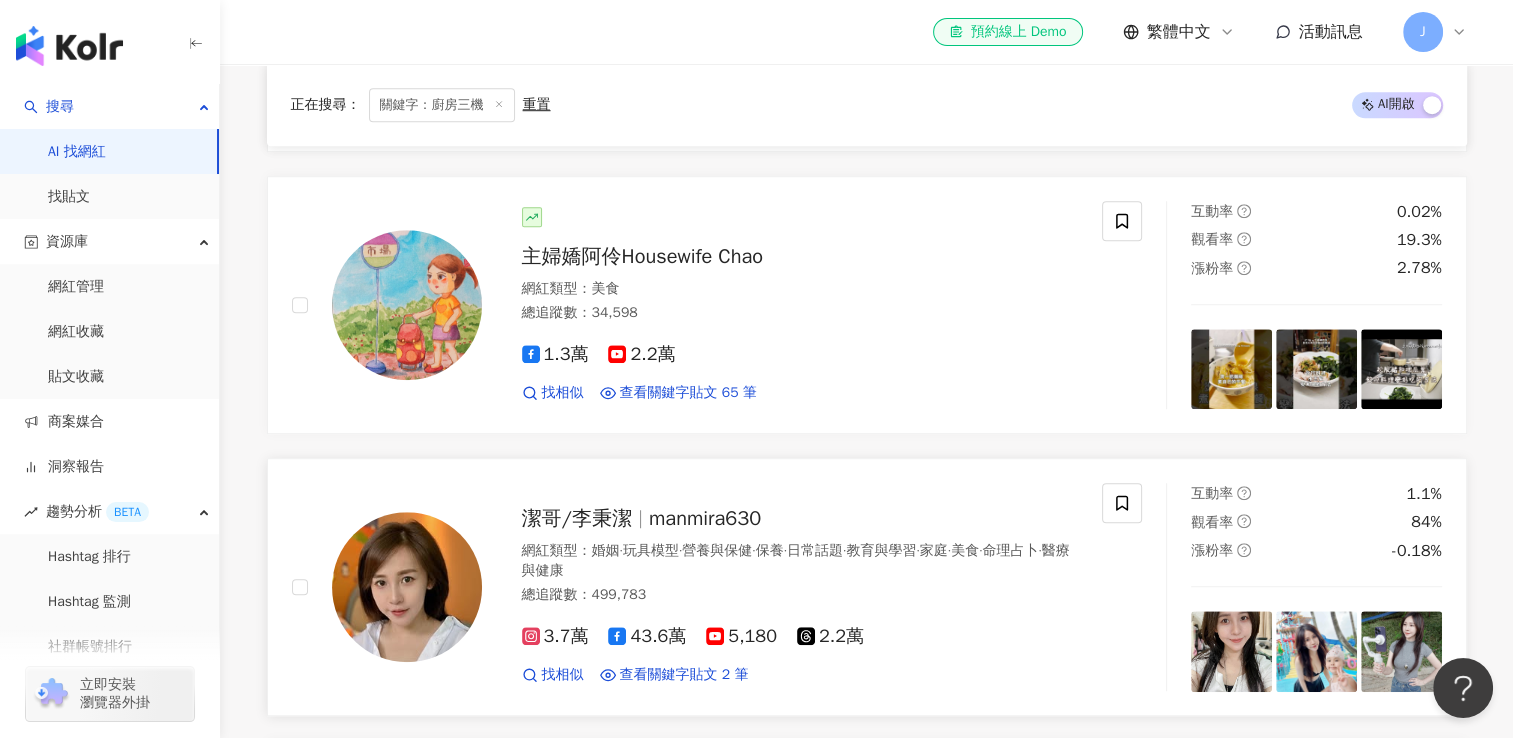 click on "manmira630" at bounding box center (705, 518) 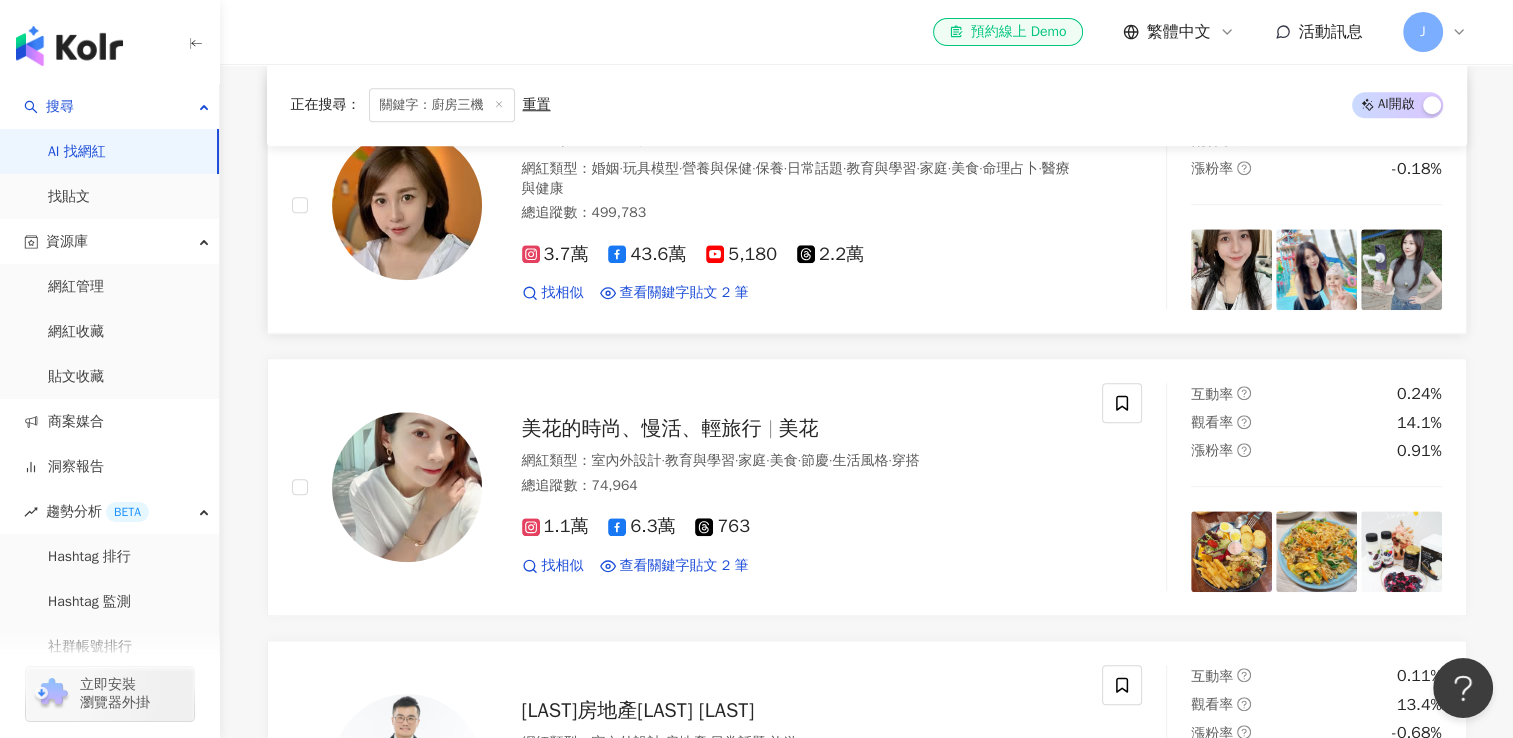scroll, scrollTop: 1790, scrollLeft: 0, axis: vertical 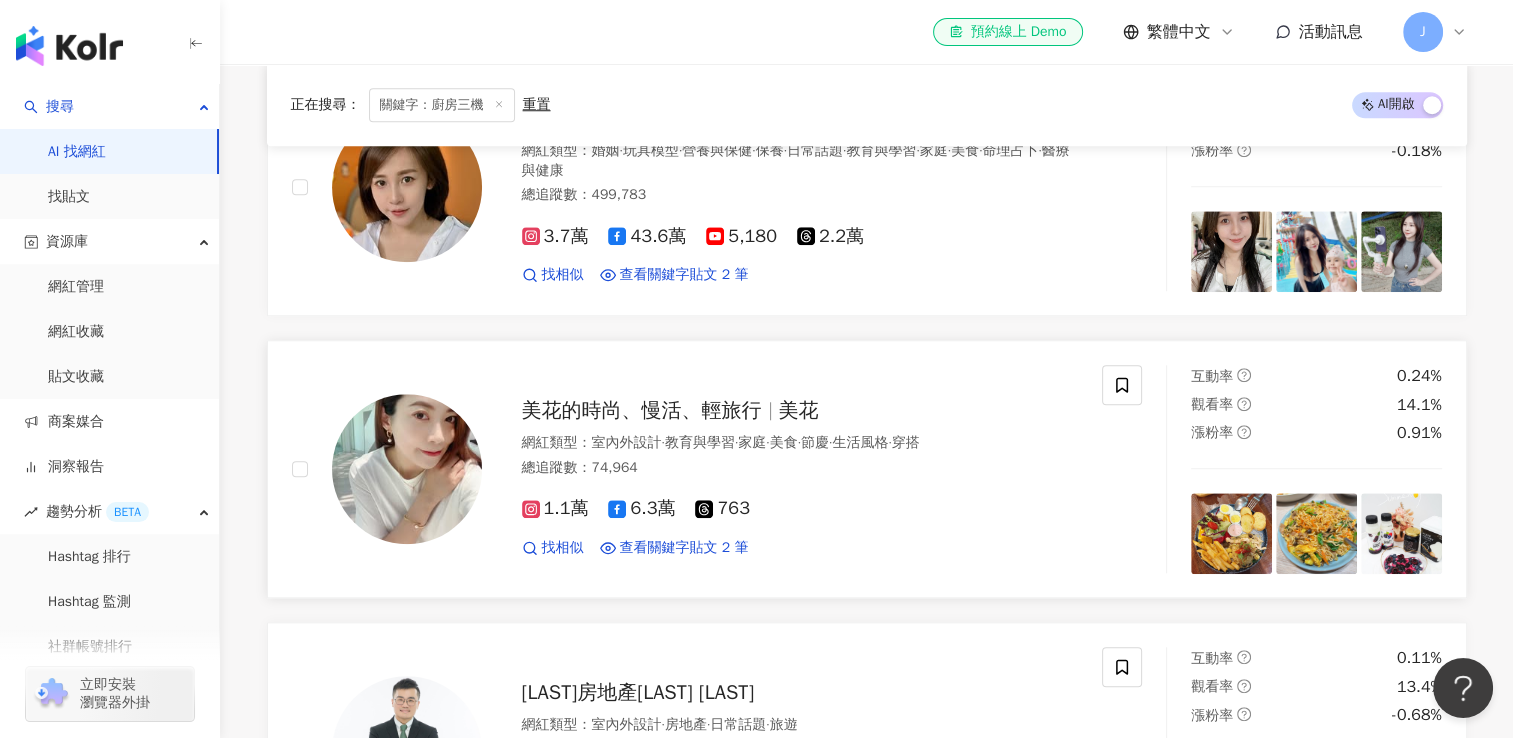 click on "美花的時尚、慢活、輕旅行" at bounding box center (642, 410) 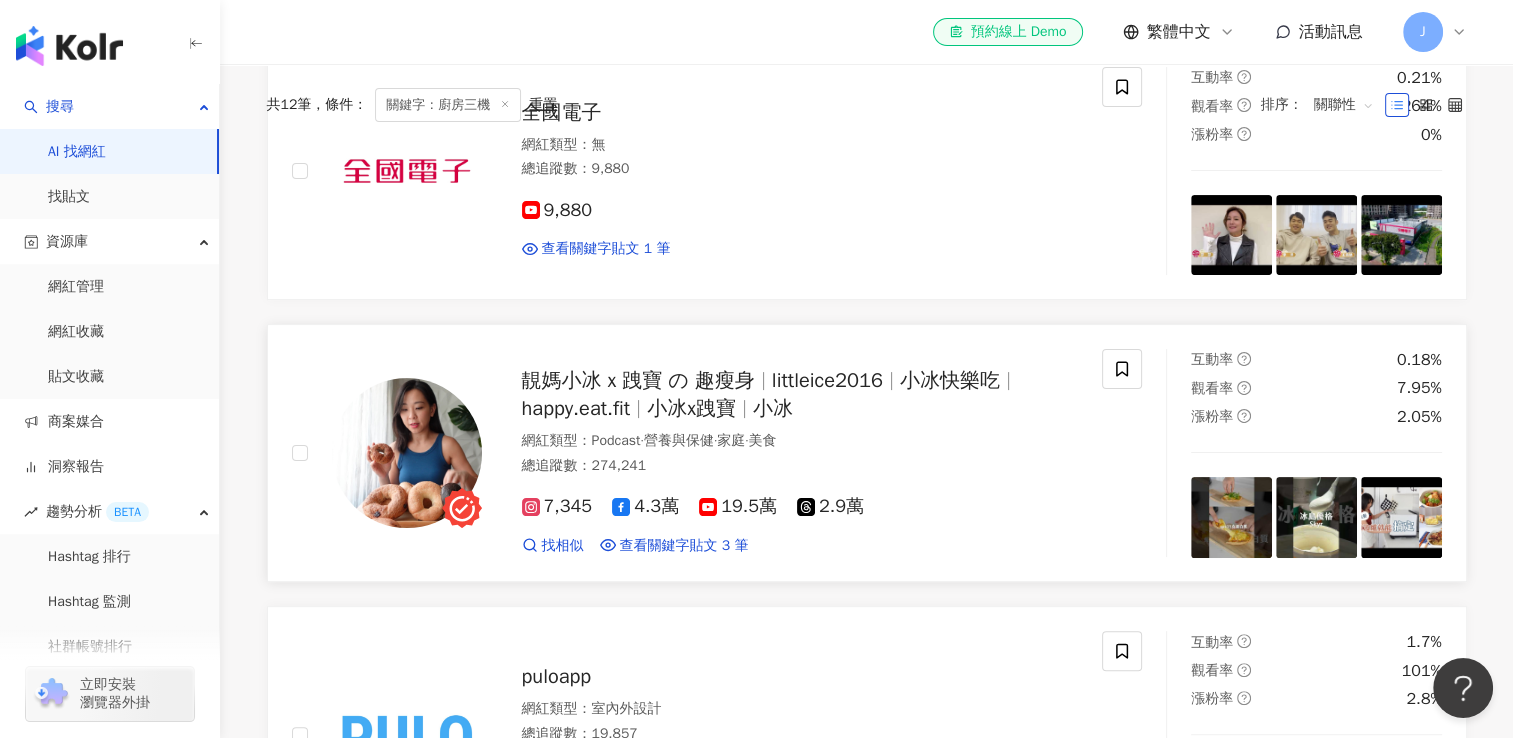 scroll, scrollTop: 400, scrollLeft: 0, axis: vertical 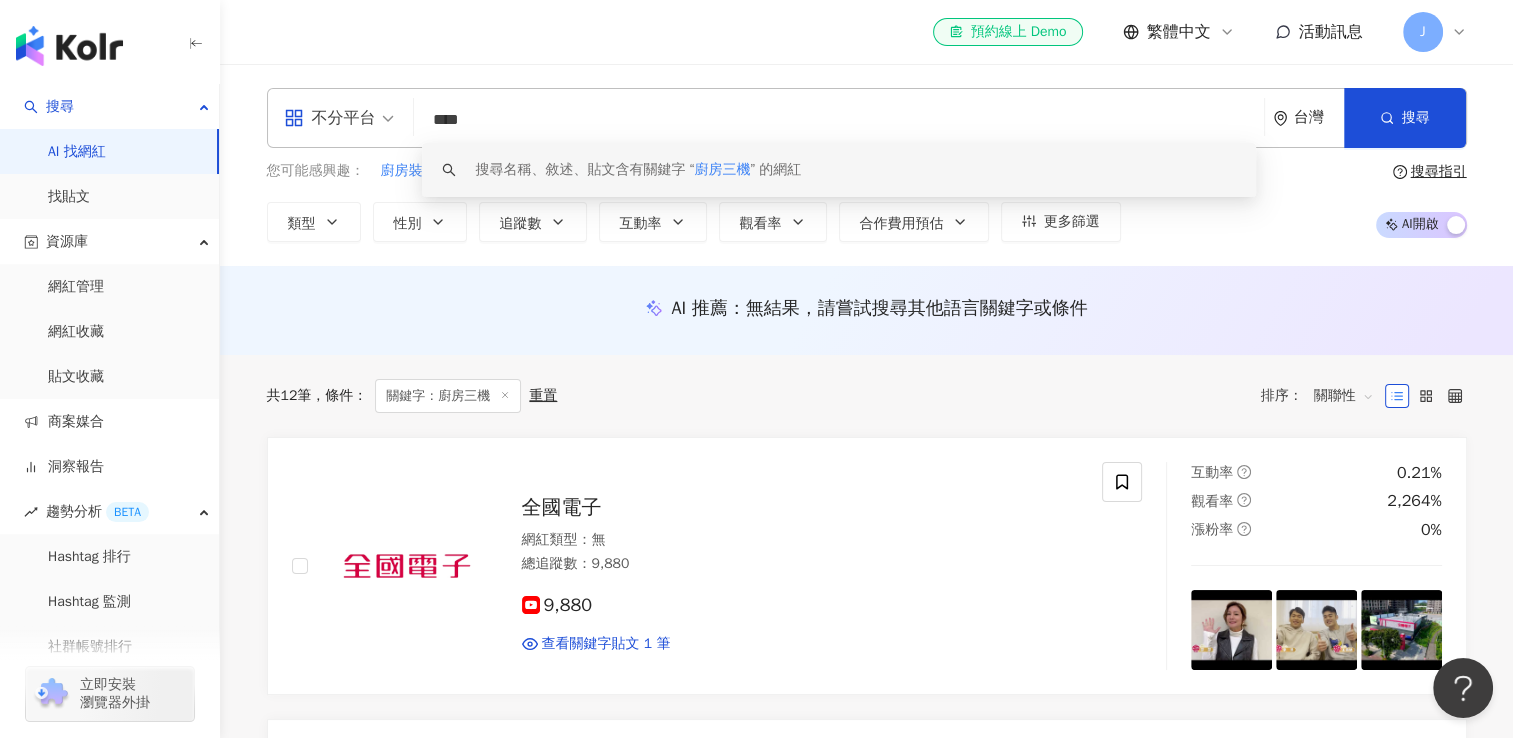 drag, startPoint x: 524, startPoint y: 121, endPoint x: 319, endPoint y: 136, distance: 205.54805 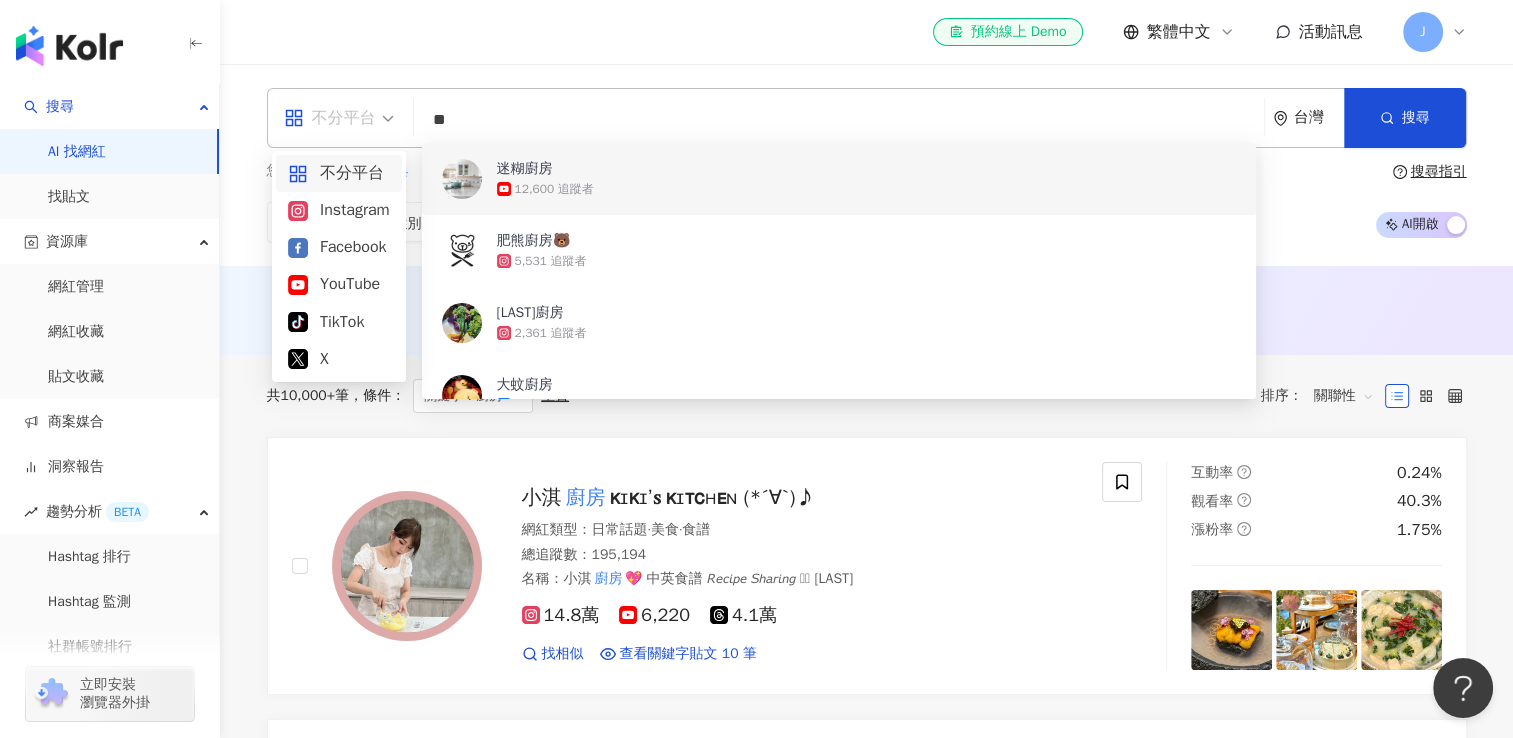 click on "不分平台" at bounding box center [339, 118] 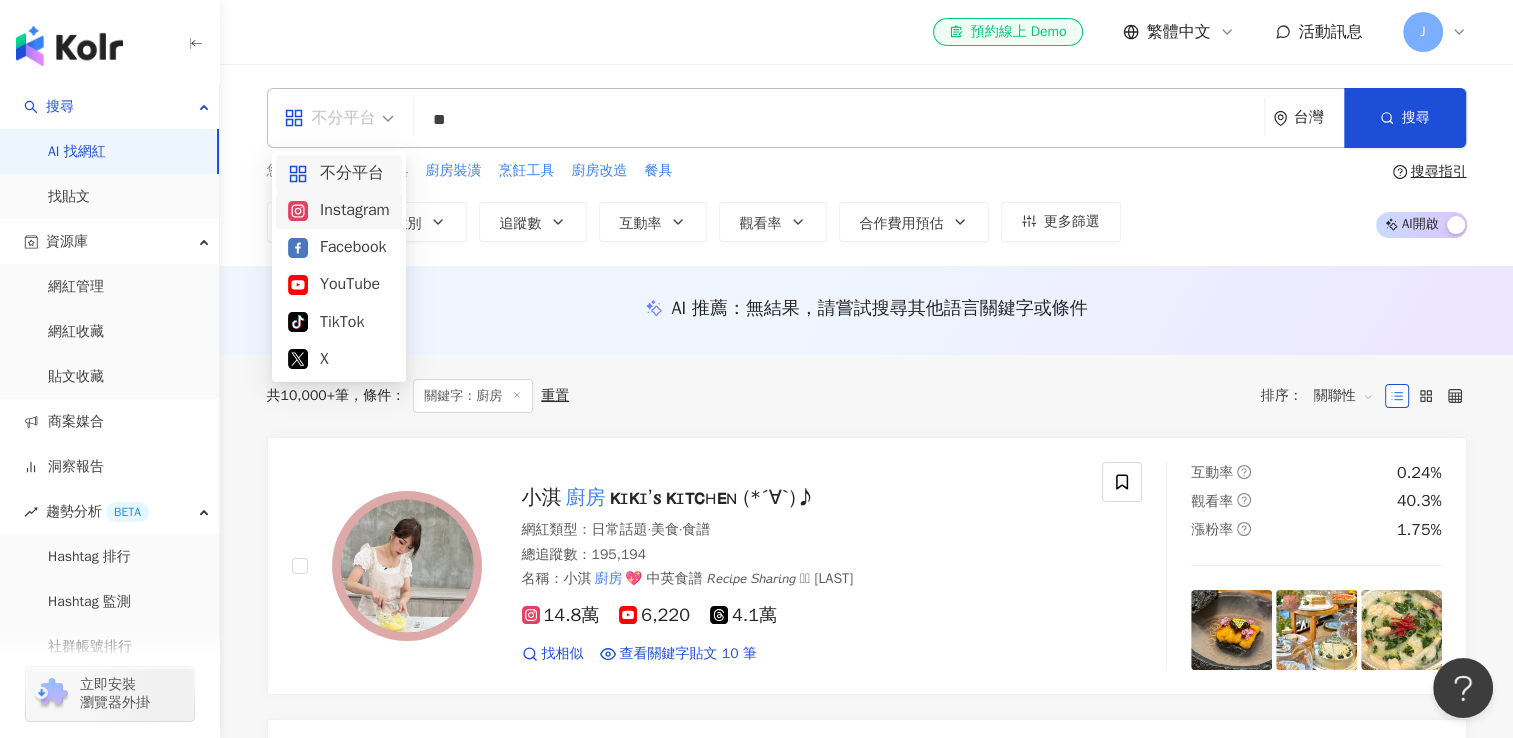 click on "Instagram" at bounding box center (339, 210) 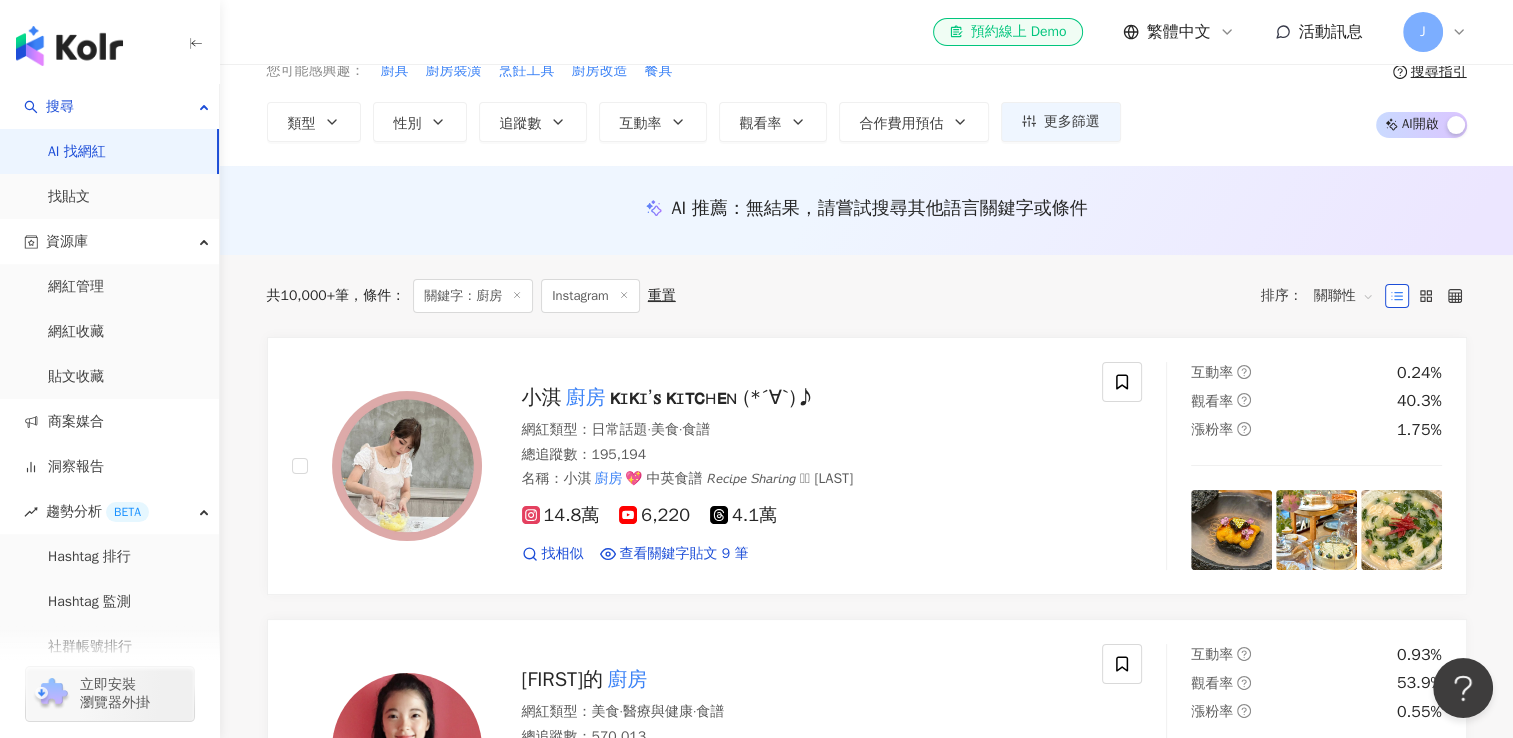 scroll, scrollTop: 0, scrollLeft: 0, axis: both 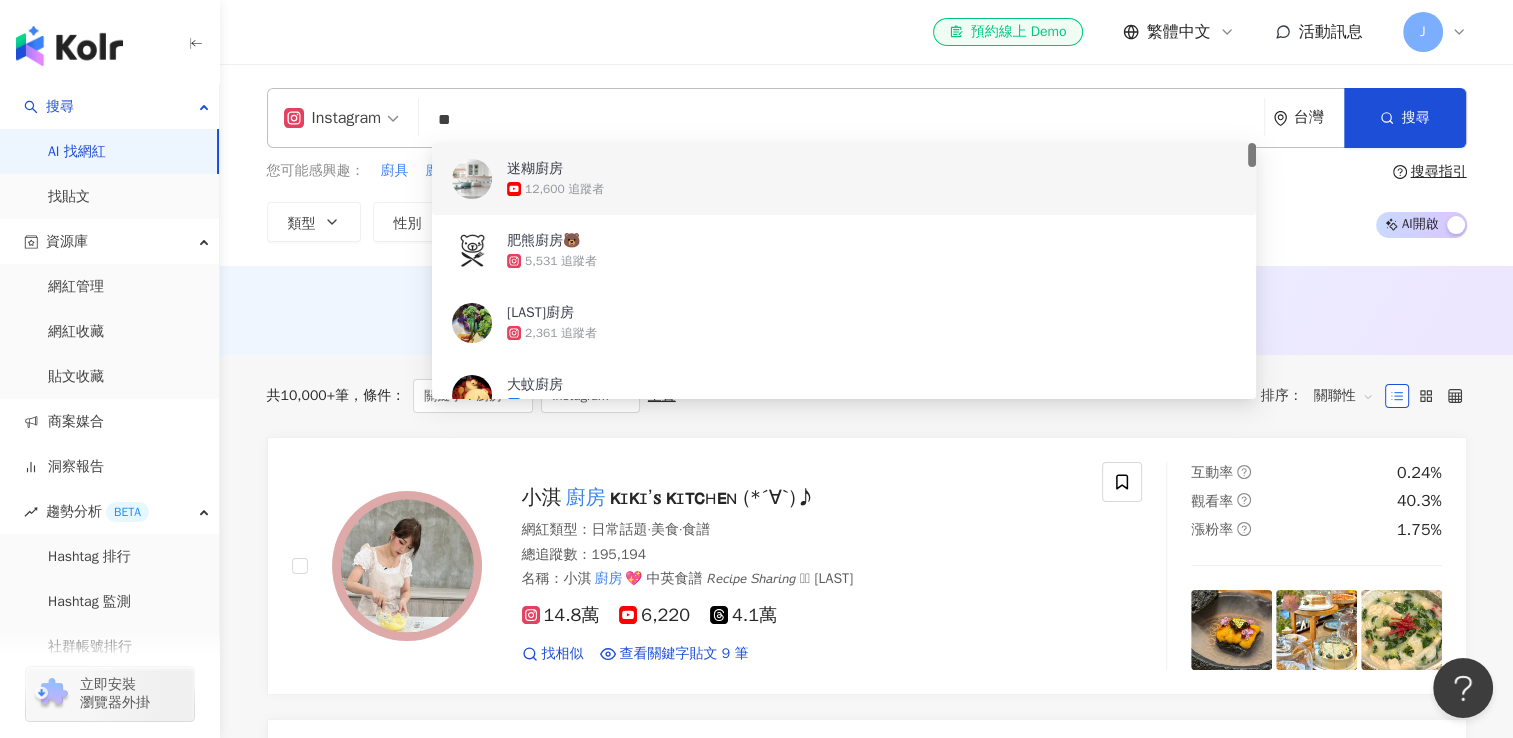 drag, startPoint x: 491, startPoint y: 118, endPoint x: 341, endPoint y: 133, distance: 150.74814 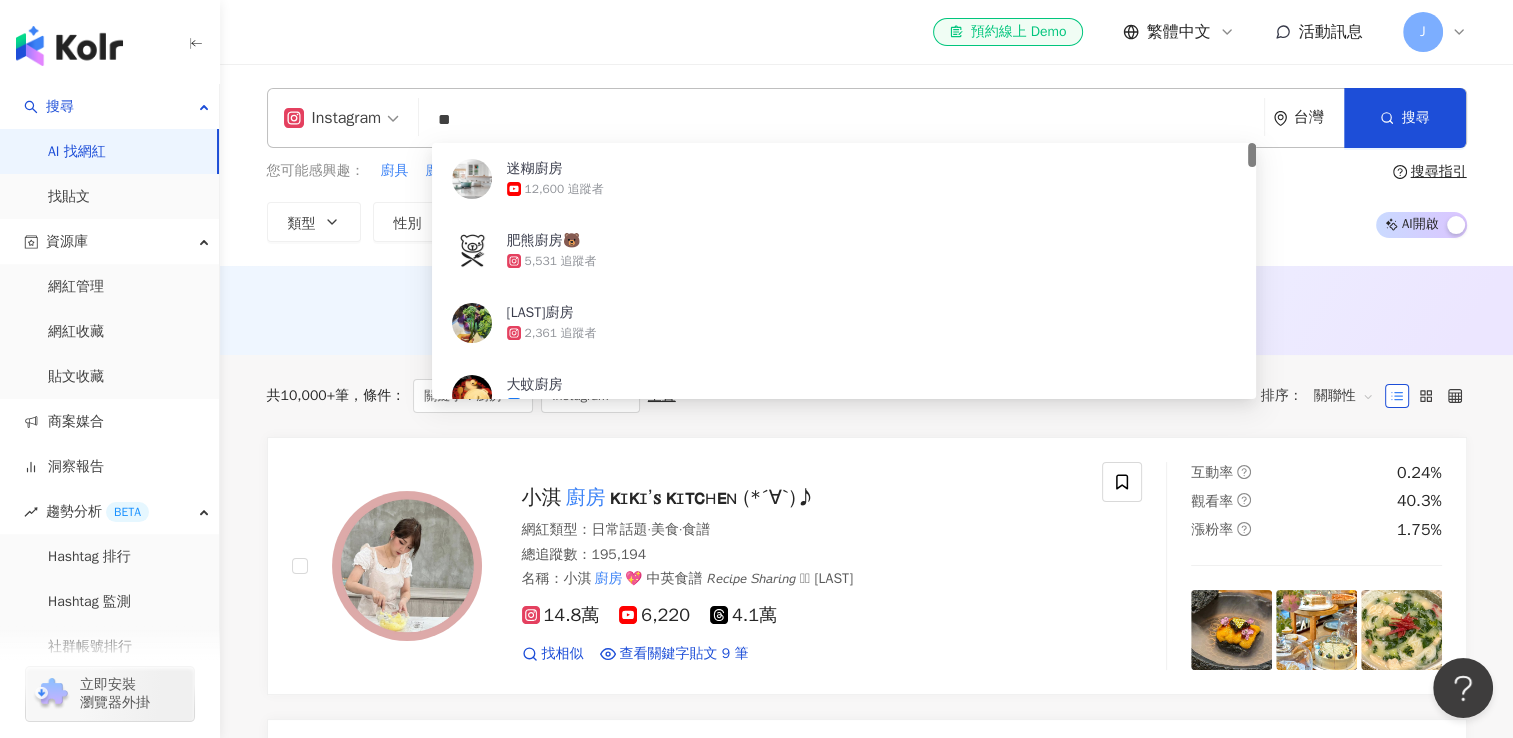 type on "*" 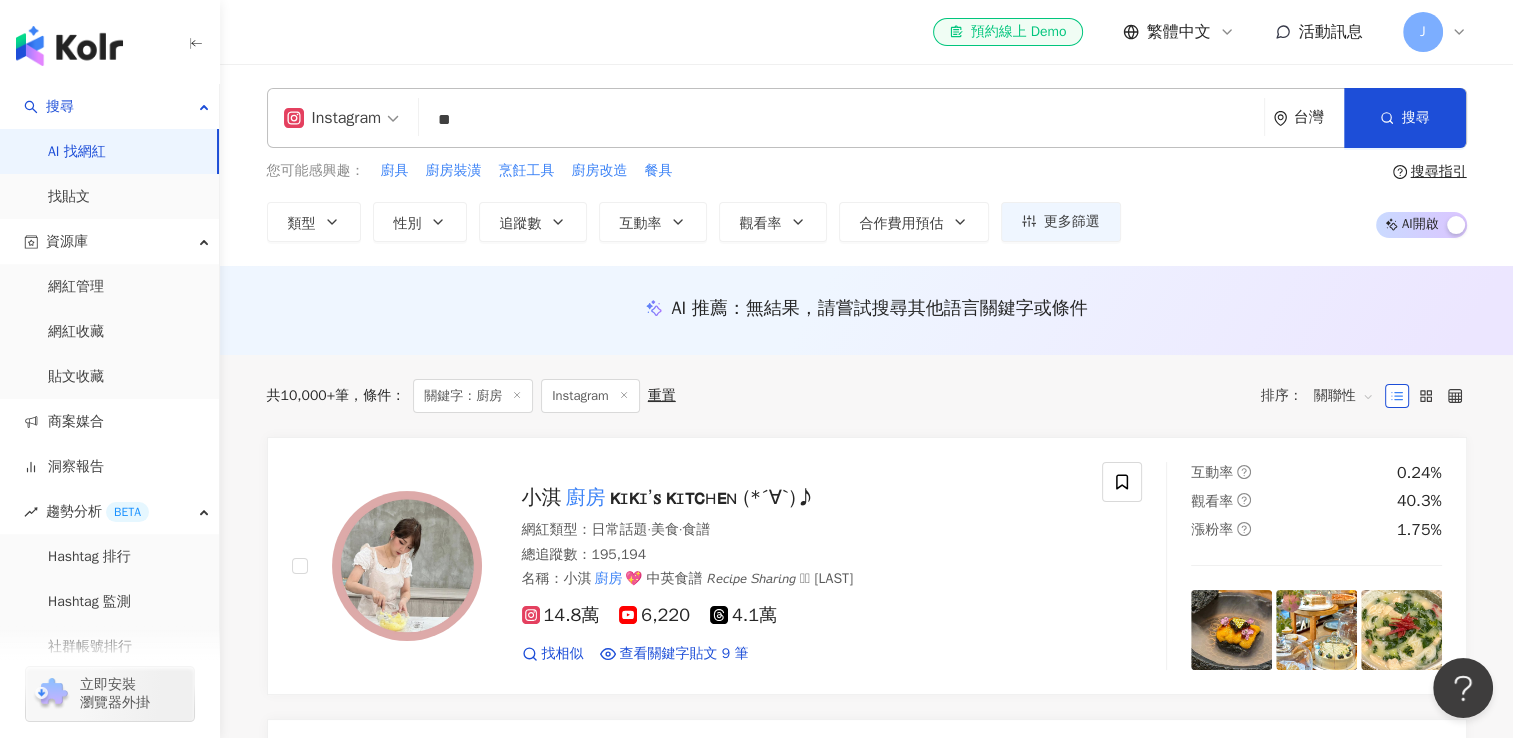 type on "**" 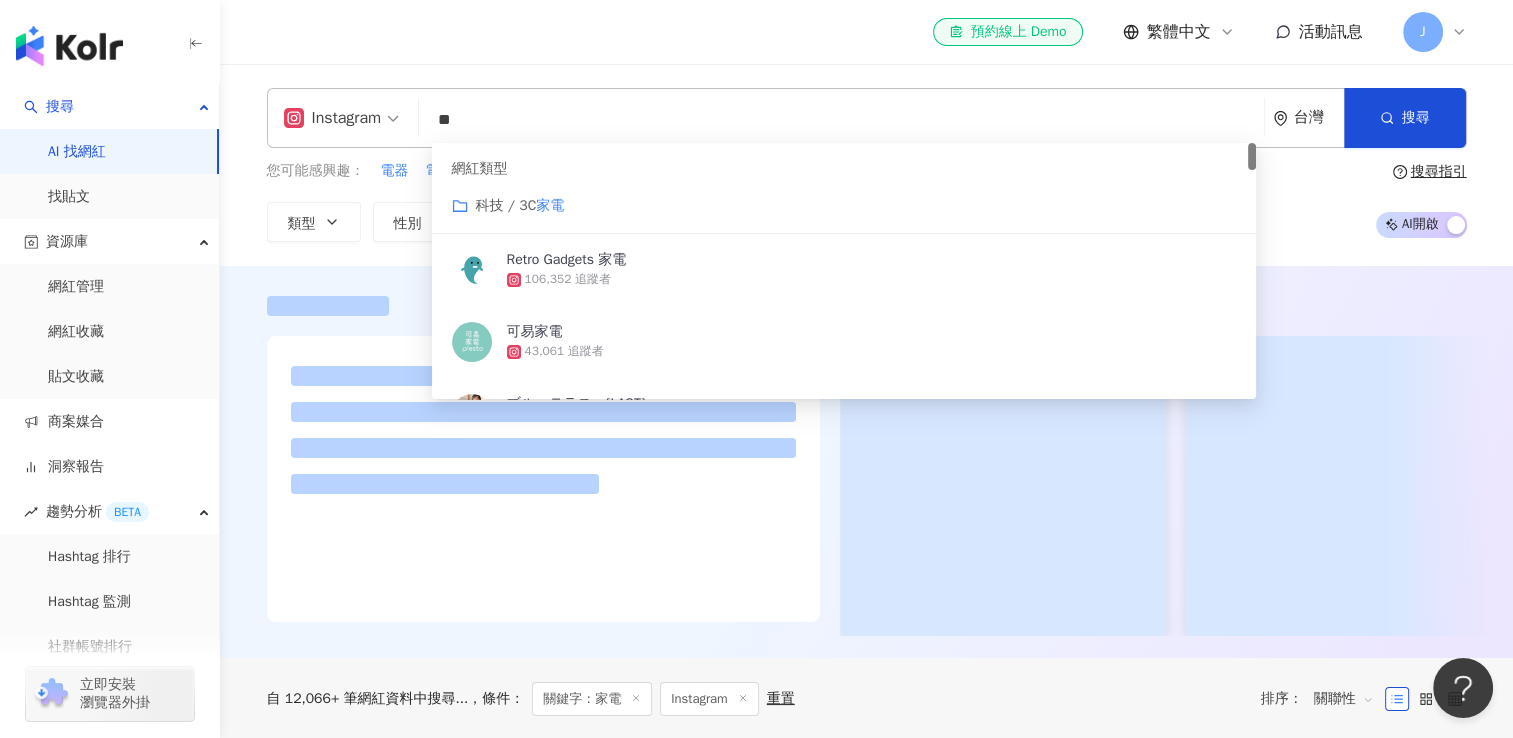 click on "el-icon-cs 預約線上 Demo 繁體中文 活動訊息 J" at bounding box center (867, 32) 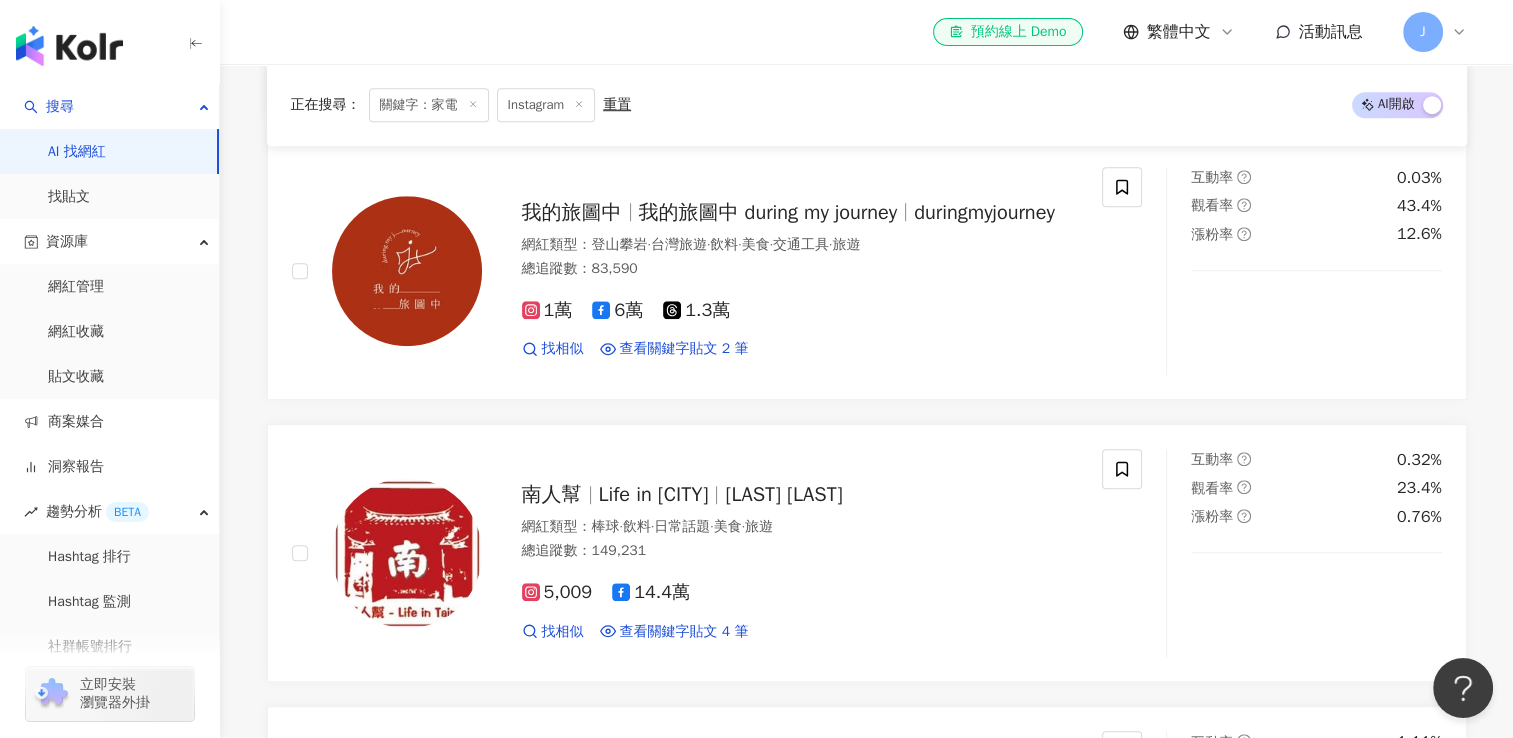 scroll, scrollTop: 1900, scrollLeft: 0, axis: vertical 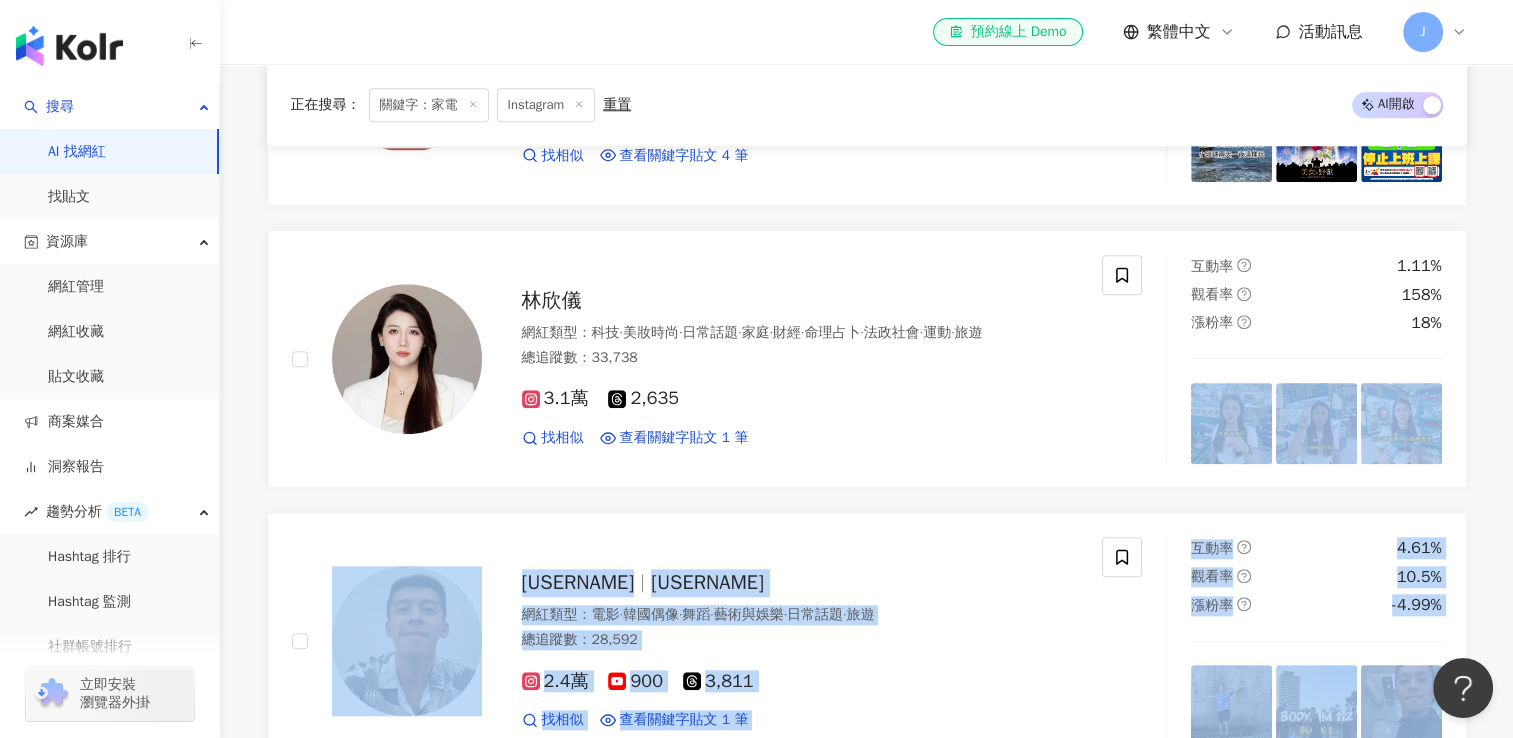 drag, startPoint x: 1506, startPoint y: 310, endPoint x: 1528, endPoint y: 463, distance: 154.57361 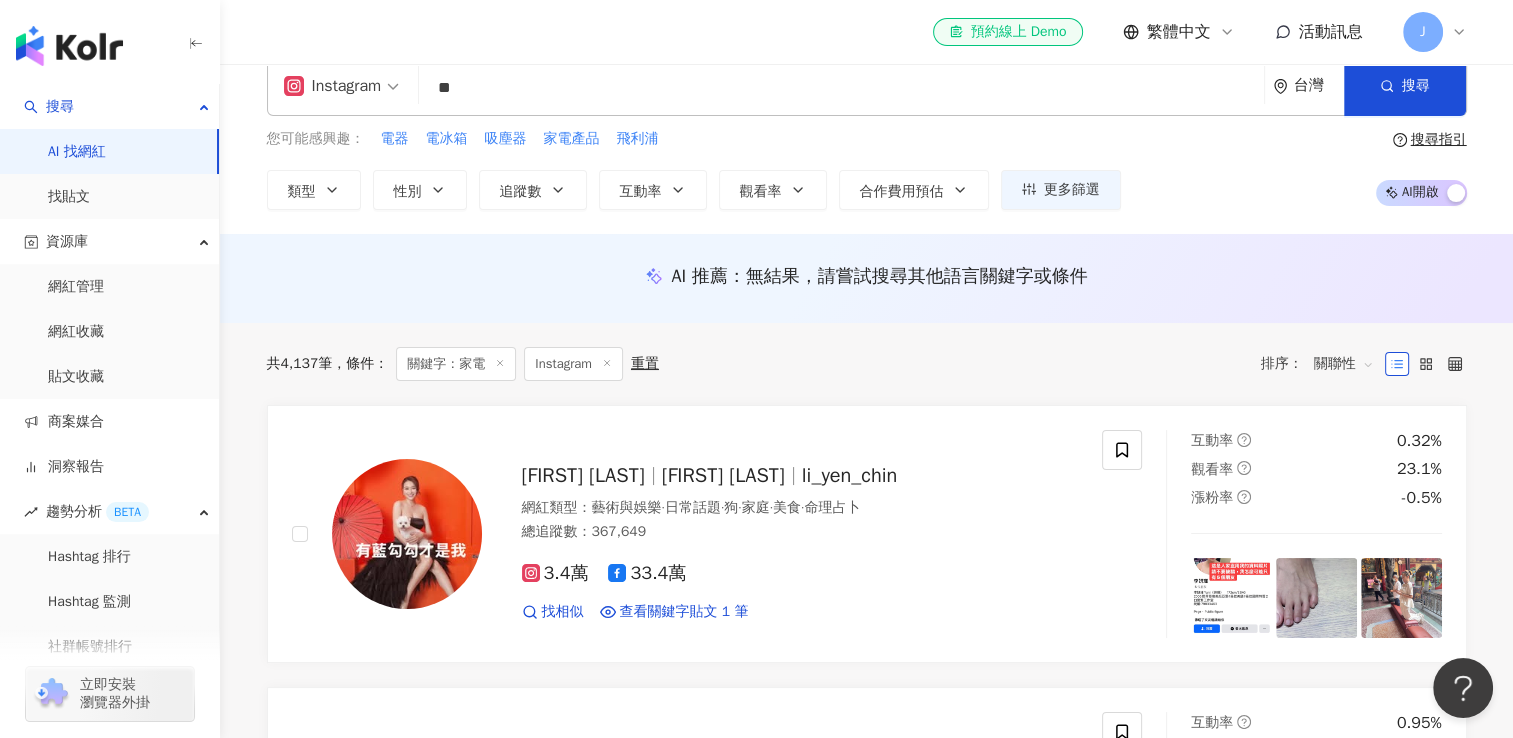 scroll, scrollTop: 0, scrollLeft: 0, axis: both 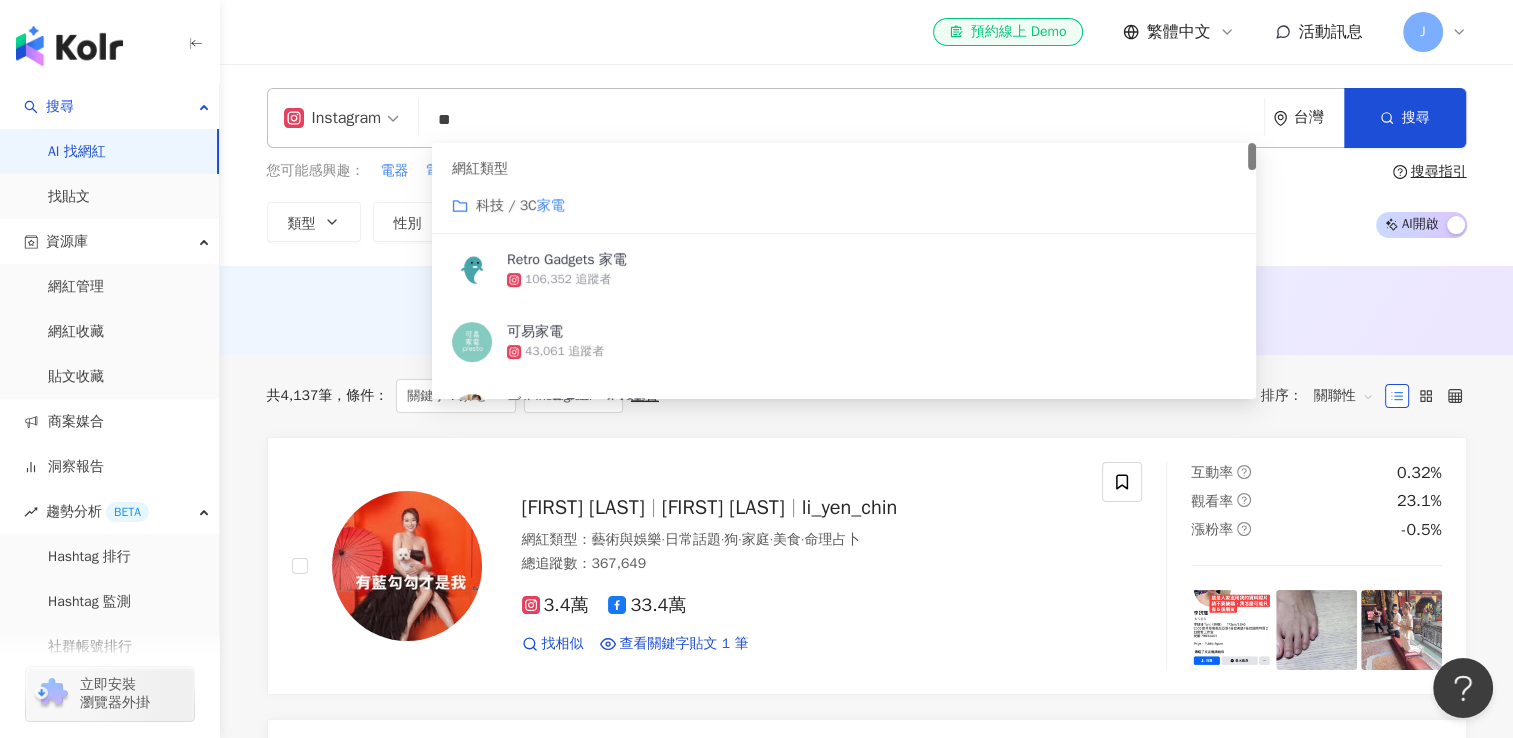 click on "**" at bounding box center [841, 120] 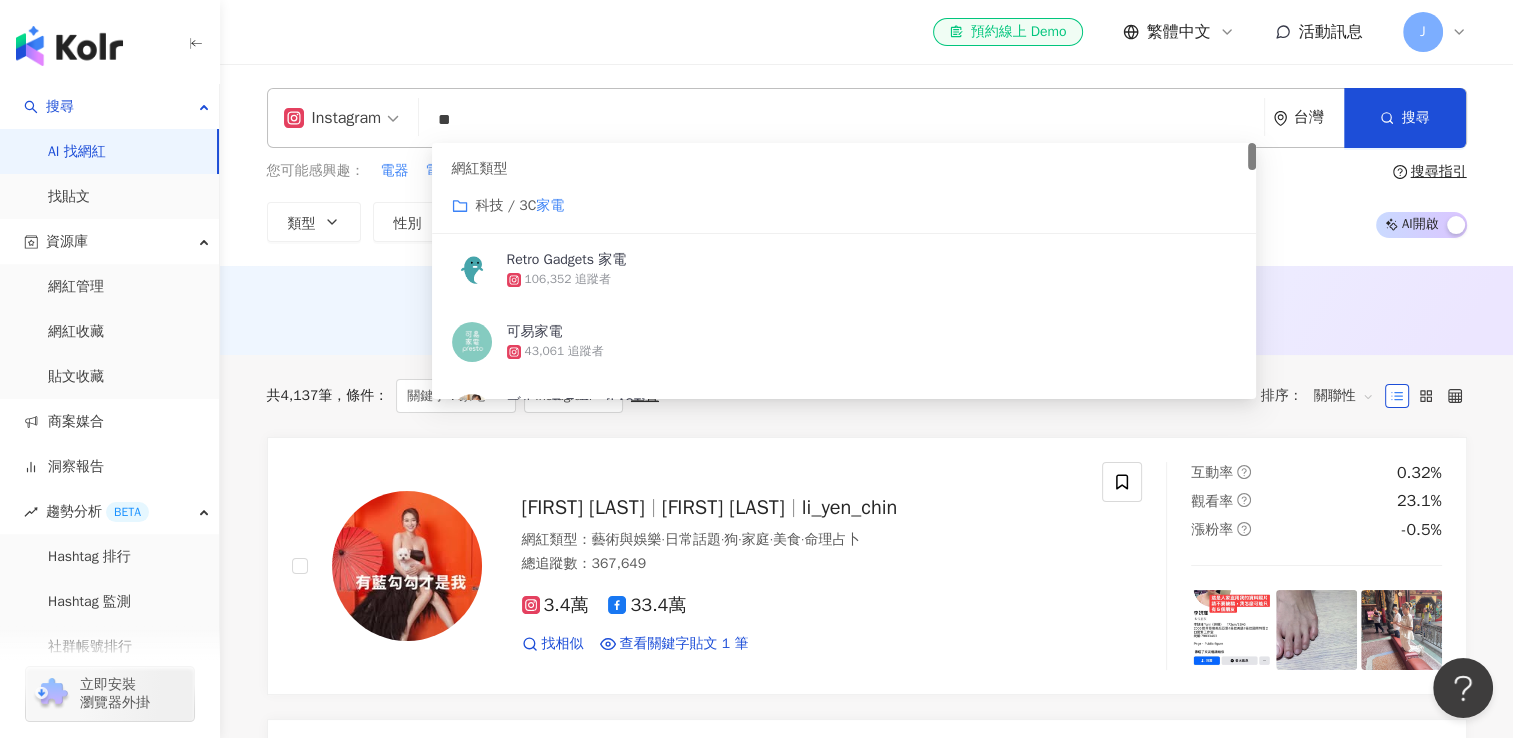 click on "家電" at bounding box center [550, 205] 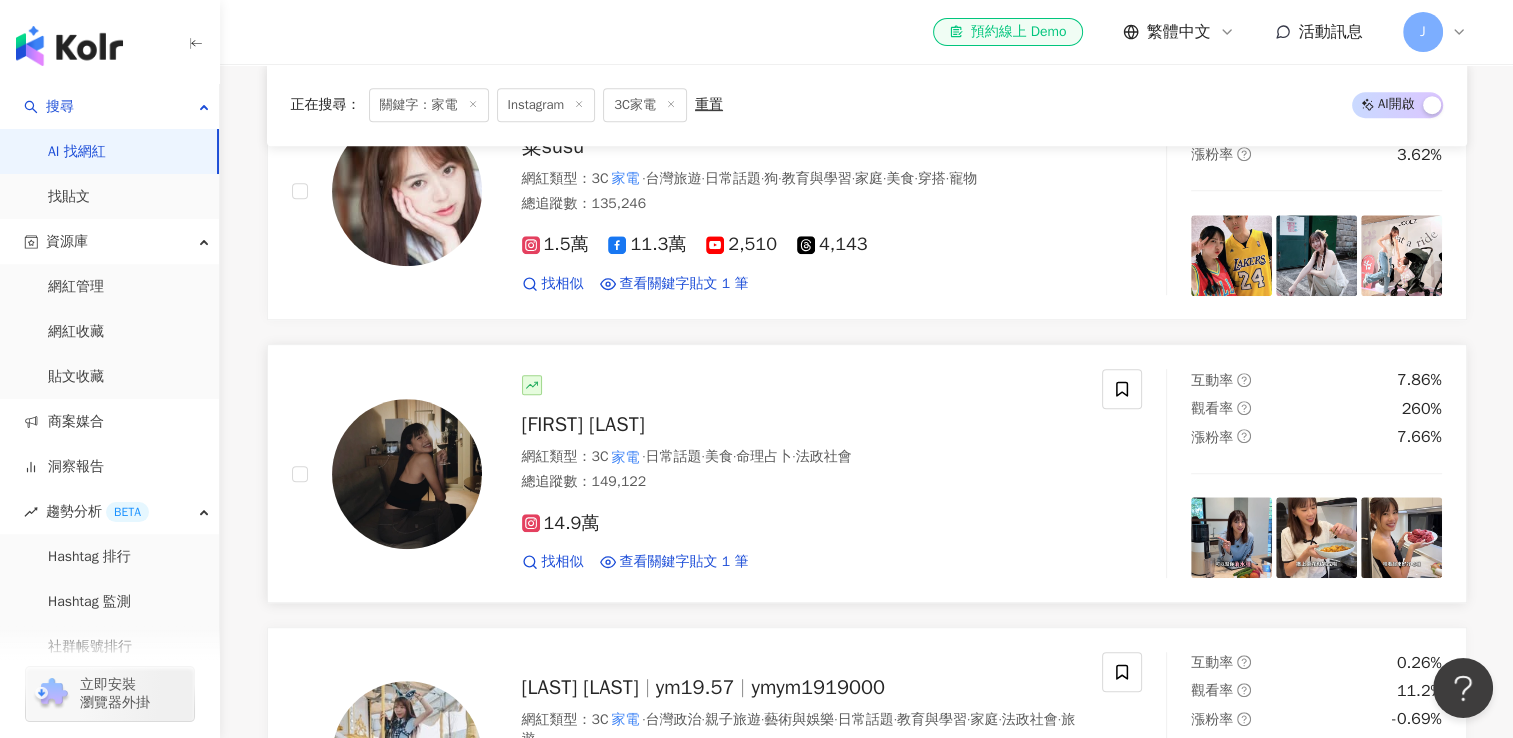 scroll, scrollTop: 1000, scrollLeft: 0, axis: vertical 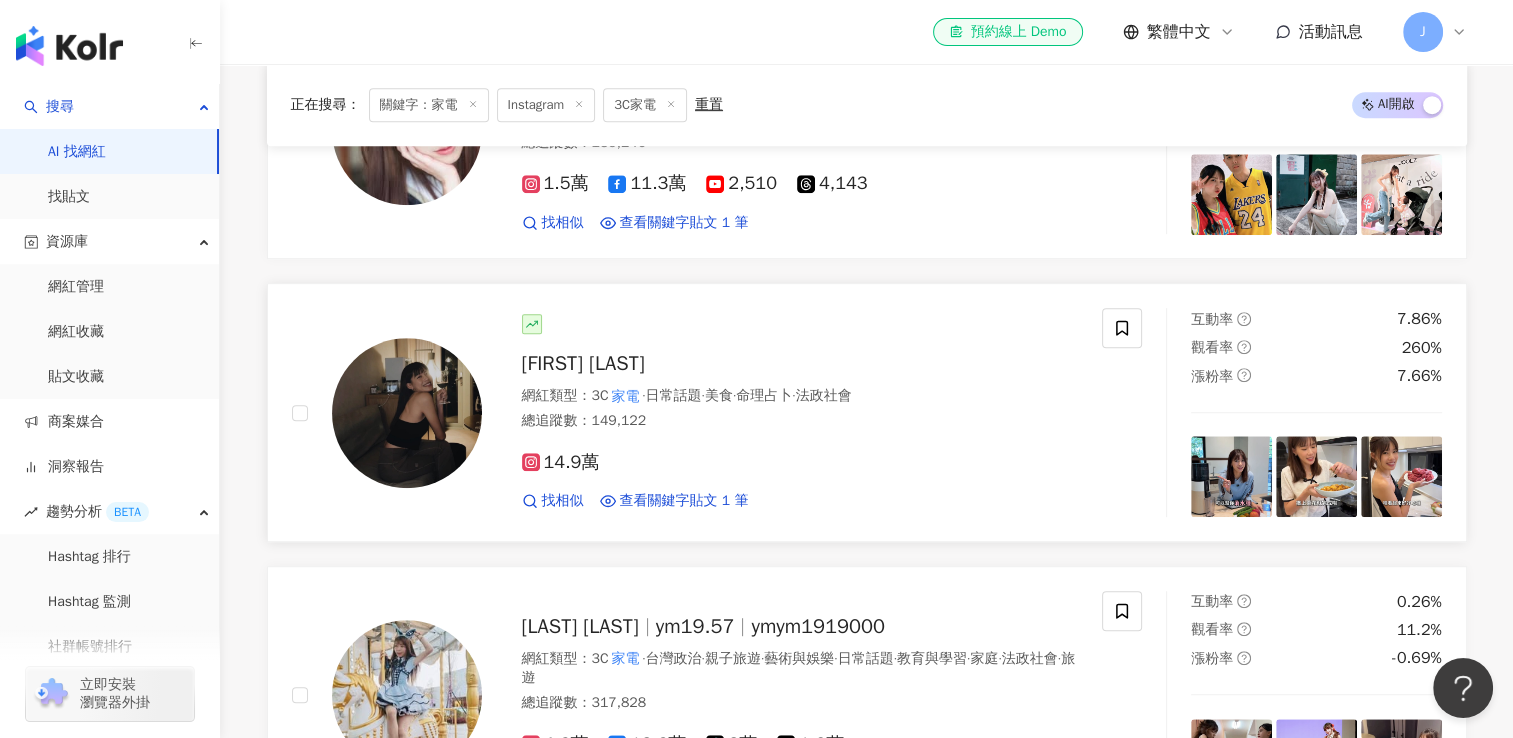 click on "Lisa Sung" at bounding box center (583, 363) 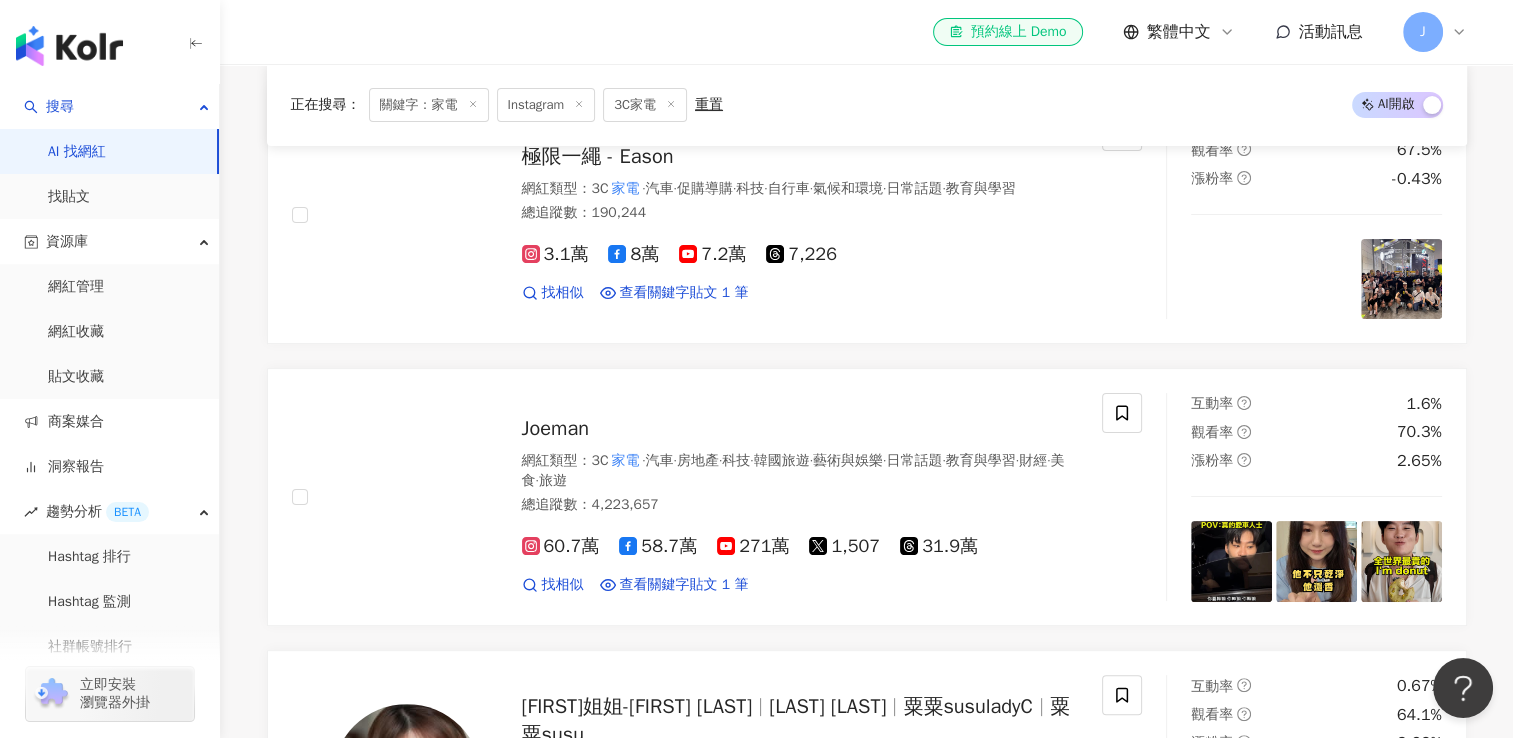 scroll, scrollTop: 368, scrollLeft: 0, axis: vertical 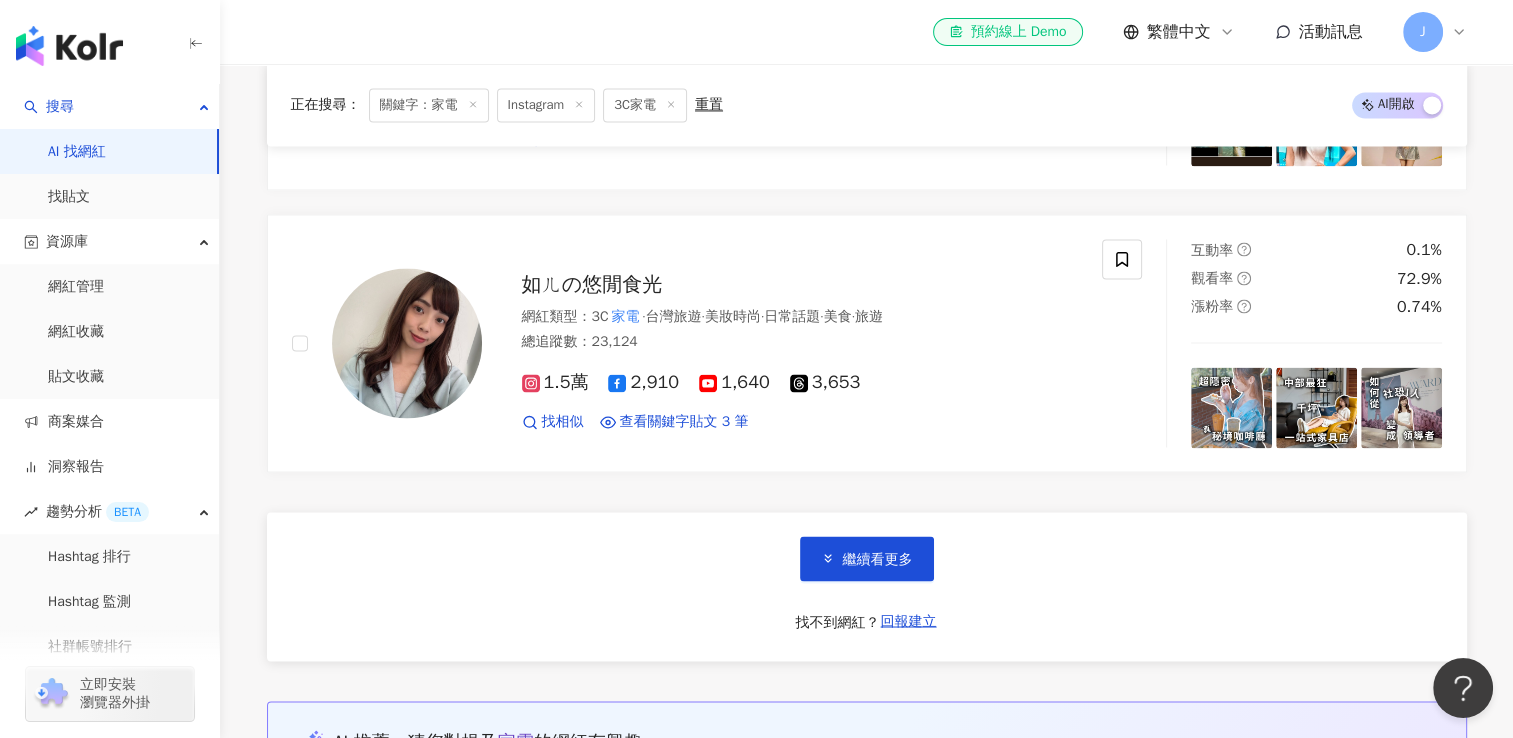 click on "繼續看更多 找不到網紅？ 回報建立" at bounding box center [867, 586] 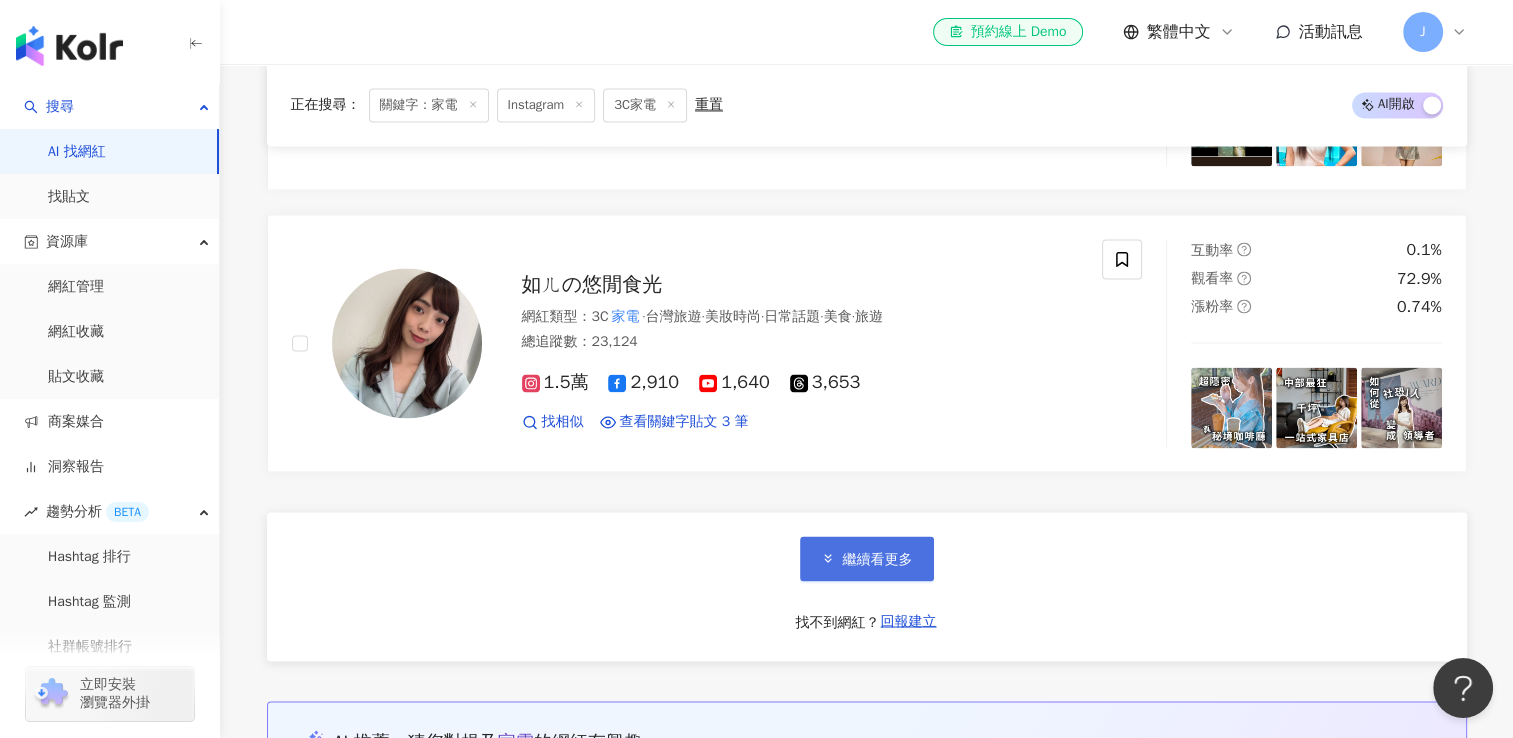 click on "繼續看更多" at bounding box center (878, 559) 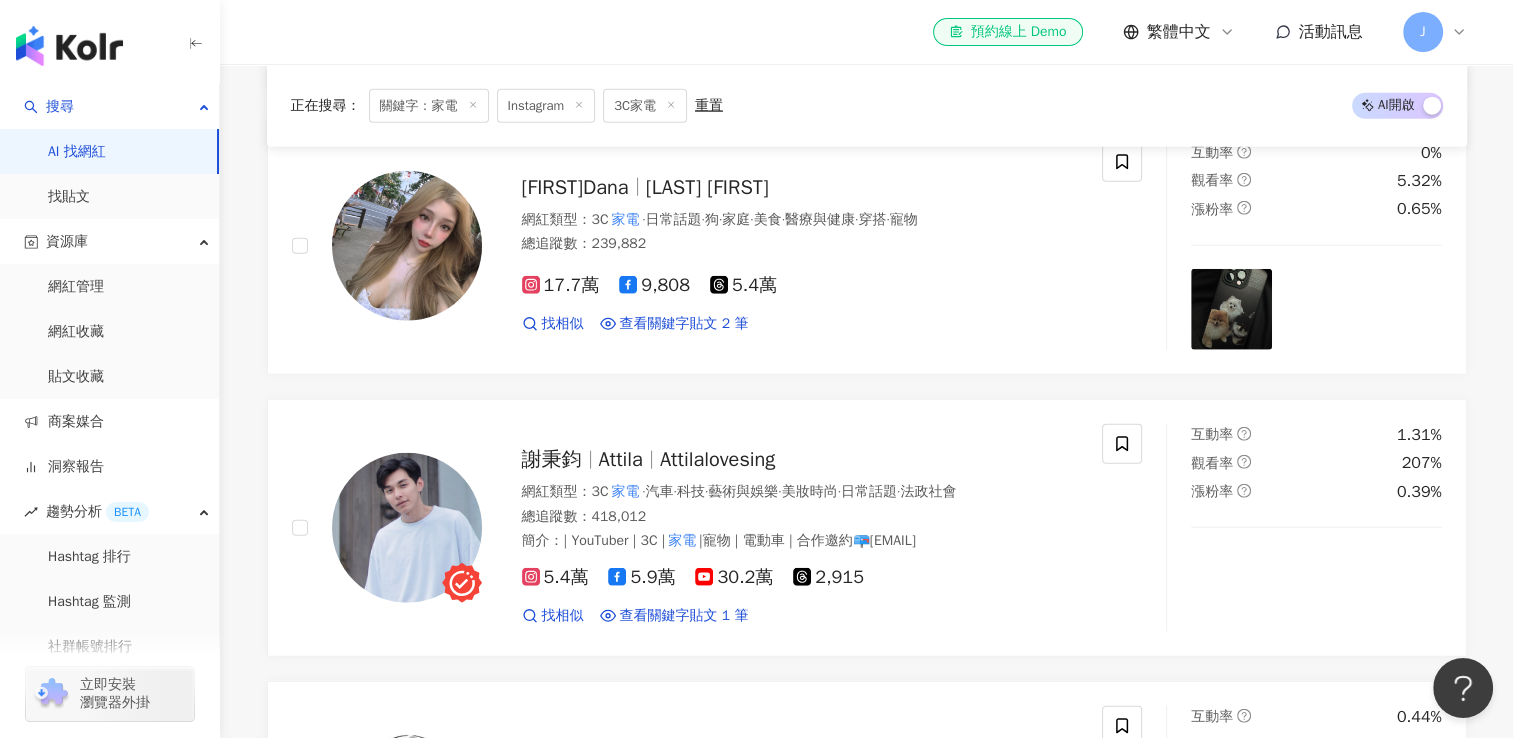 scroll, scrollTop: 5127, scrollLeft: 0, axis: vertical 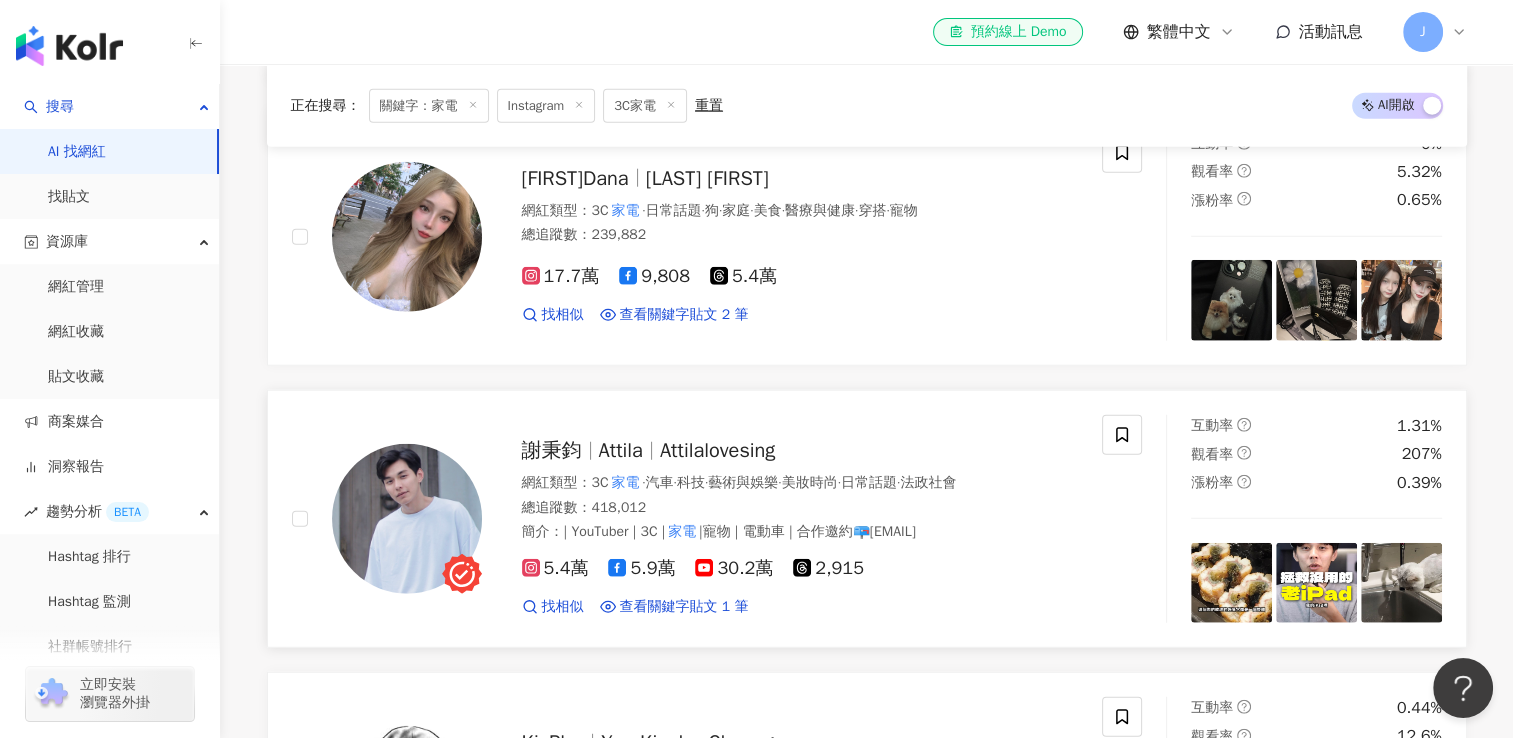 click on "Attilalovesing" at bounding box center [717, 450] 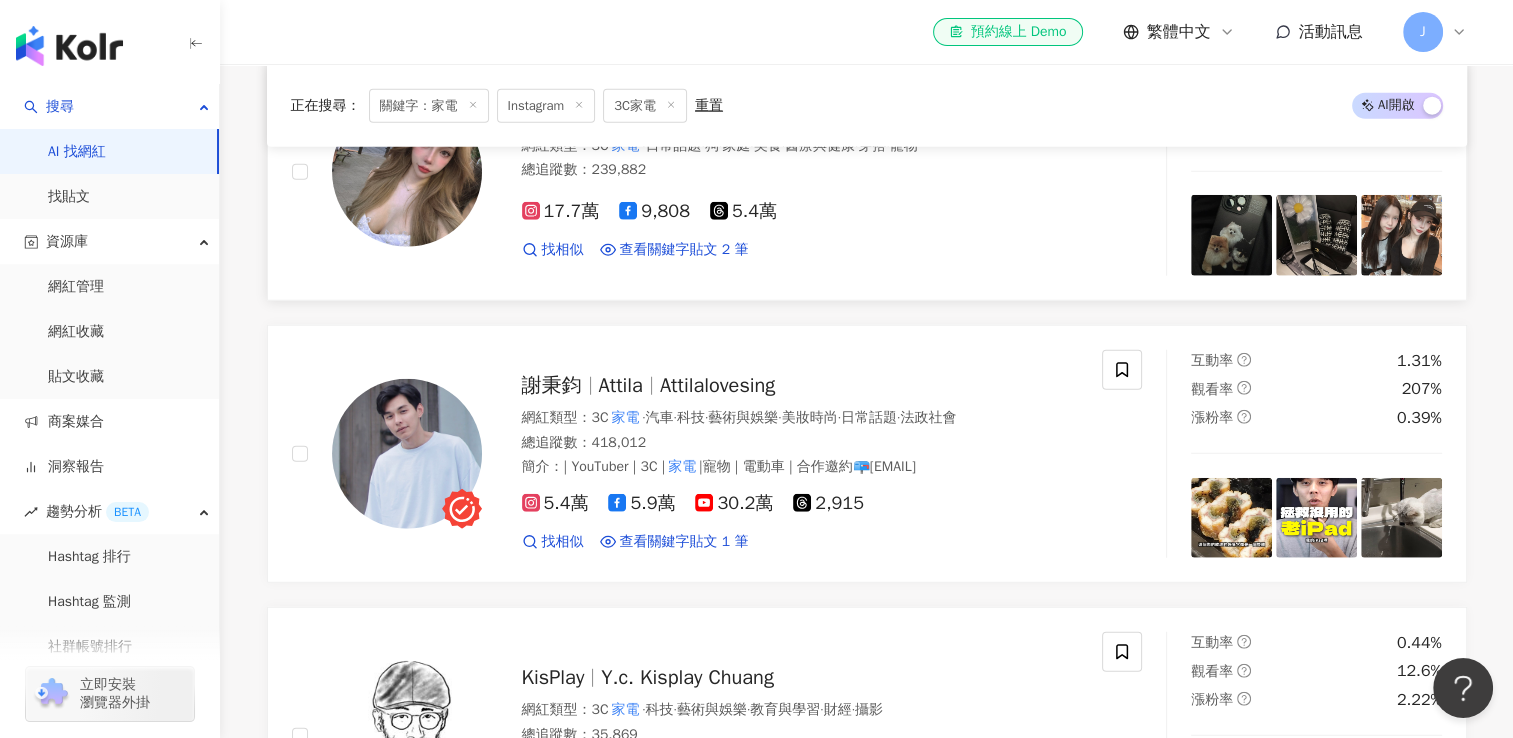 scroll, scrollTop: 5227, scrollLeft: 0, axis: vertical 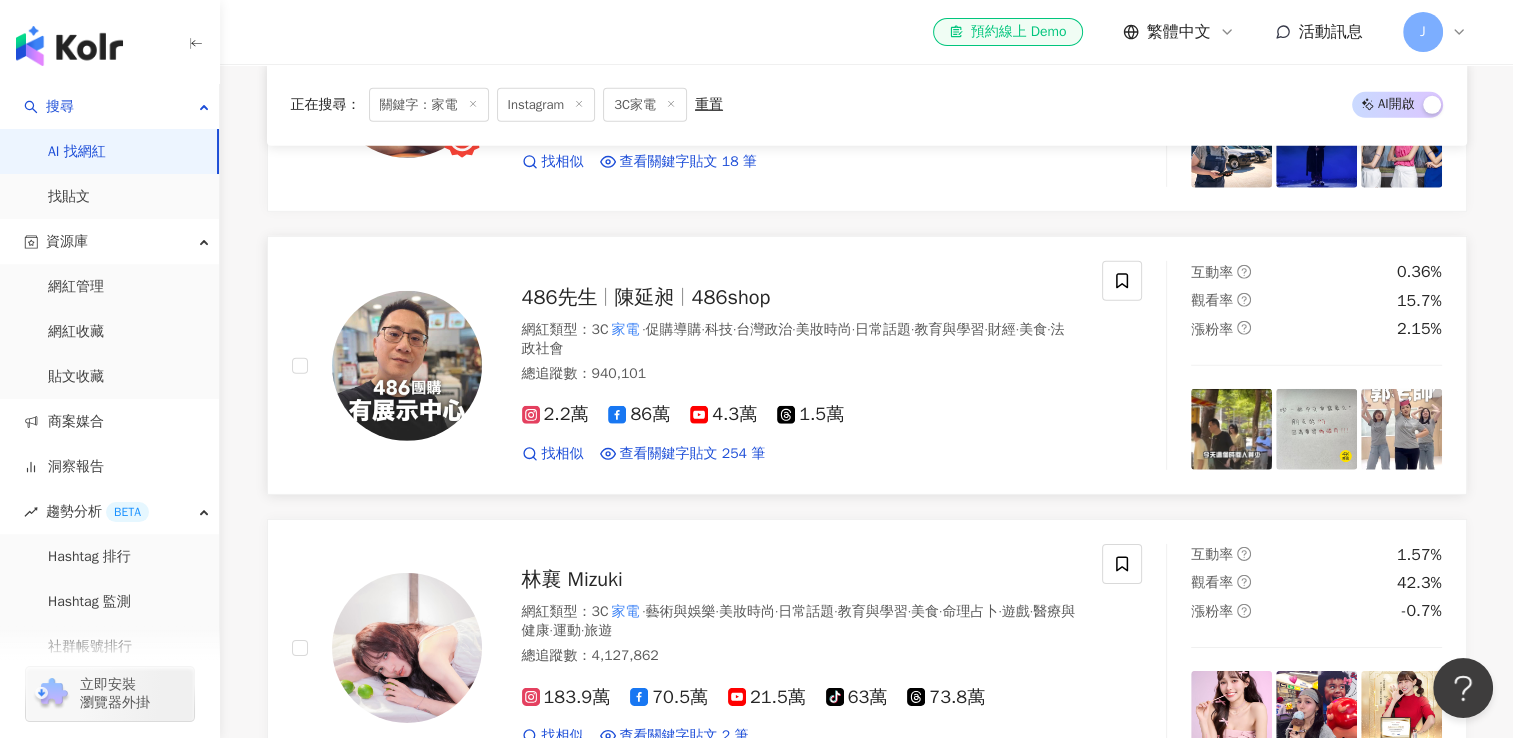 click on "486先生" at bounding box center [560, 297] 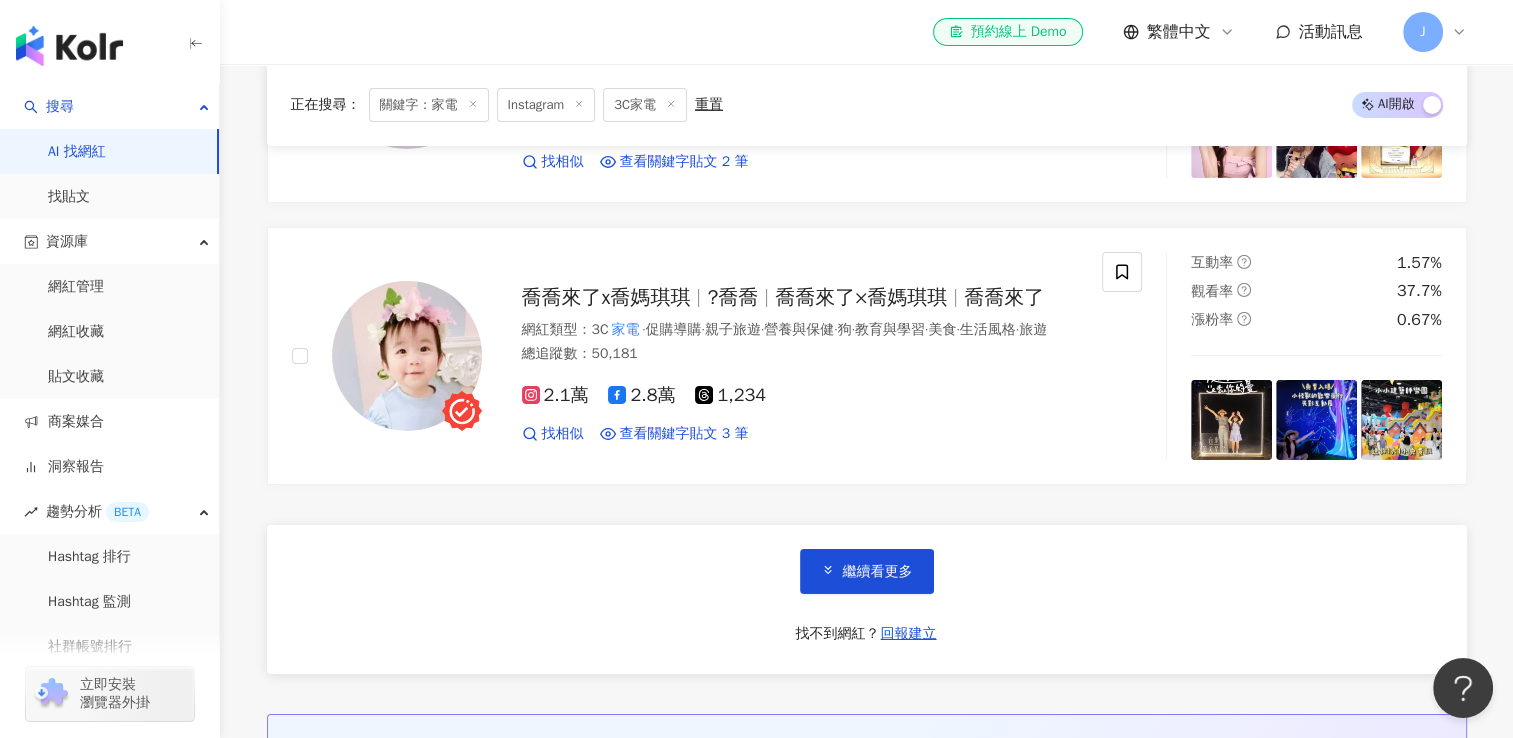 scroll, scrollTop: 6727, scrollLeft: 0, axis: vertical 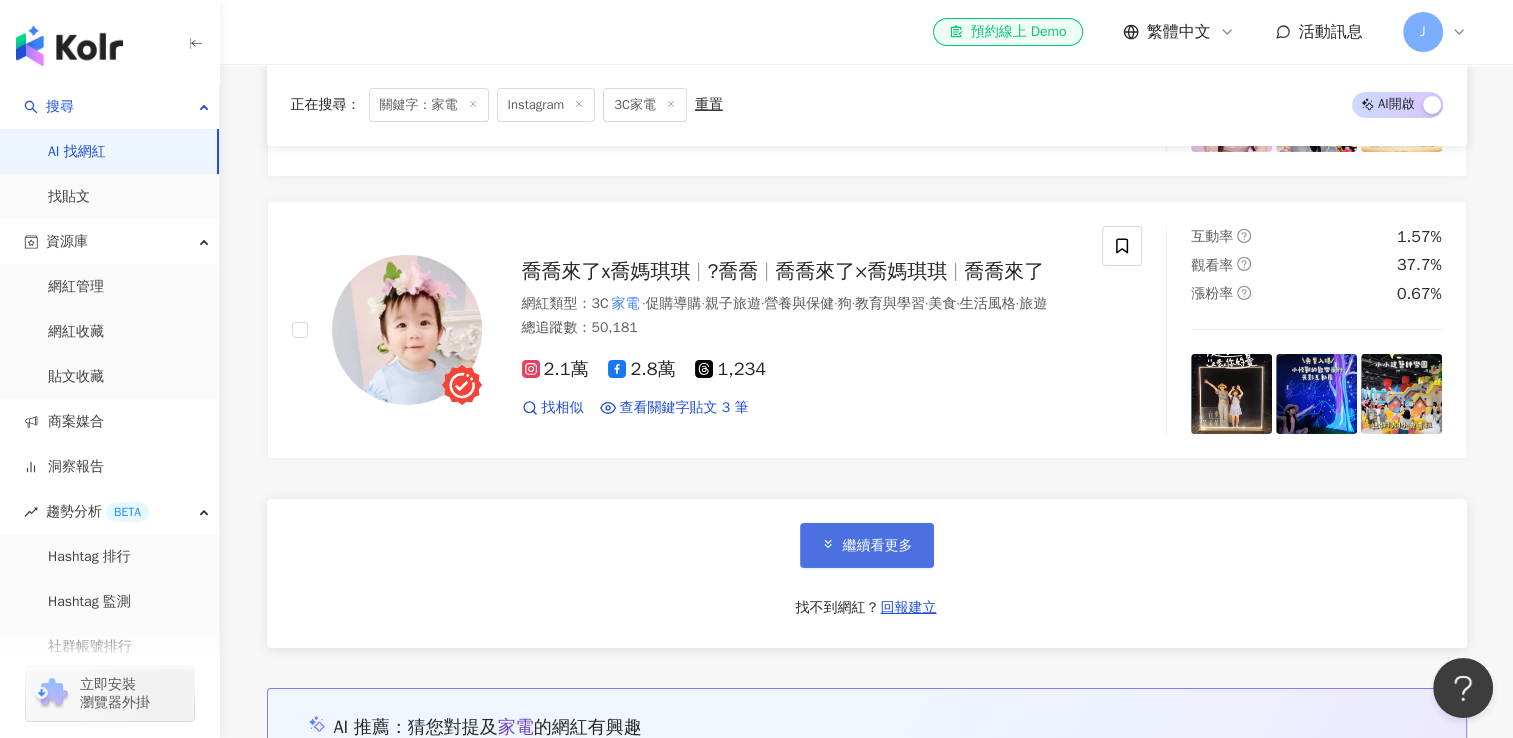 click on "繼續看更多" at bounding box center (878, 546) 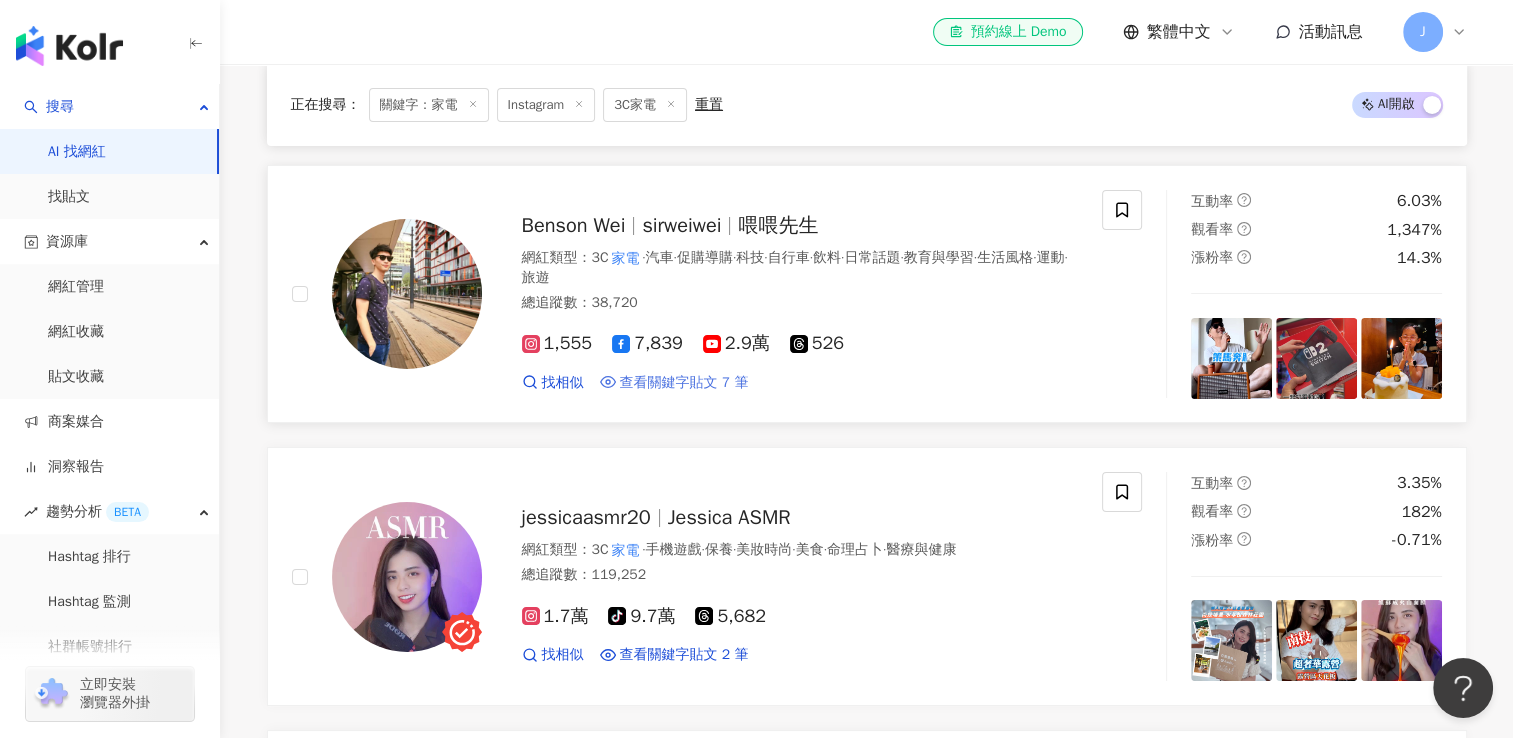 scroll, scrollTop: 7427, scrollLeft: 0, axis: vertical 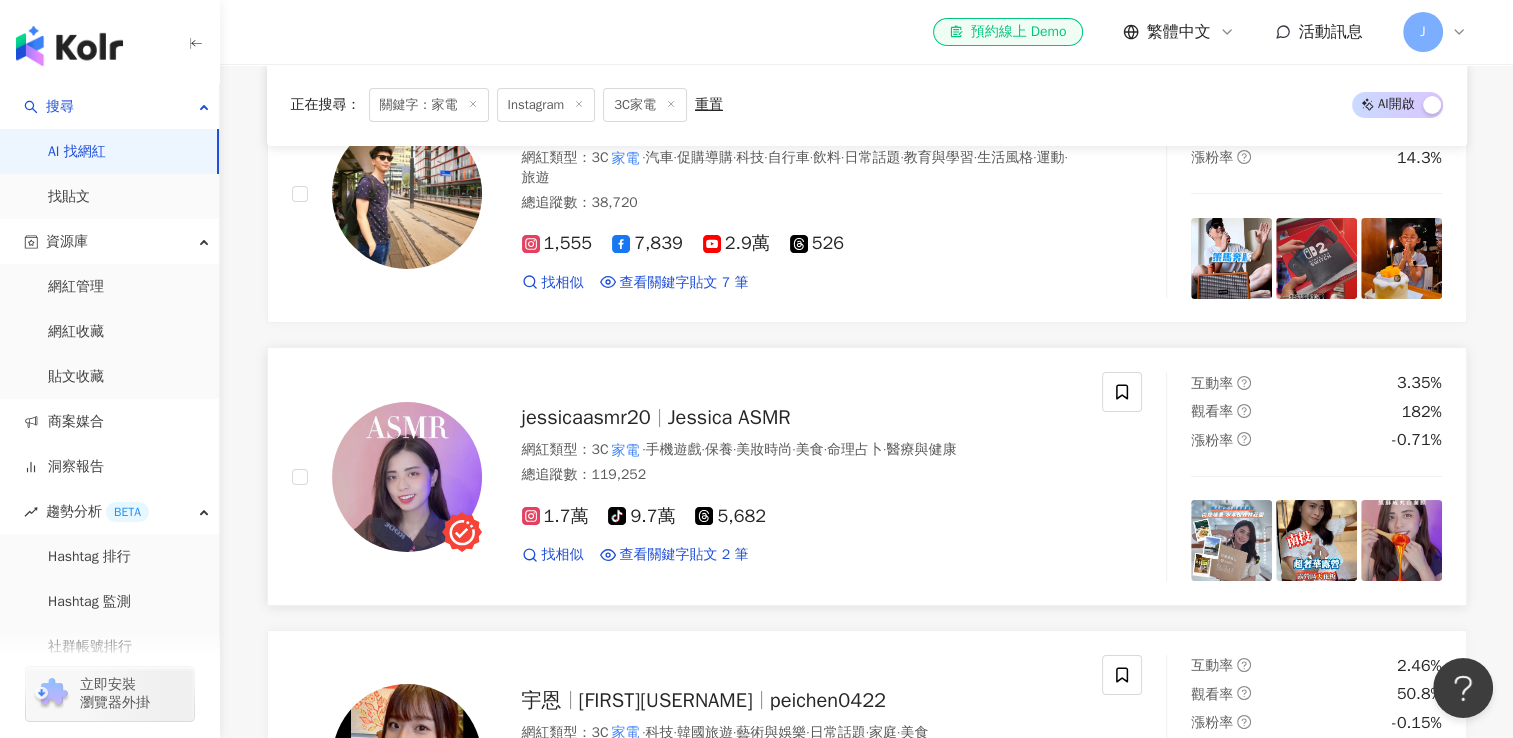 click on "Jessica ASMR" at bounding box center [729, 417] 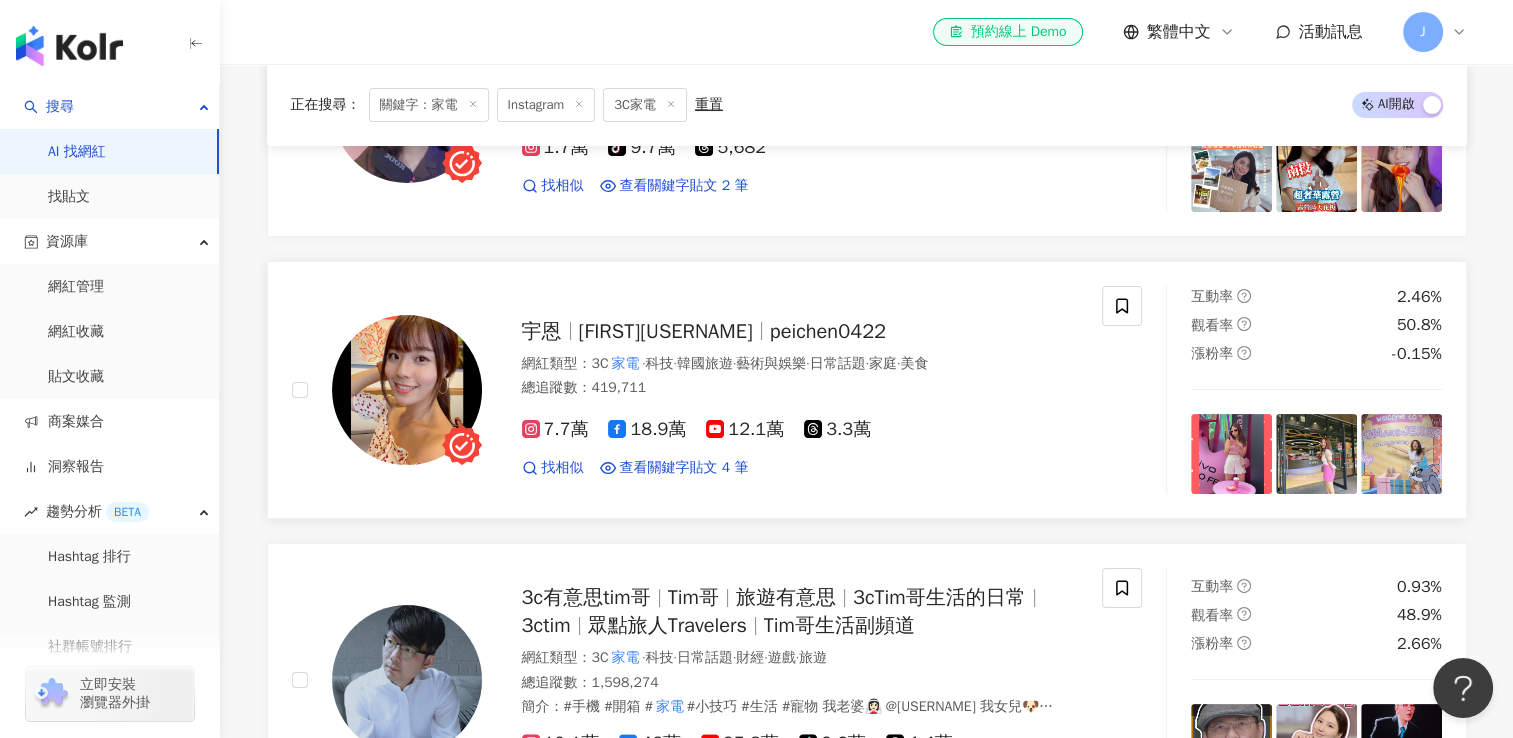scroll, scrollTop: 7827, scrollLeft: 0, axis: vertical 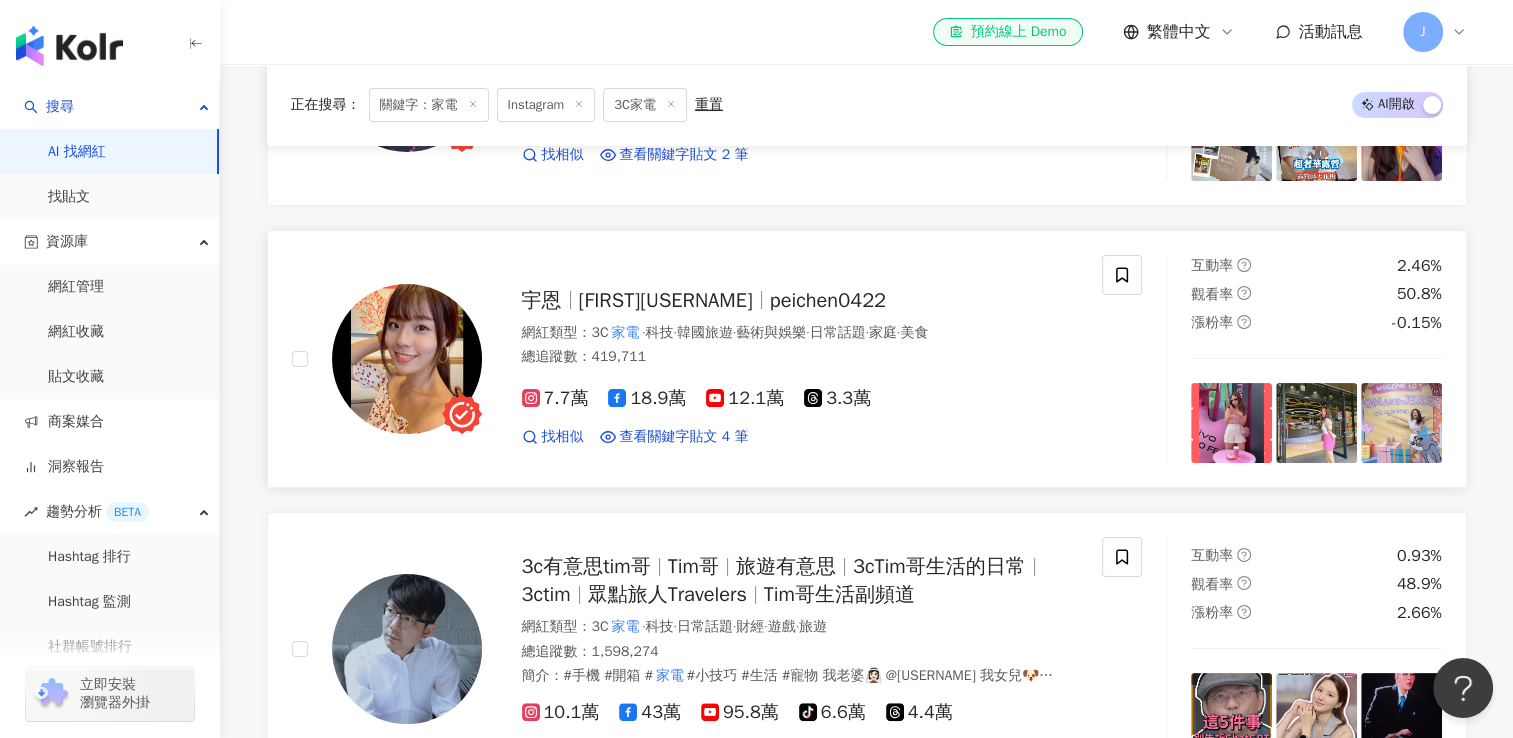 click on "peichen0422" at bounding box center [828, 300] 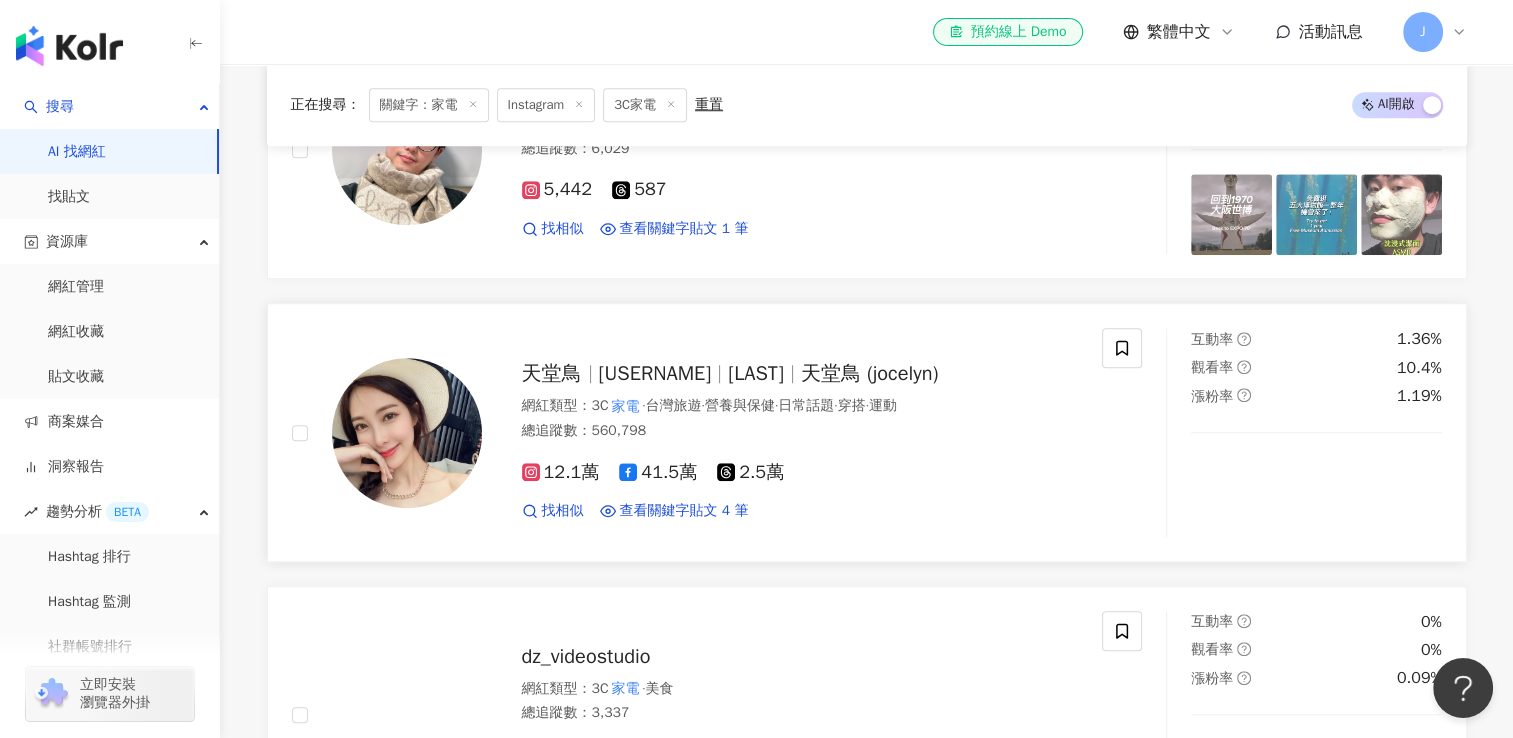 scroll, scrollTop: 9227, scrollLeft: 0, axis: vertical 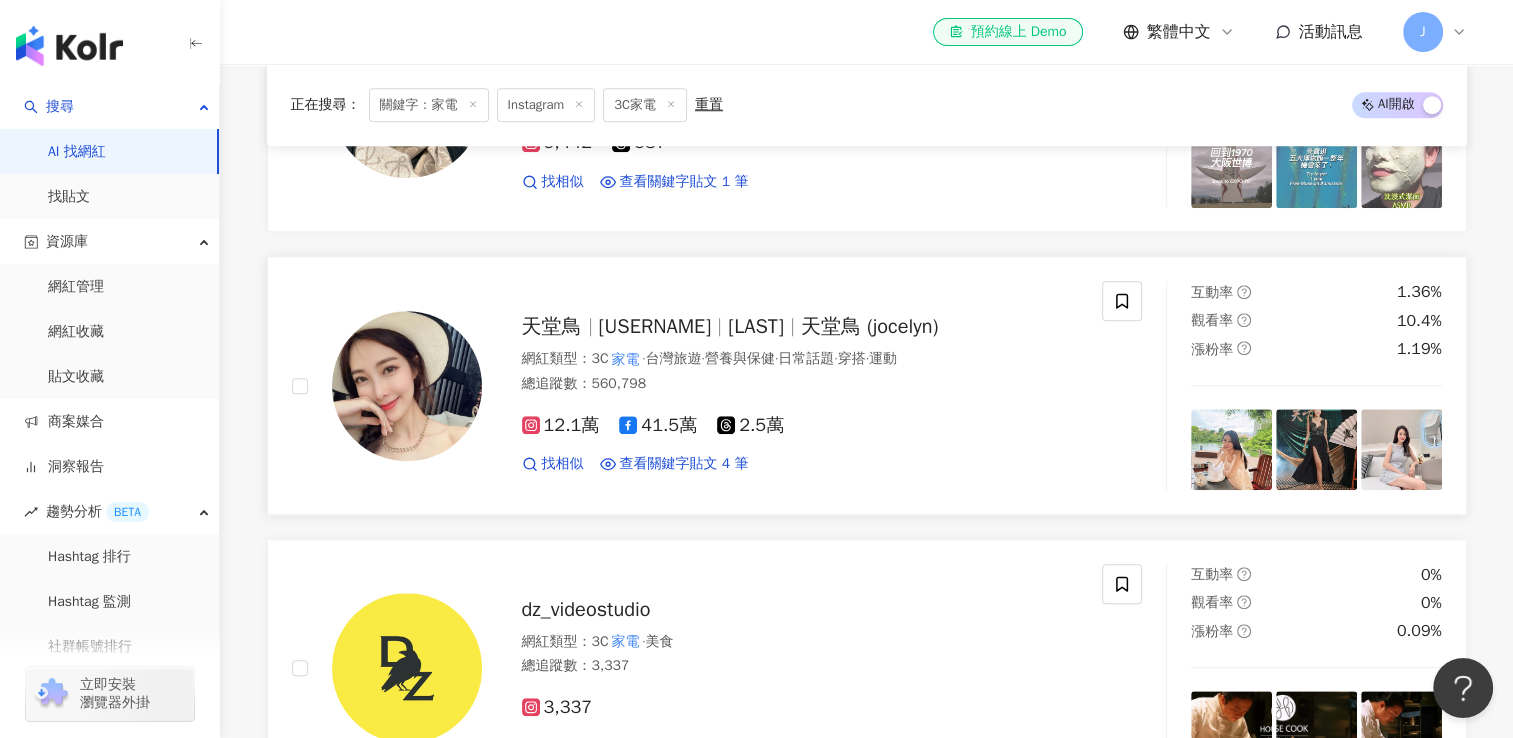 click on "天堂鳥 (jocelyn)" at bounding box center (870, 326) 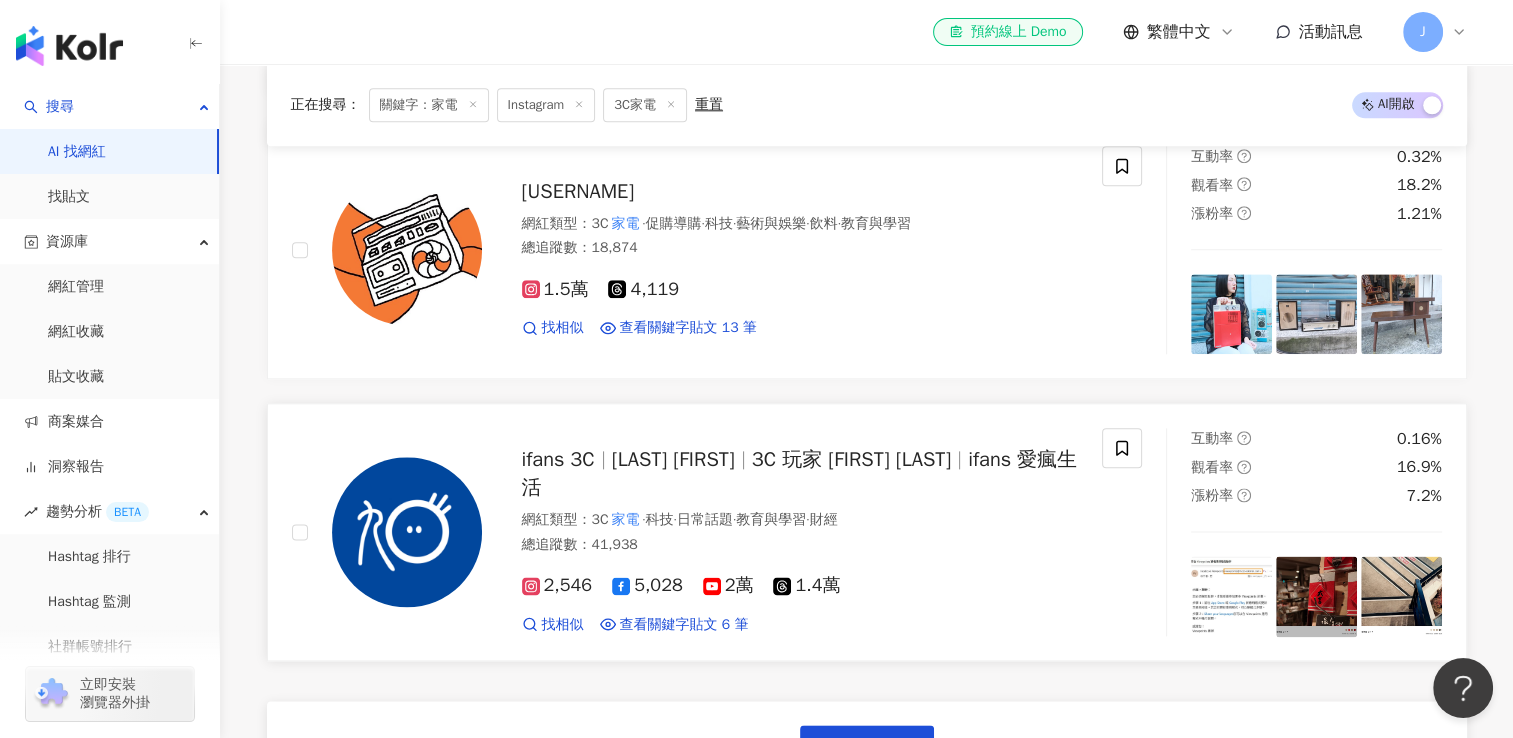 scroll, scrollTop: 10427, scrollLeft: 0, axis: vertical 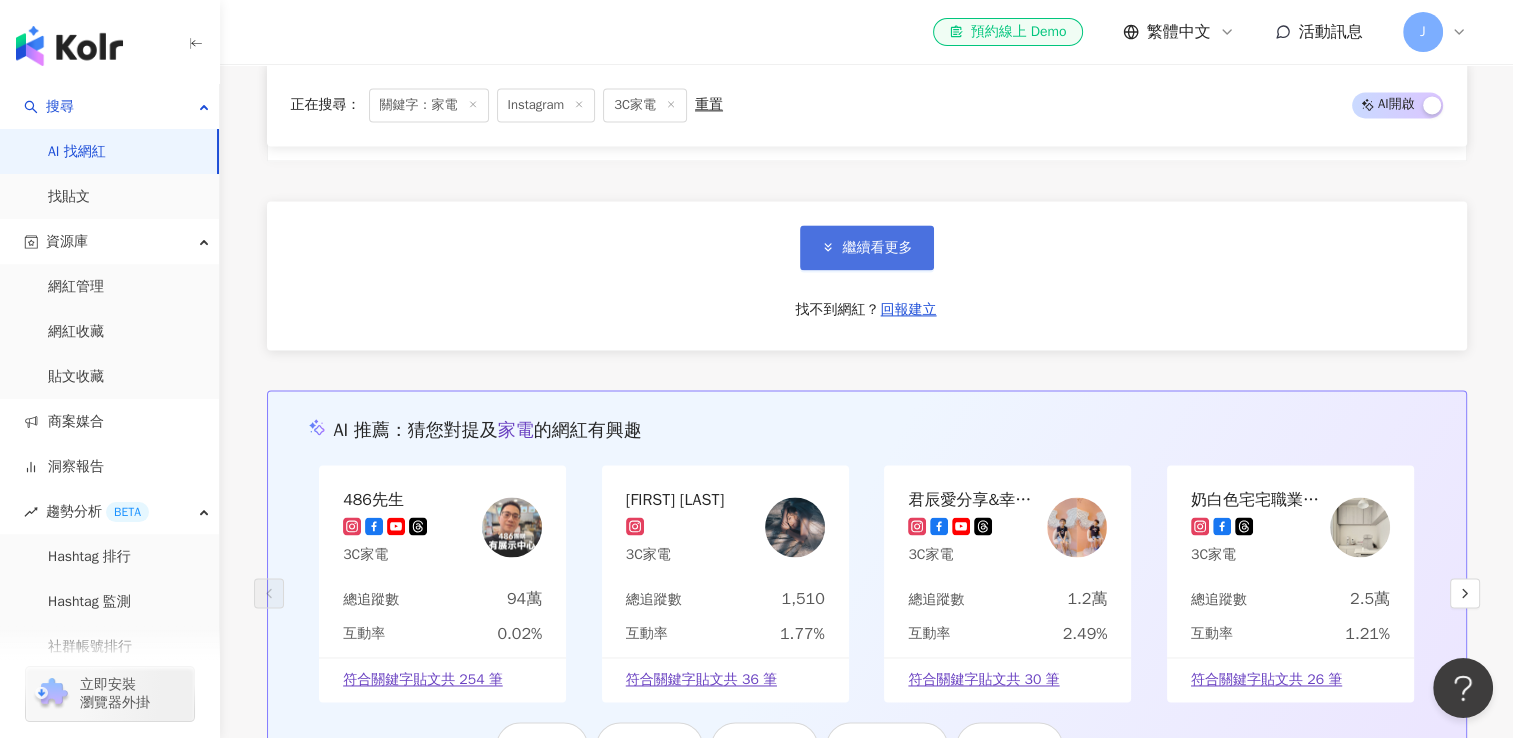 click 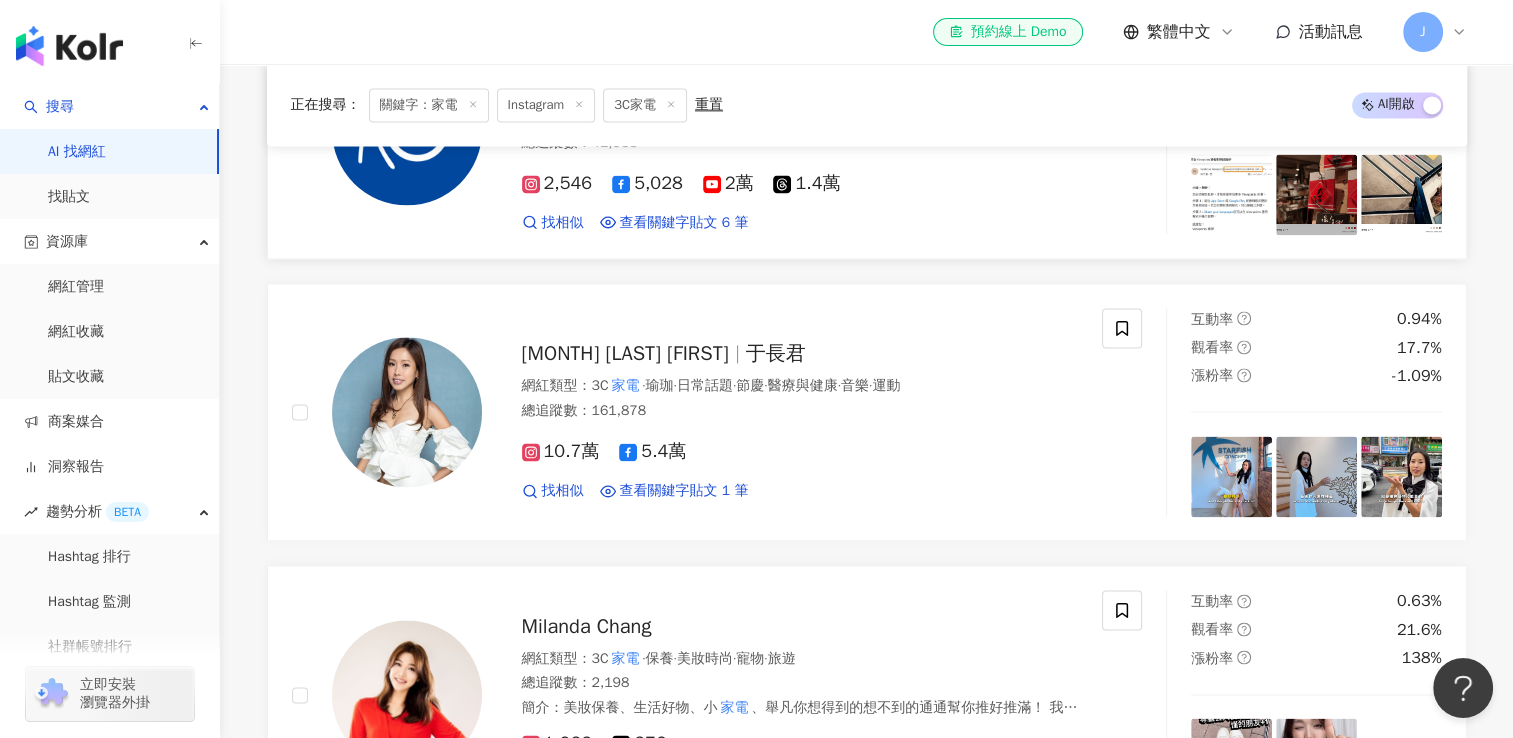 scroll, scrollTop: 10427, scrollLeft: 0, axis: vertical 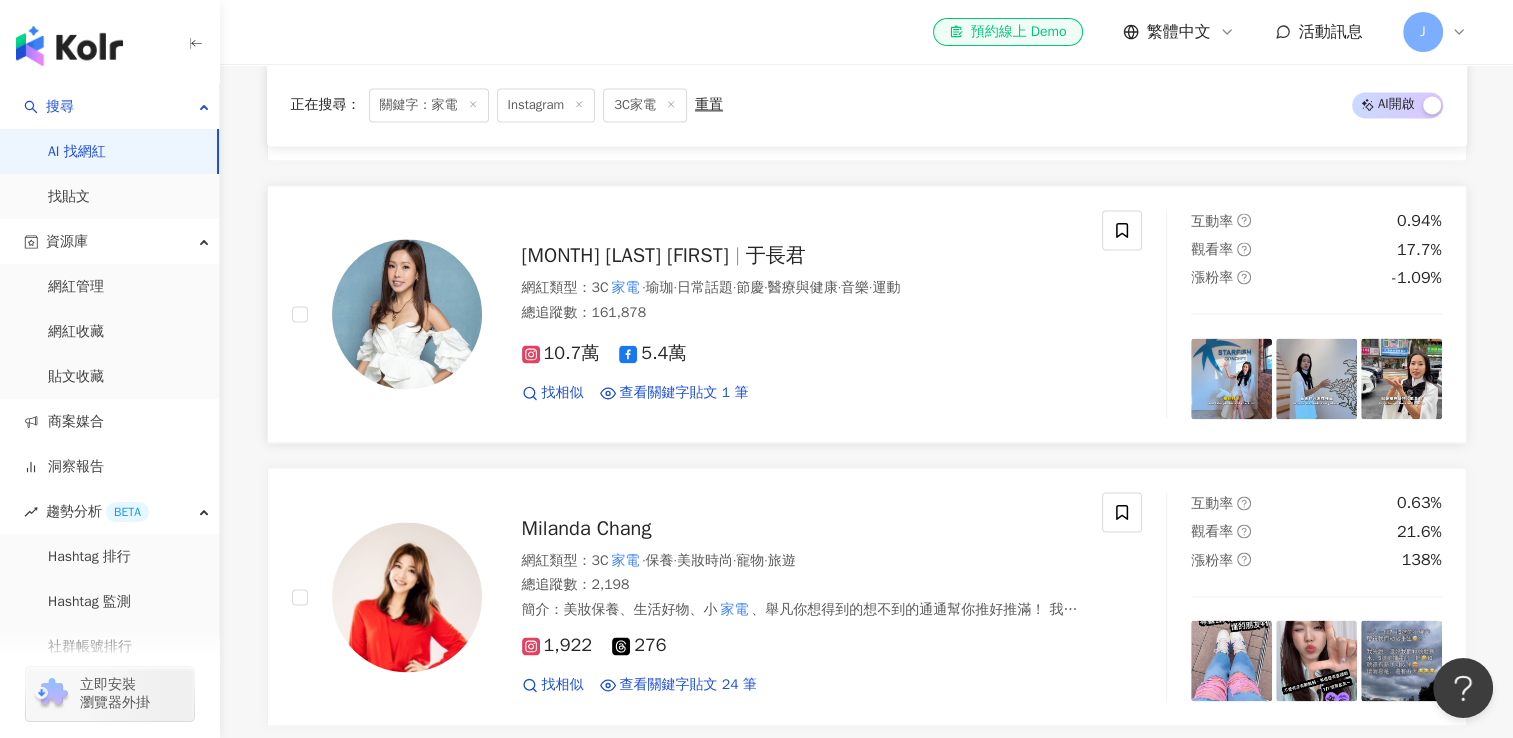 click at bounding box center (407, 314) 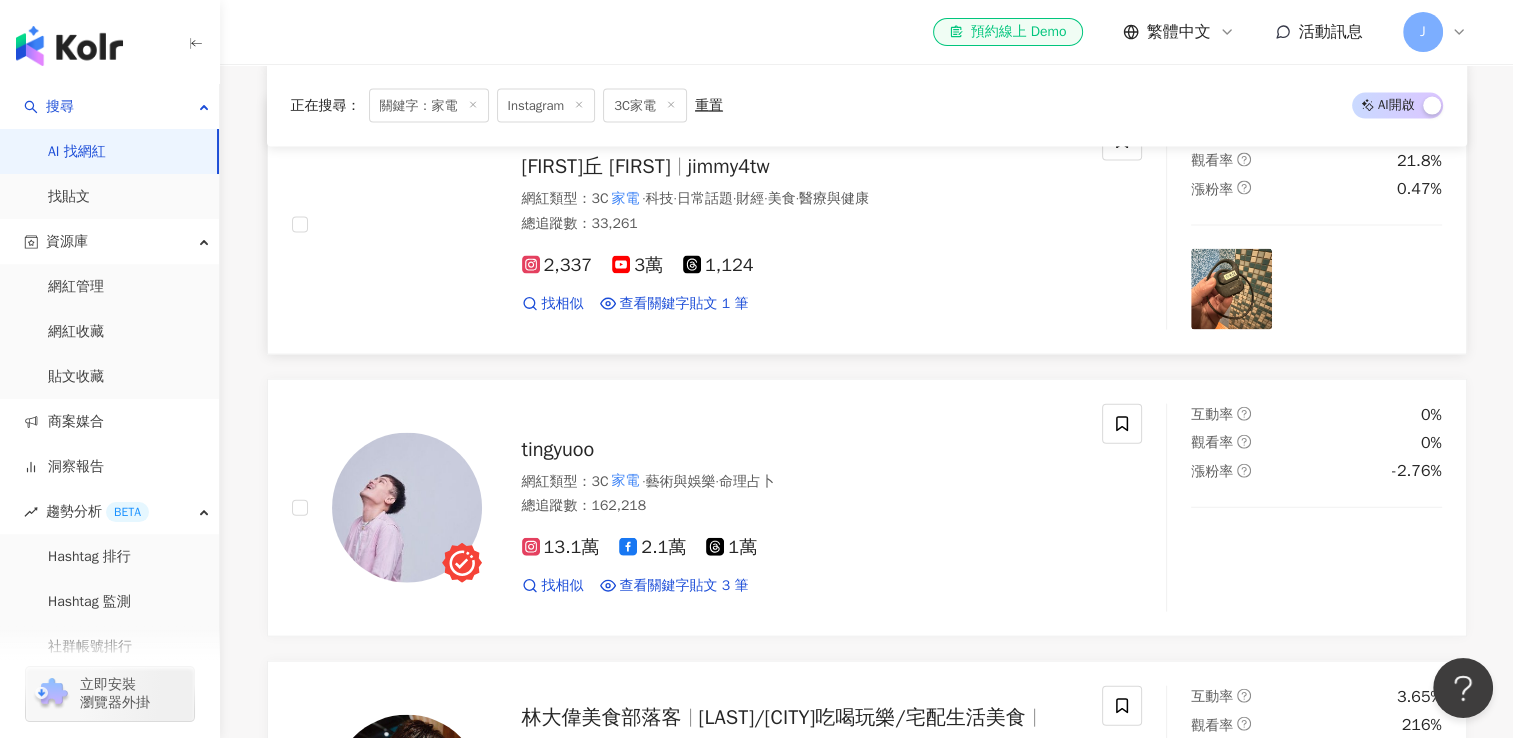 scroll, scrollTop: 12027, scrollLeft: 0, axis: vertical 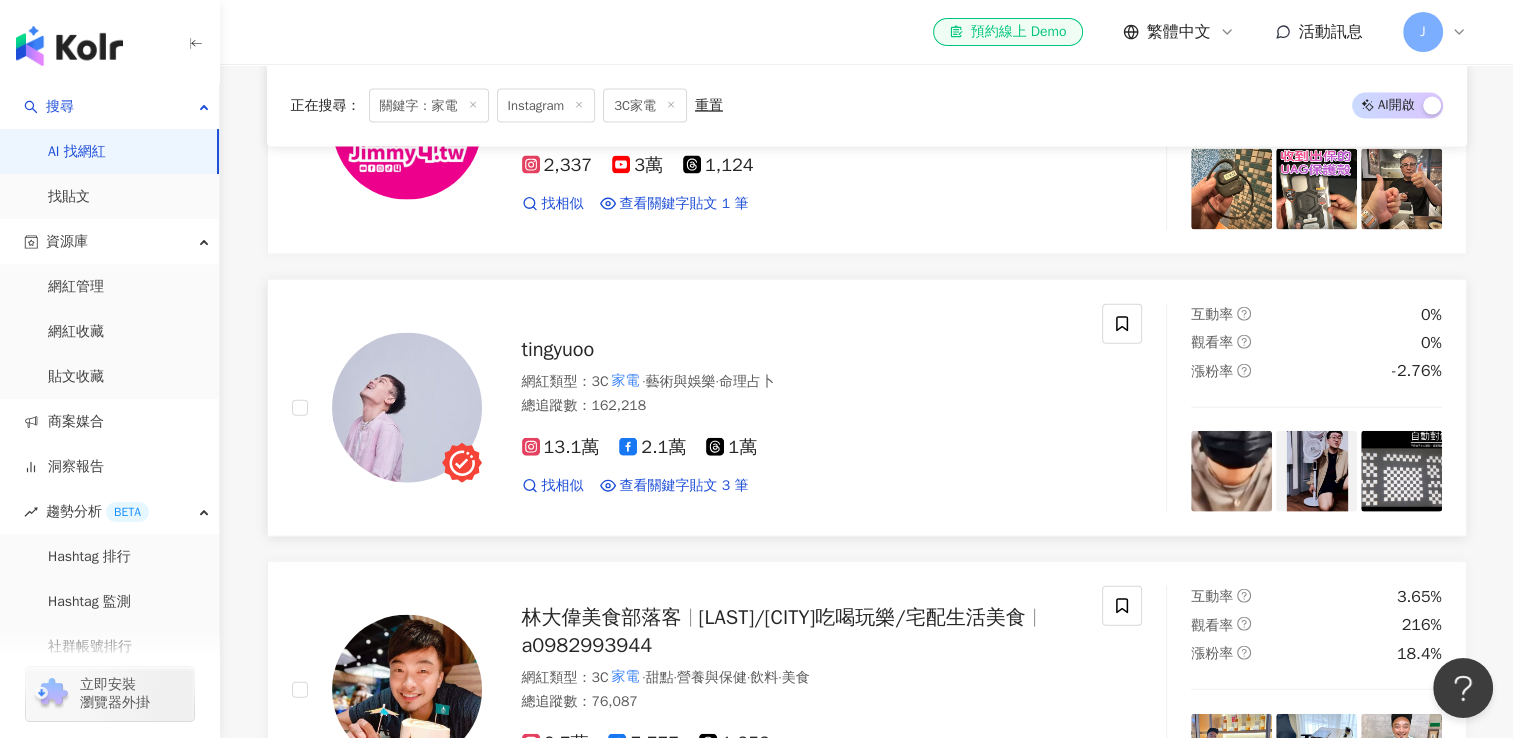 click at bounding box center [407, 408] 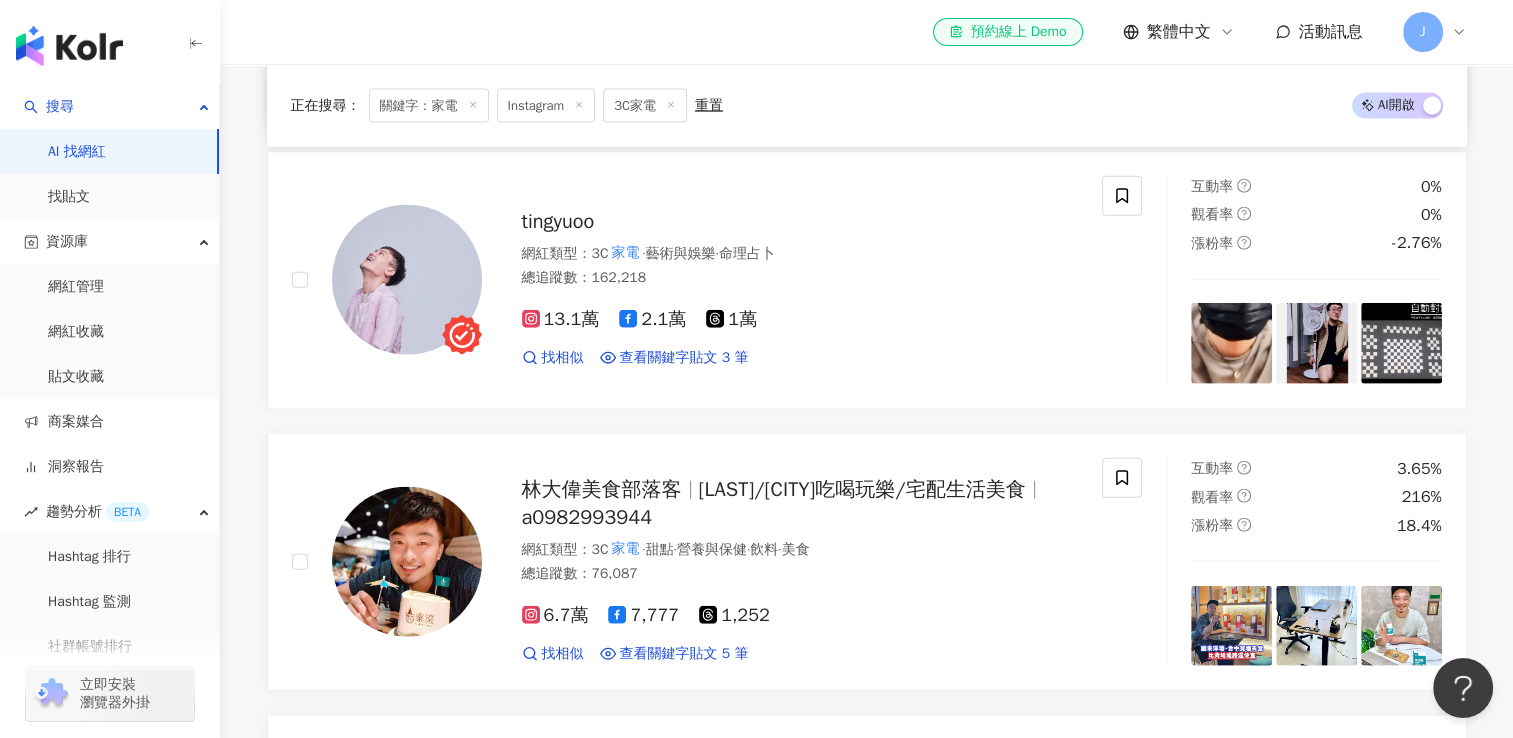 scroll, scrollTop: 12427, scrollLeft: 0, axis: vertical 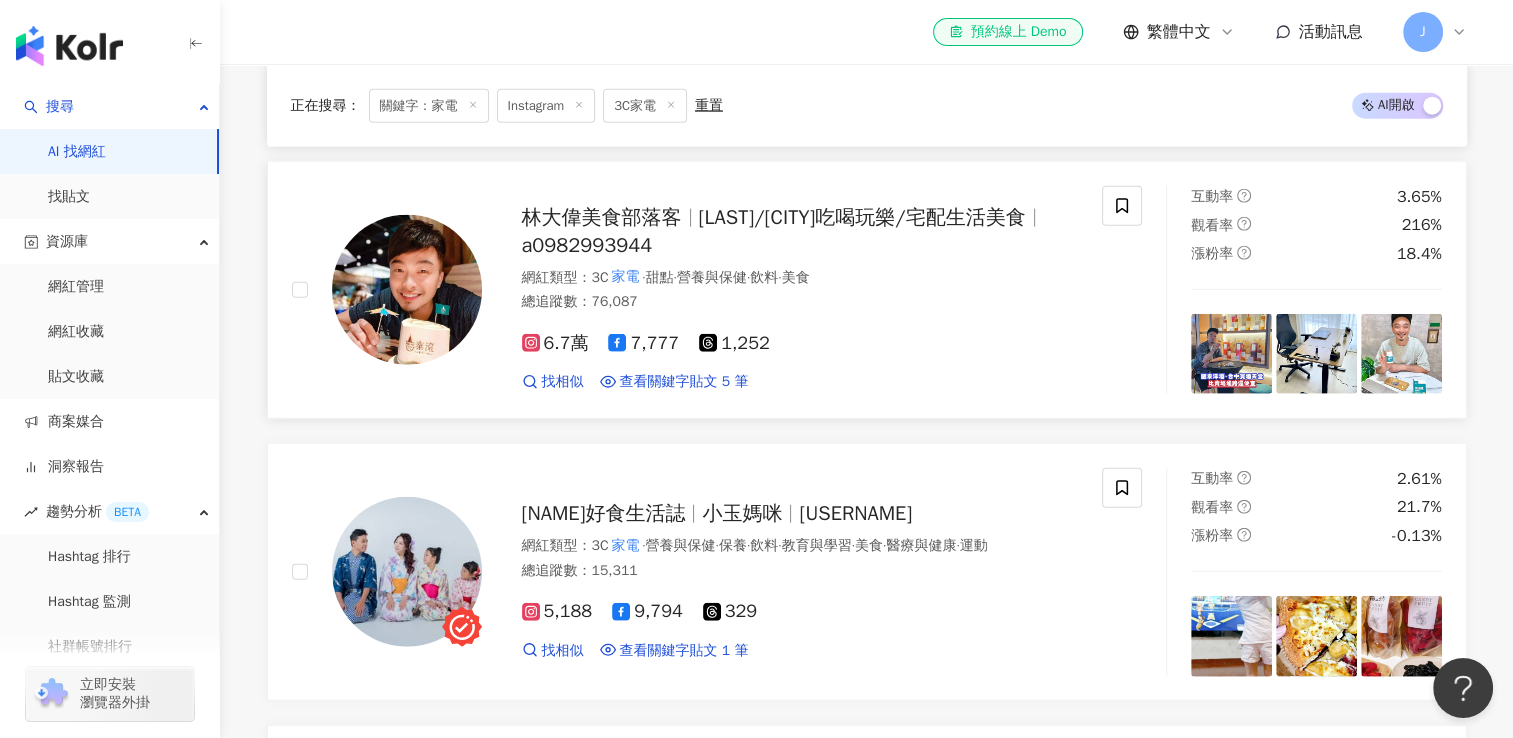 drag, startPoint x: 916, startPoint y: 186, endPoint x: 855, endPoint y: 194, distance: 61.522354 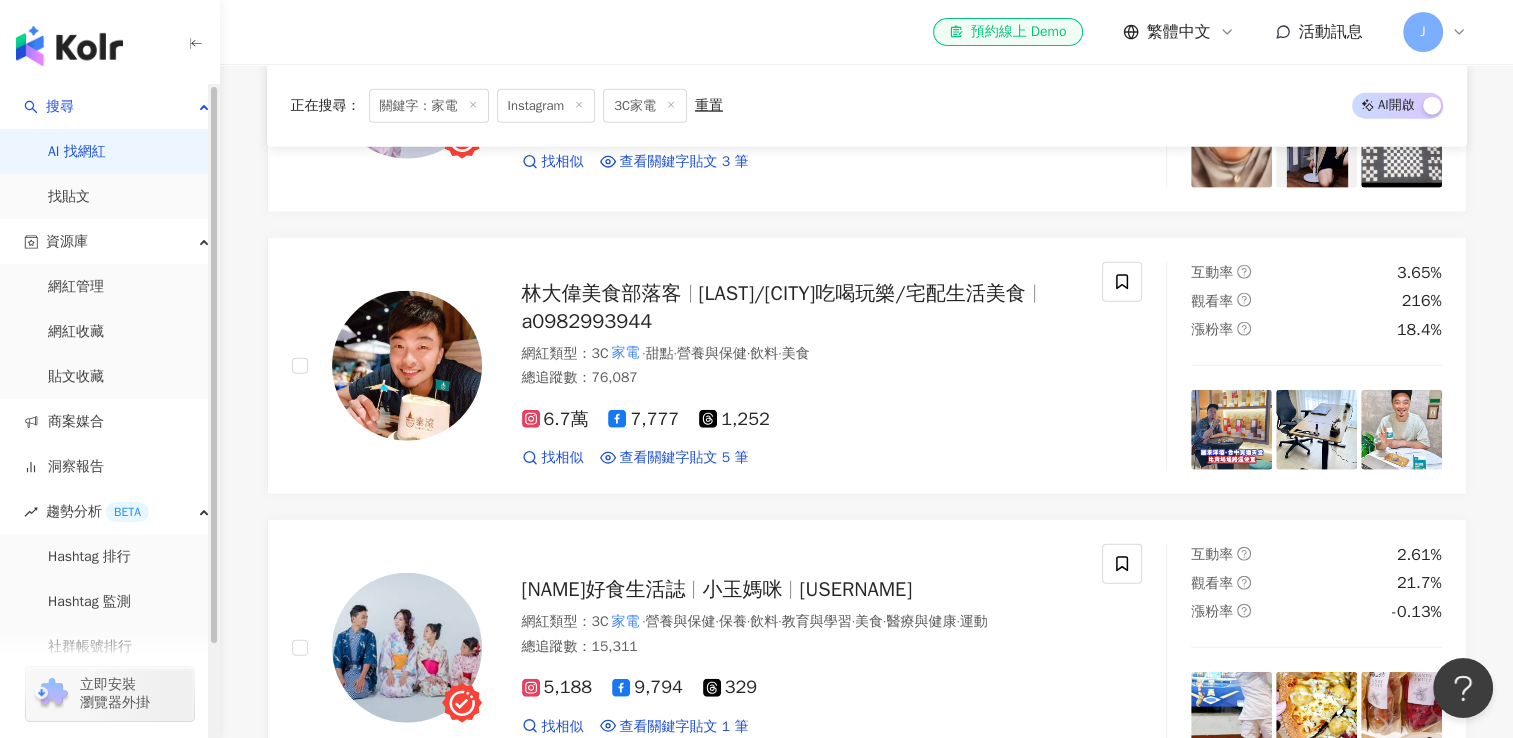 scroll, scrollTop: 12327, scrollLeft: 0, axis: vertical 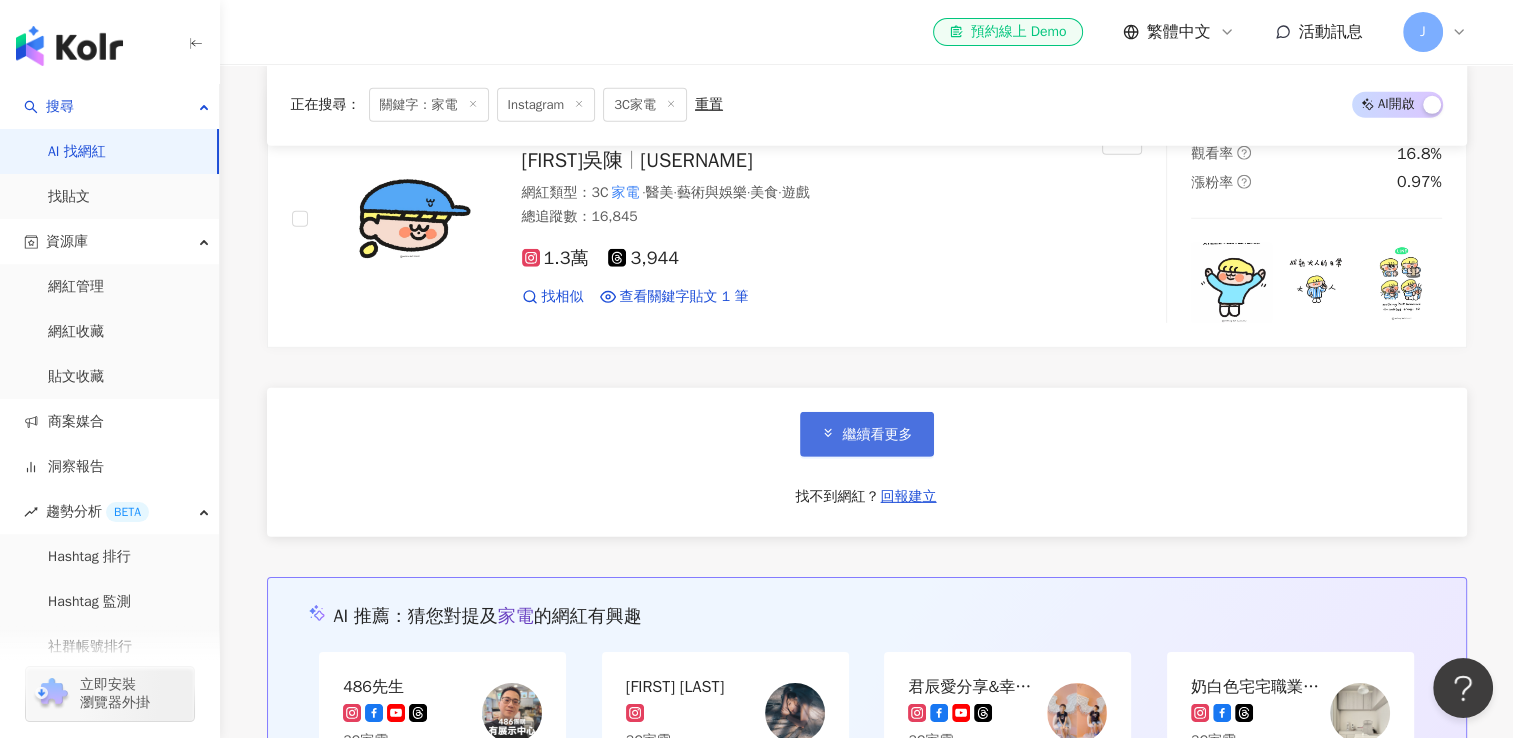 click on "繼續看更多" at bounding box center [878, 435] 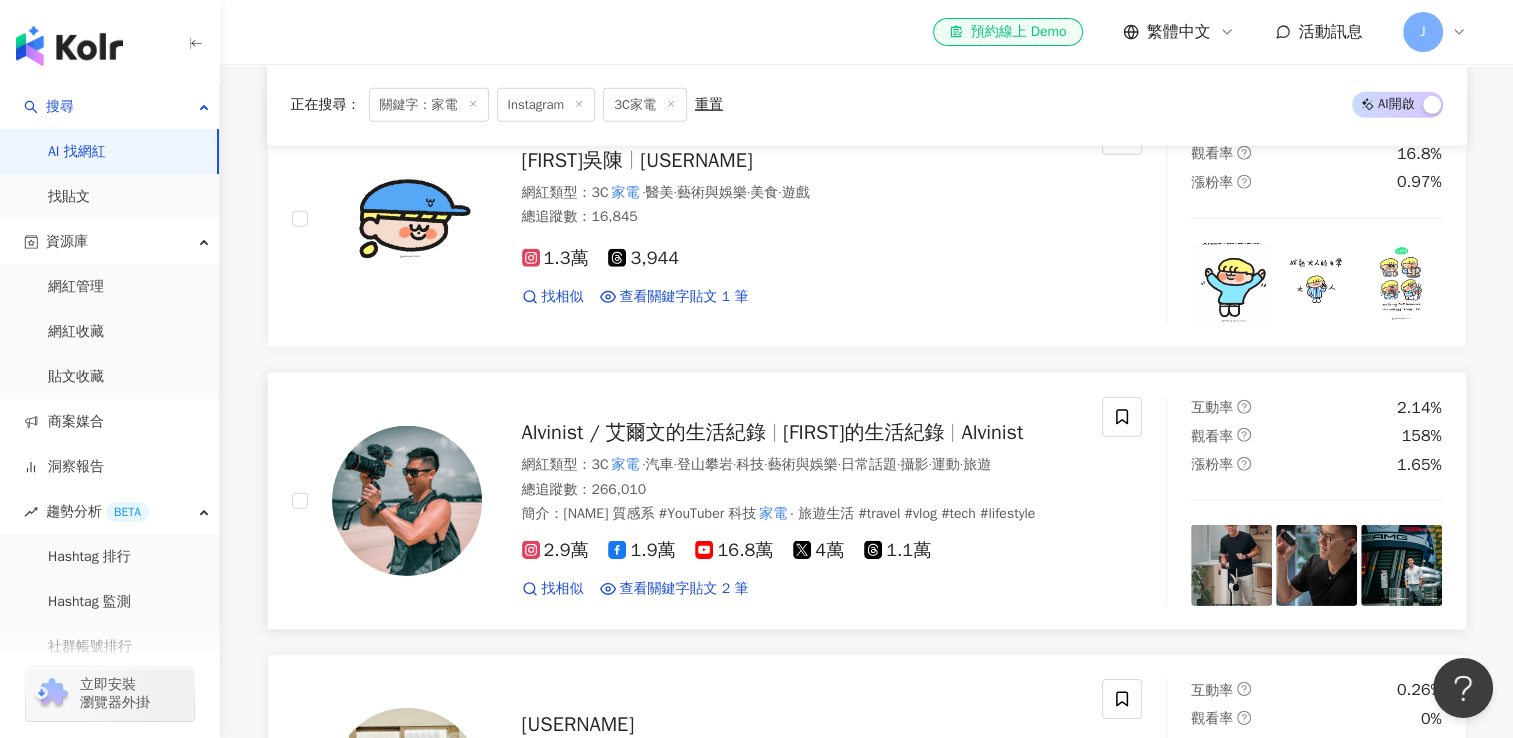 click on "艾爾文的生活紀錄" at bounding box center [864, 432] 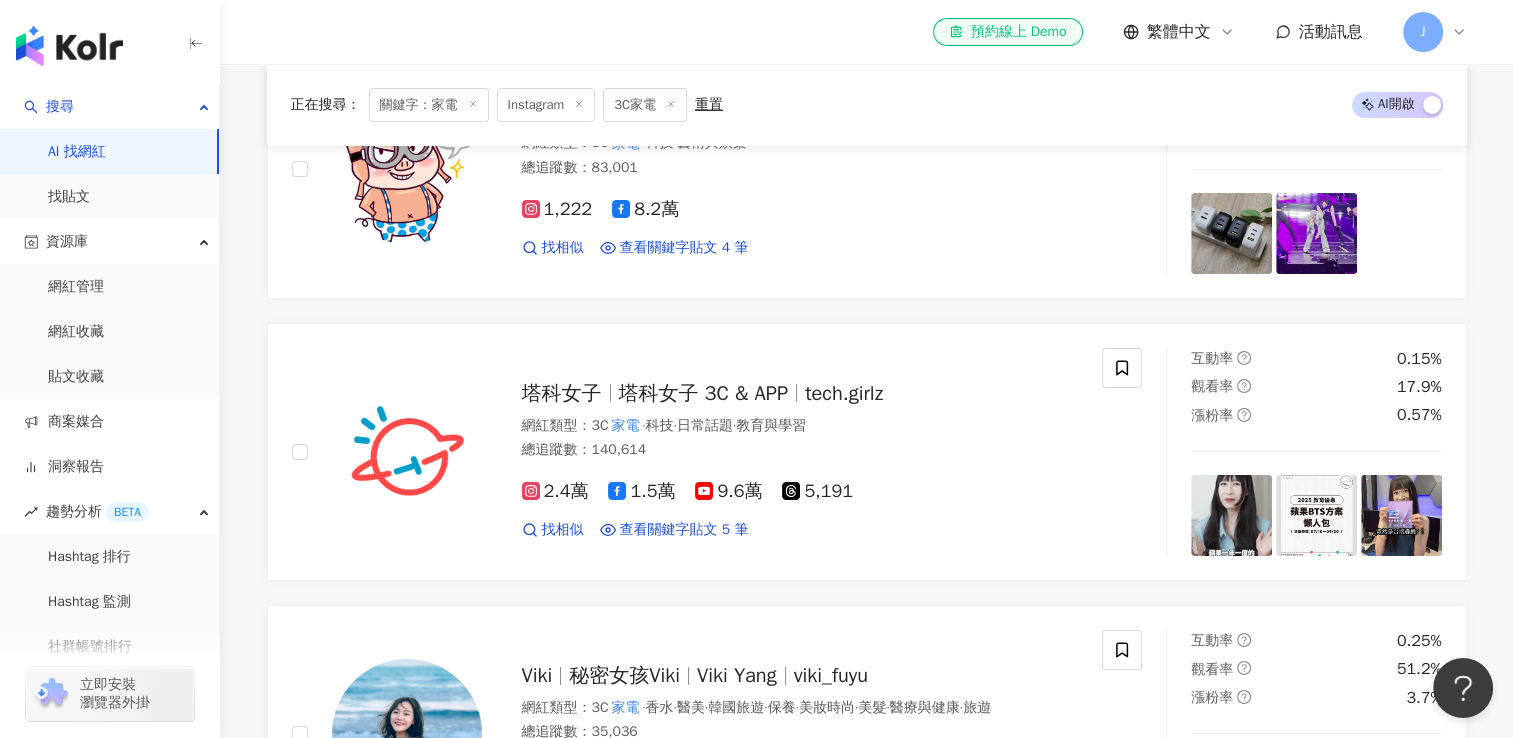 scroll, scrollTop: 14527, scrollLeft: 0, axis: vertical 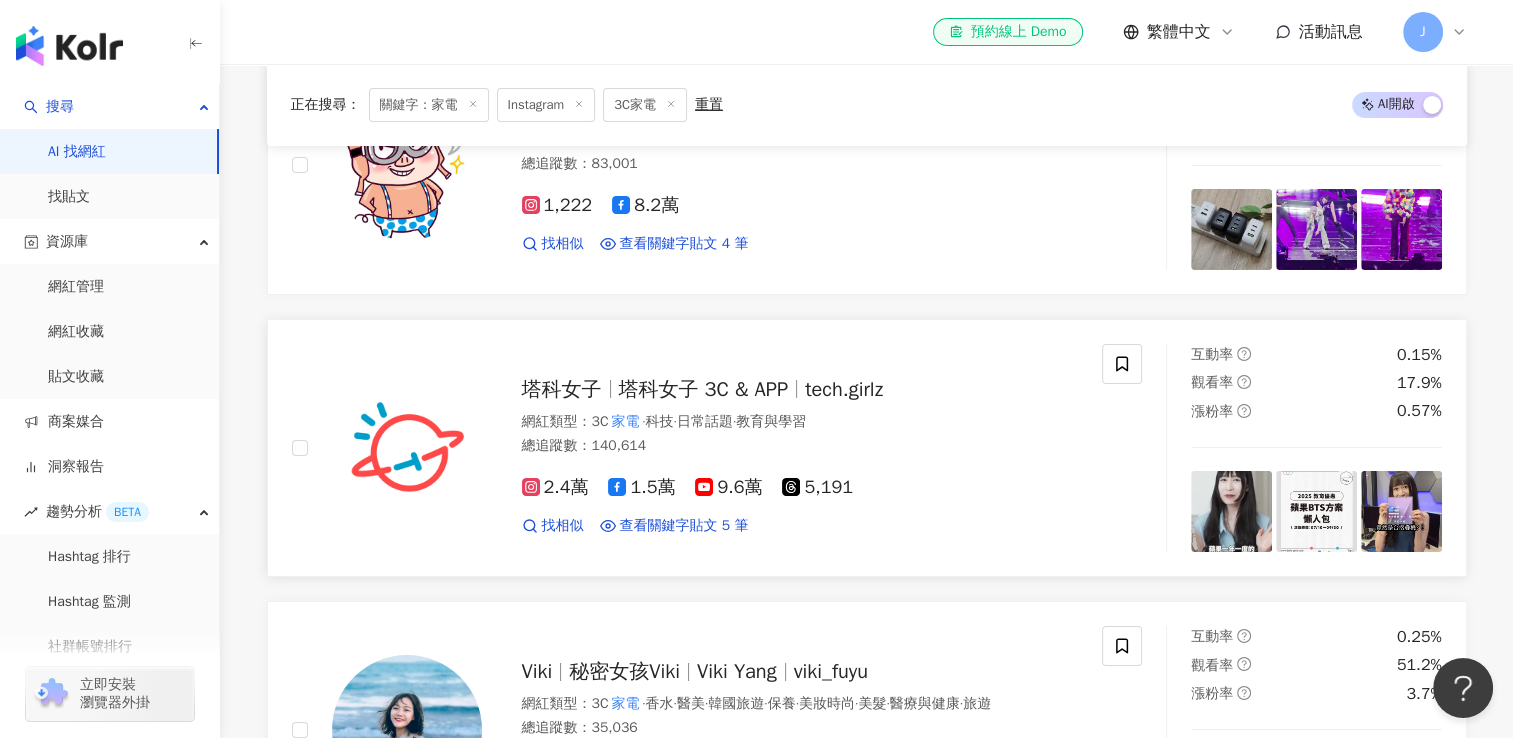 click on "塔科女子 3C & APP" at bounding box center (704, 389) 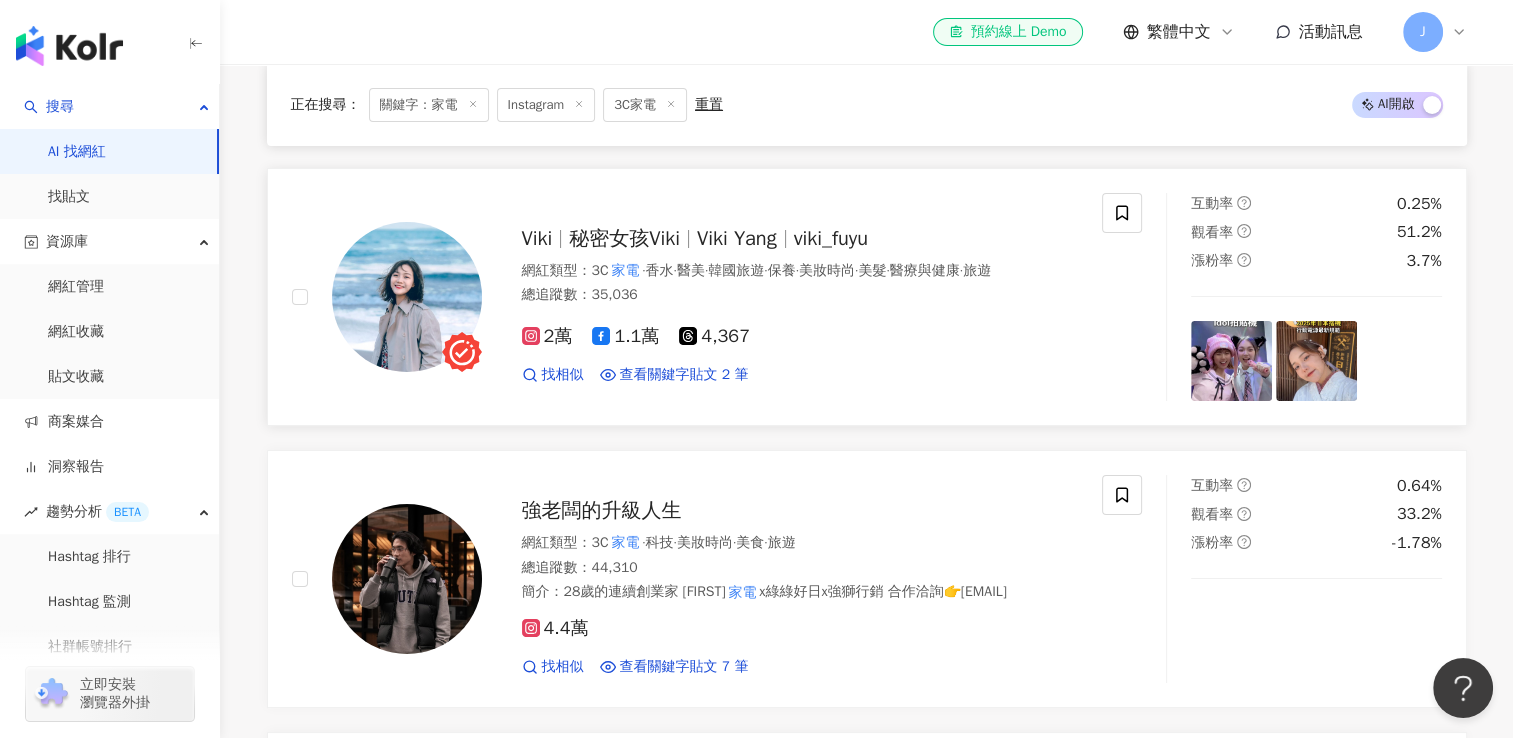 scroll, scrollTop: 14927, scrollLeft: 0, axis: vertical 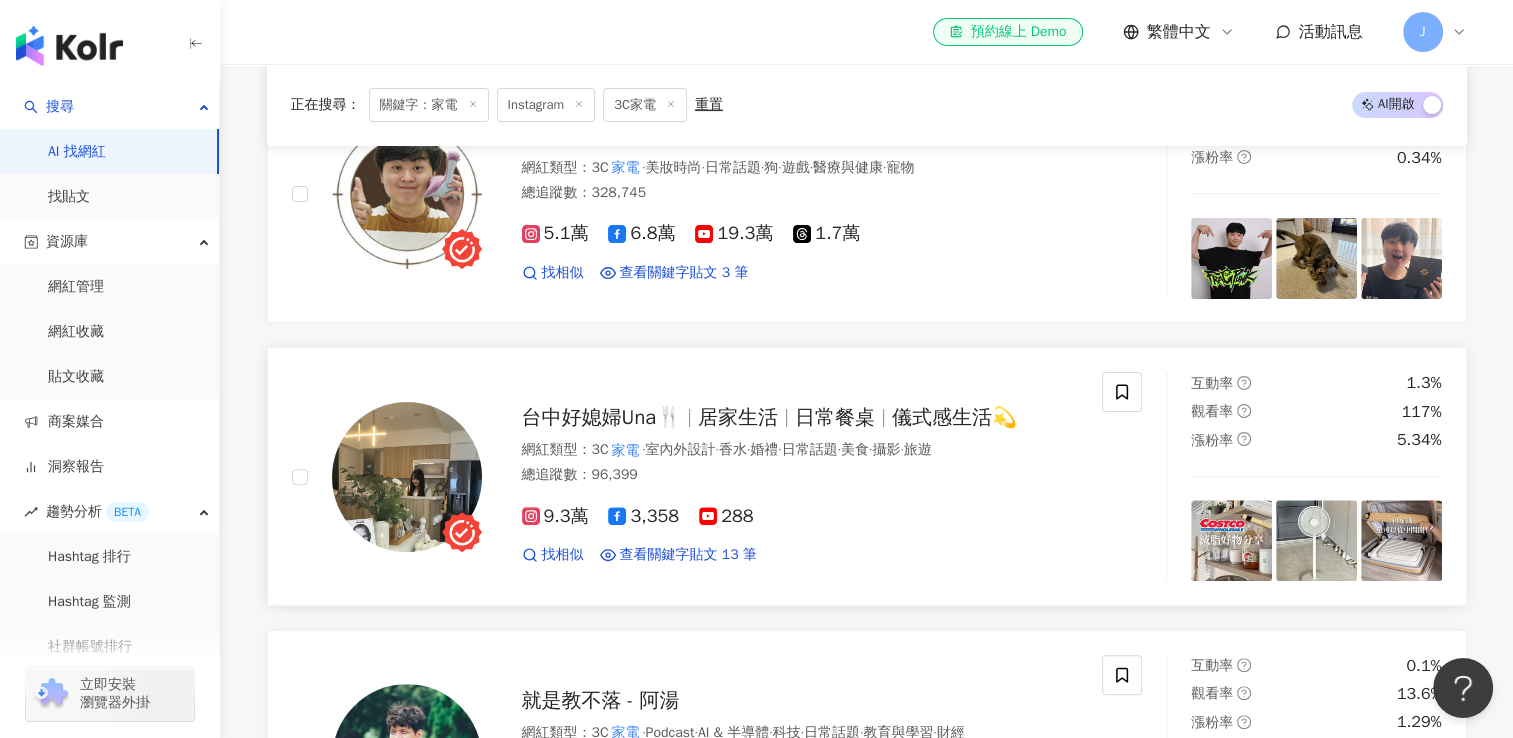 drag, startPoint x: 768, startPoint y: 390, endPoint x: 751, endPoint y: 386, distance: 17.464249 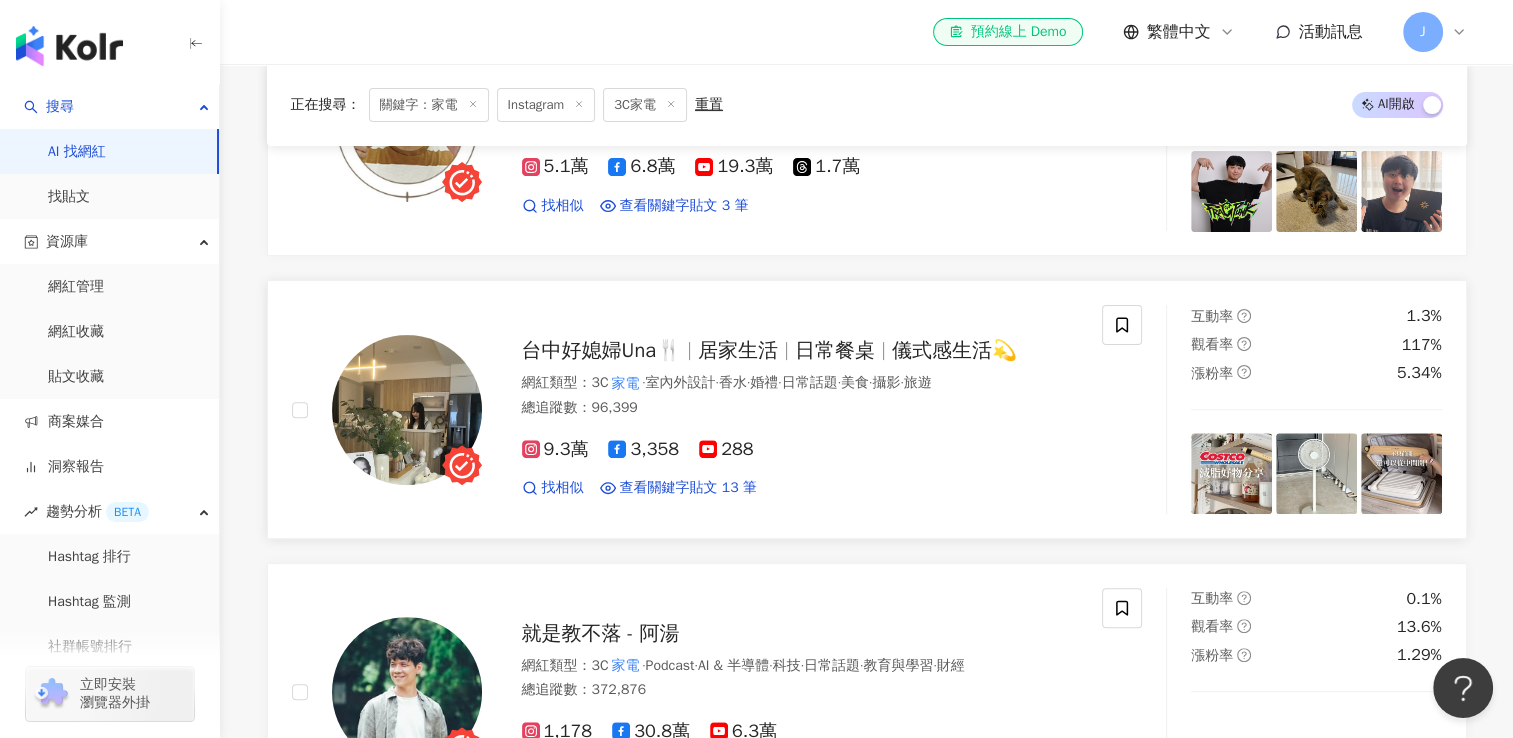 scroll, scrollTop: 15727, scrollLeft: 0, axis: vertical 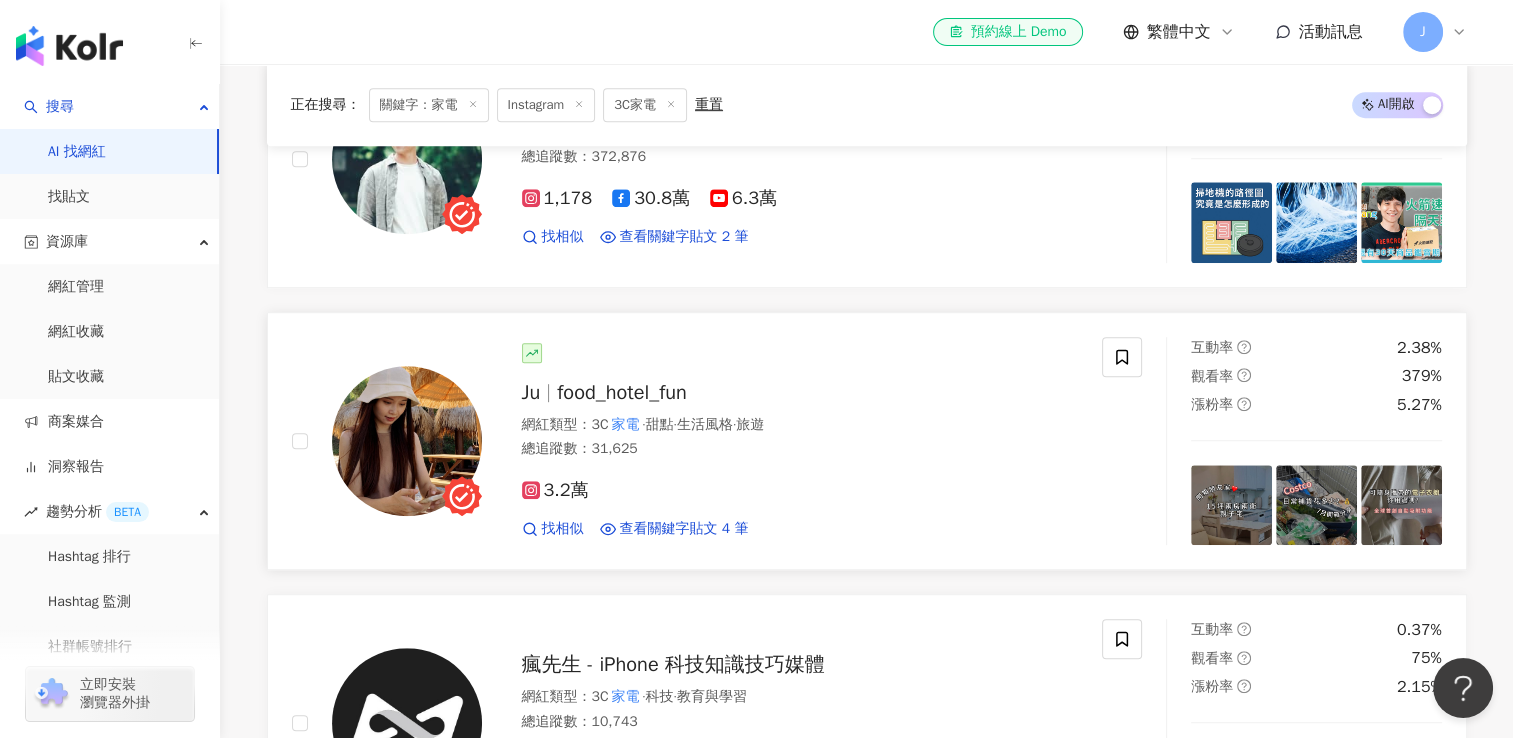 click on "food_hotel_fun" at bounding box center (621, 392) 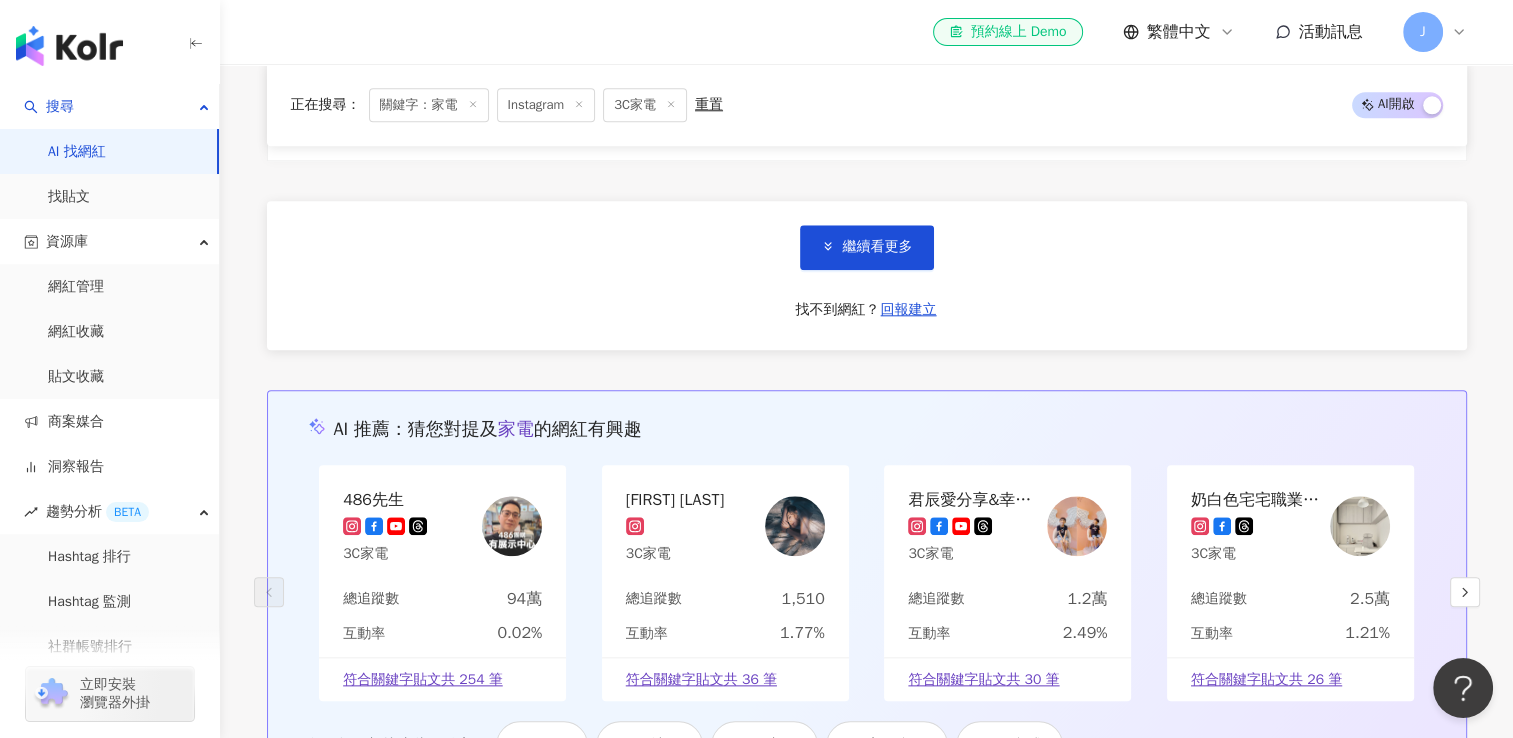 scroll, scrollTop: 17227, scrollLeft: 0, axis: vertical 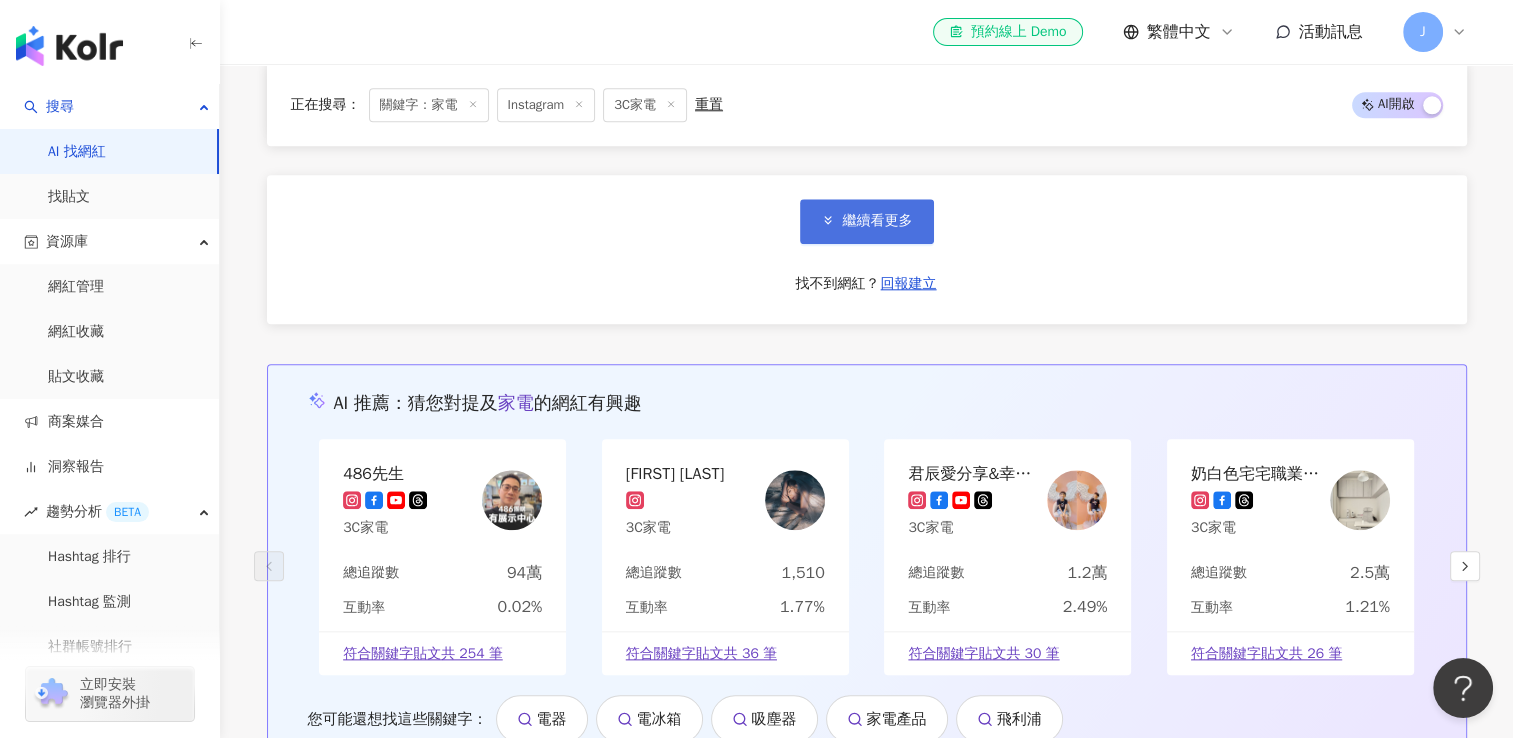 click on "繼續看更多" at bounding box center [867, 221] 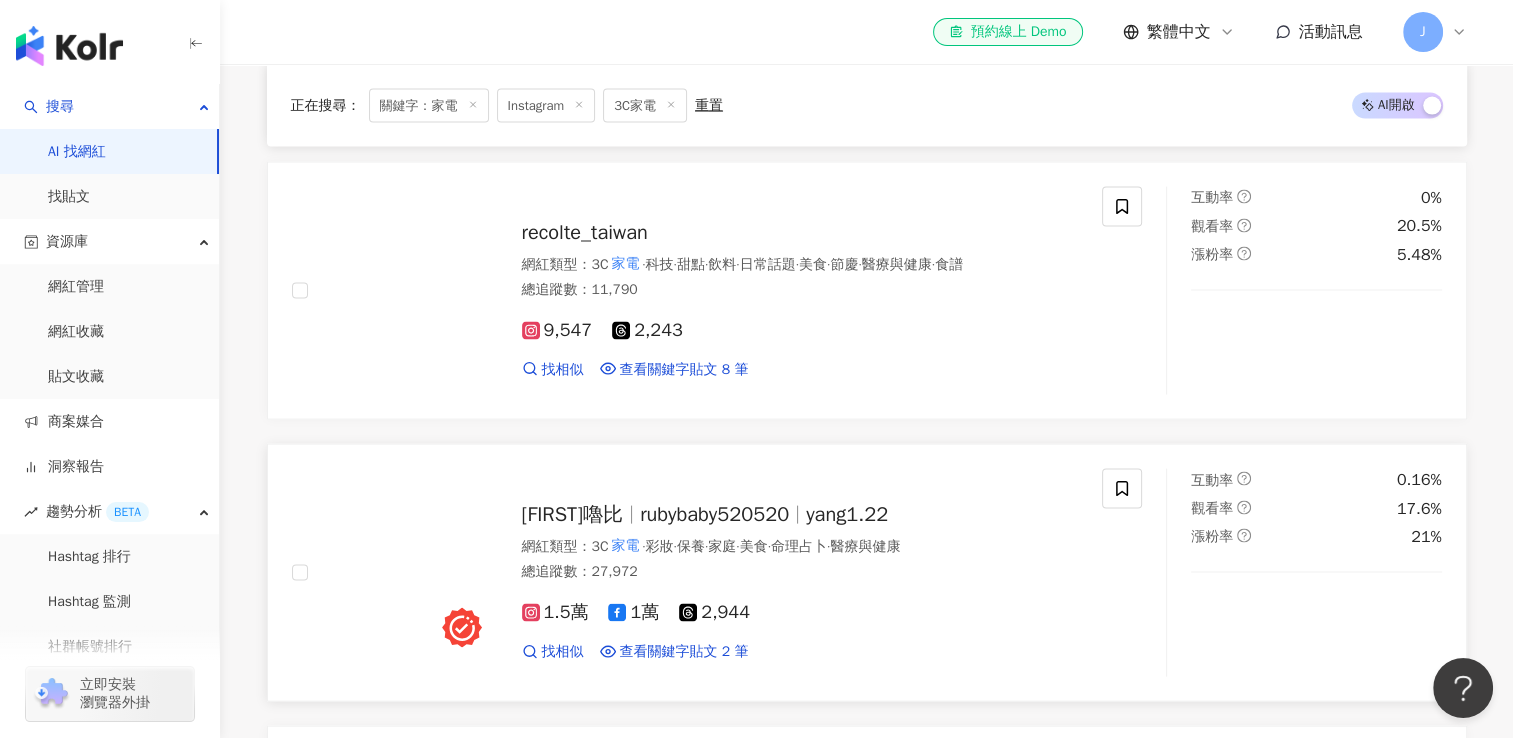 scroll, scrollTop: 19427, scrollLeft: 0, axis: vertical 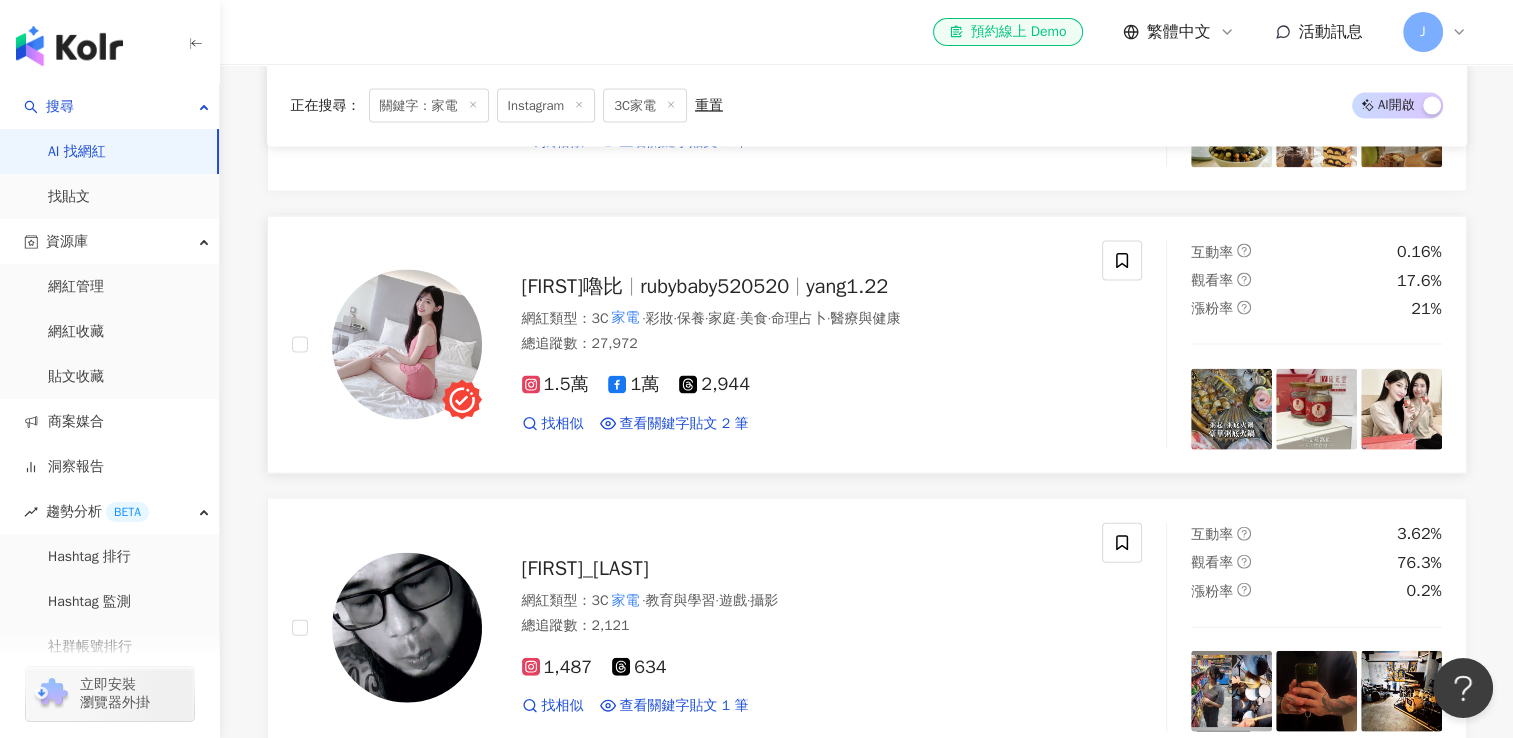 click on "rubybaby520520" at bounding box center (714, 286) 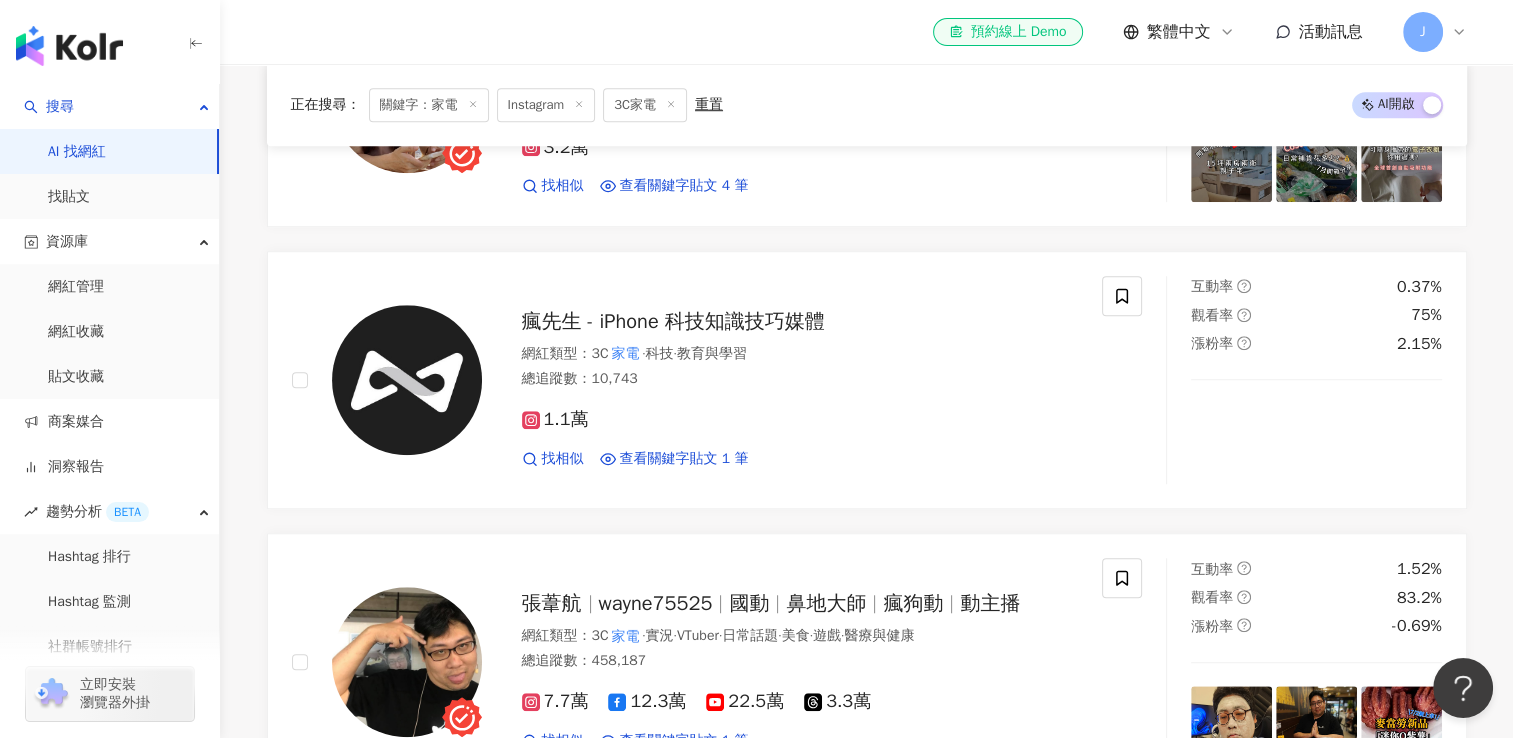 scroll, scrollTop: 16327, scrollLeft: 0, axis: vertical 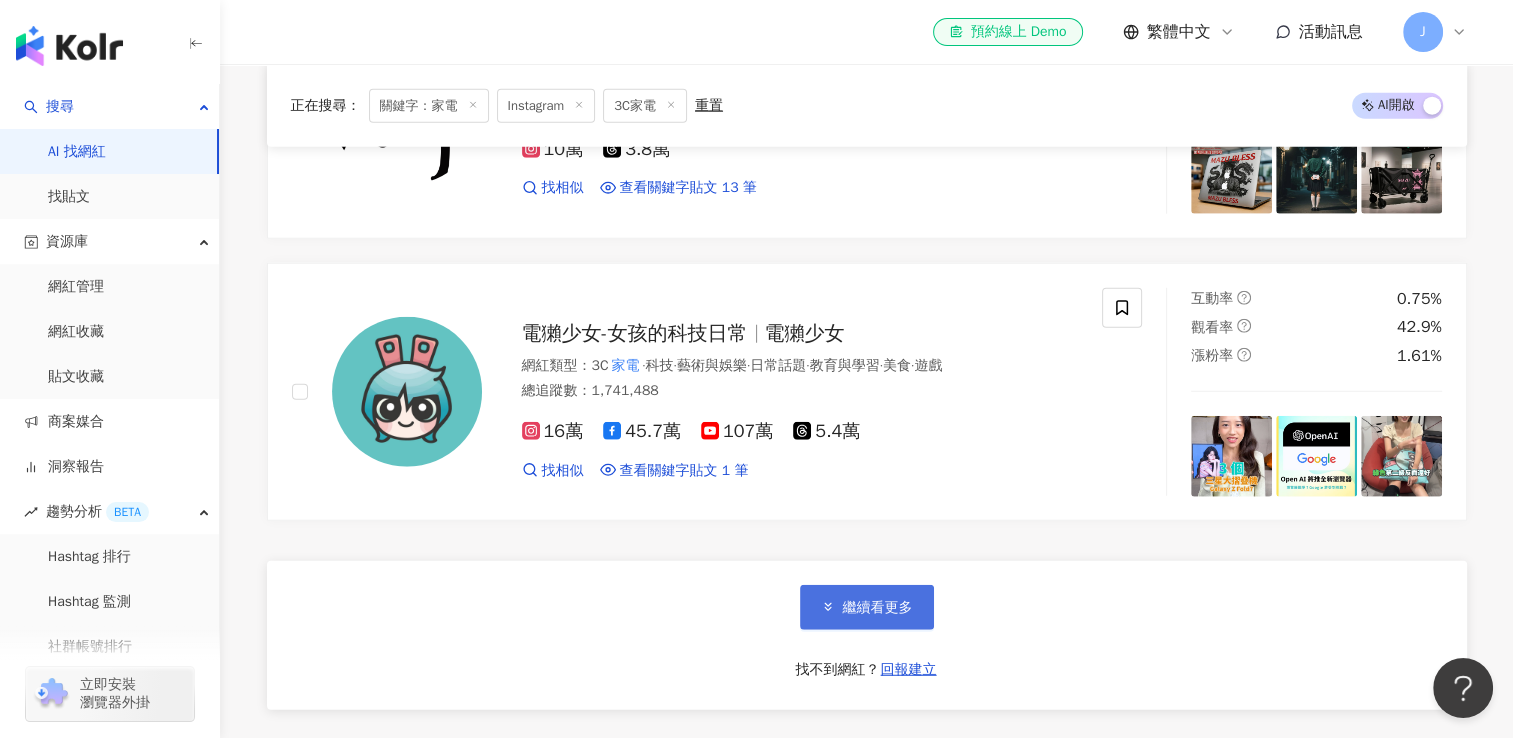 click on "繼續看更多" at bounding box center (878, 608) 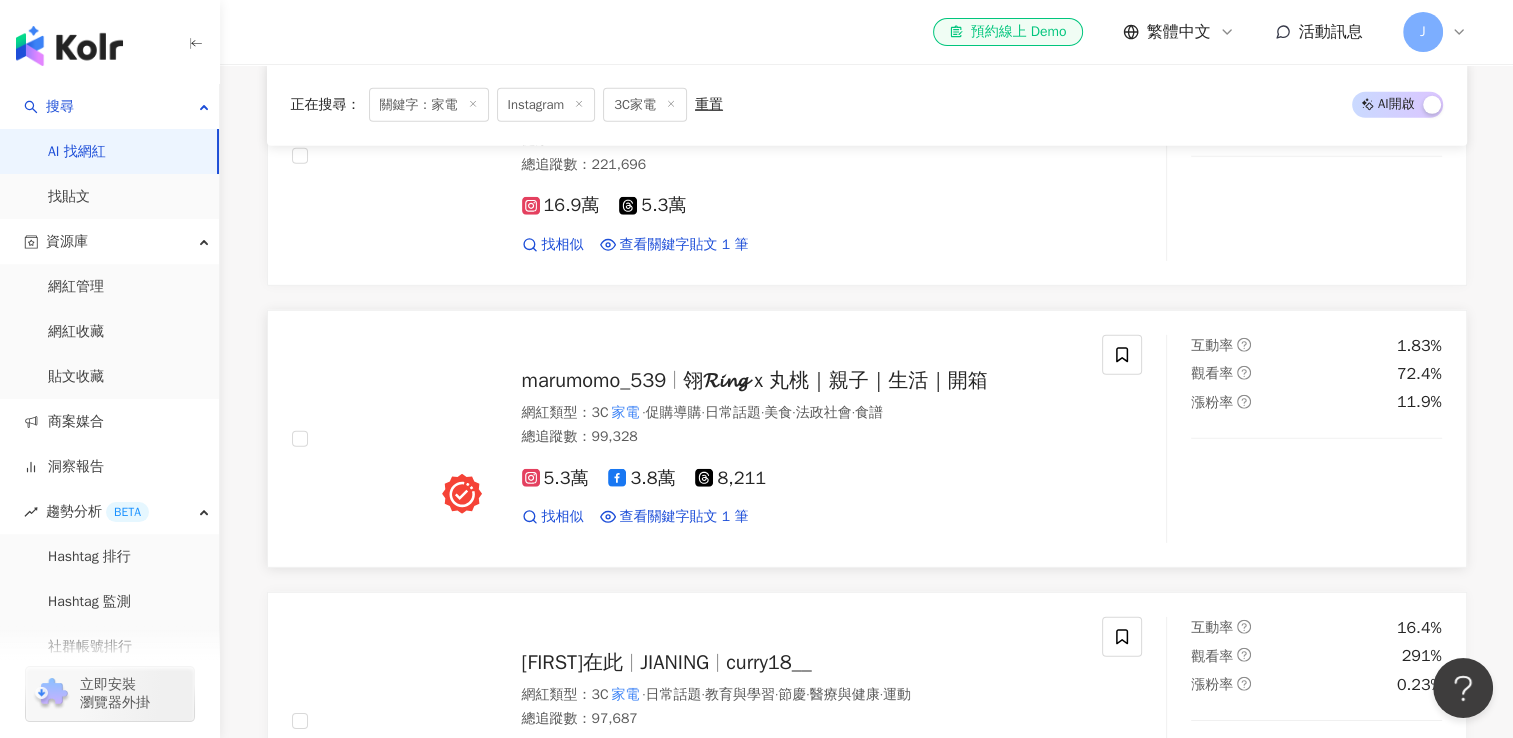 scroll, scrollTop: 21127, scrollLeft: 0, axis: vertical 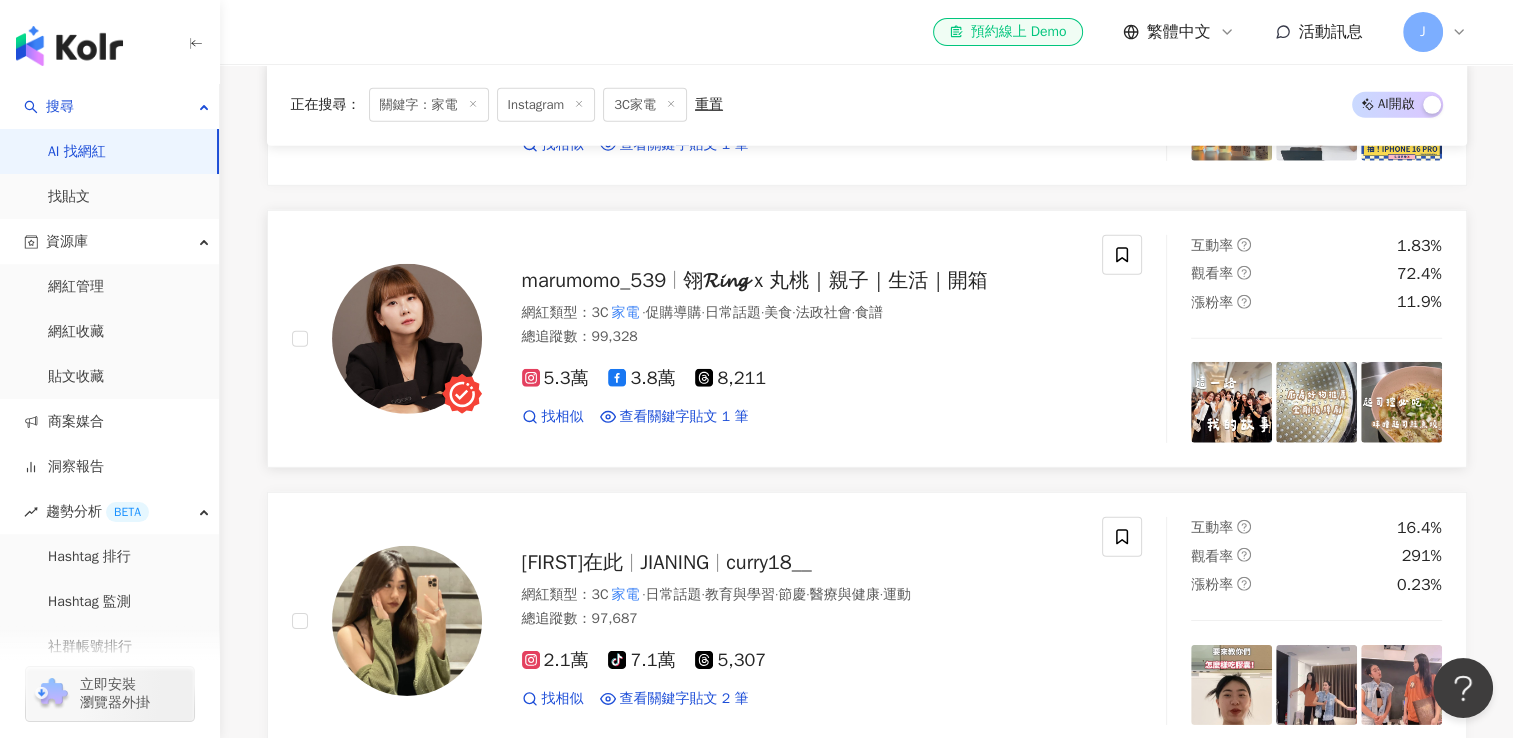 click on "翎𝓡𝓲𝓷𝓰 x 丸桃｜親子｜生活｜開箱" at bounding box center (835, 280) 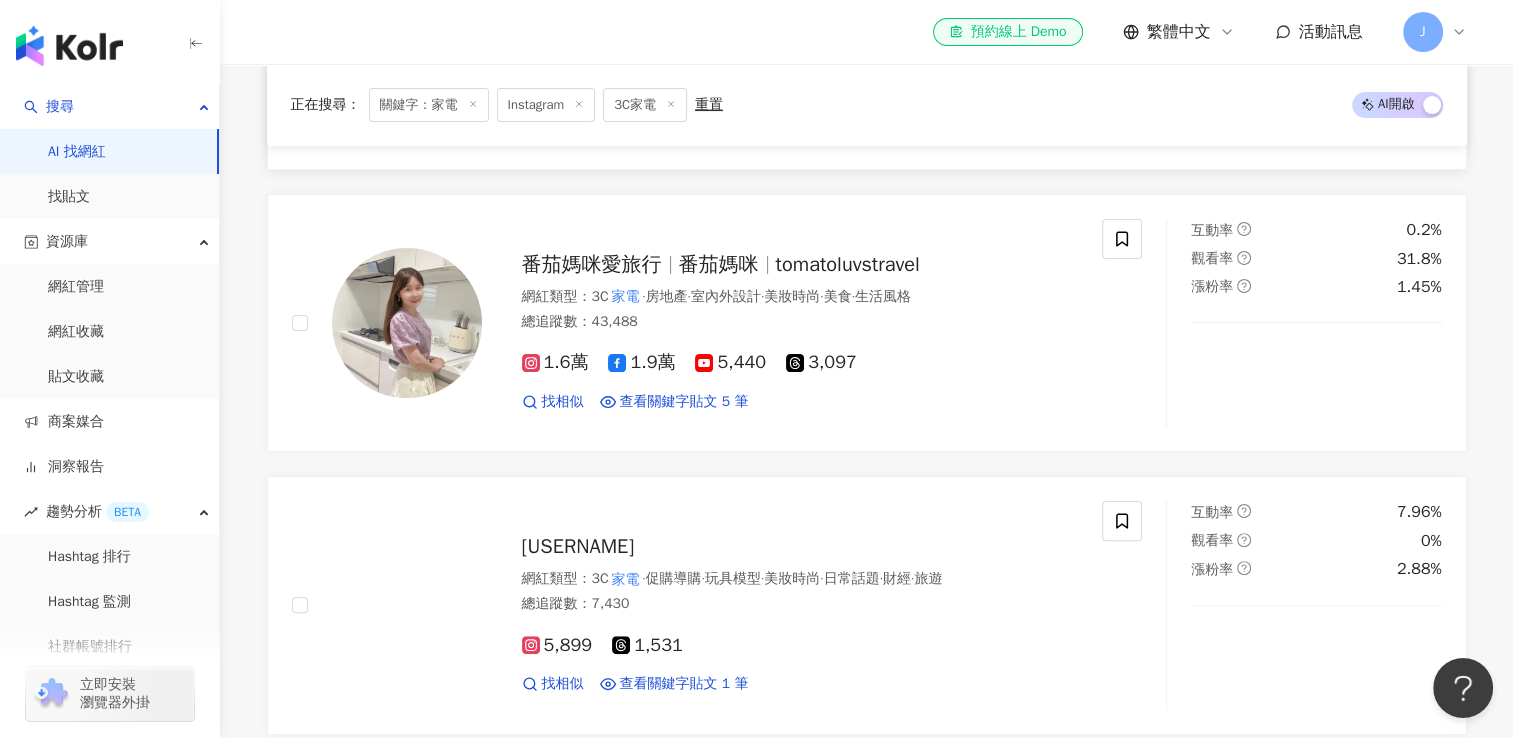 scroll, scrollTop: 23127, scrollLeft: 0, axis: vertical 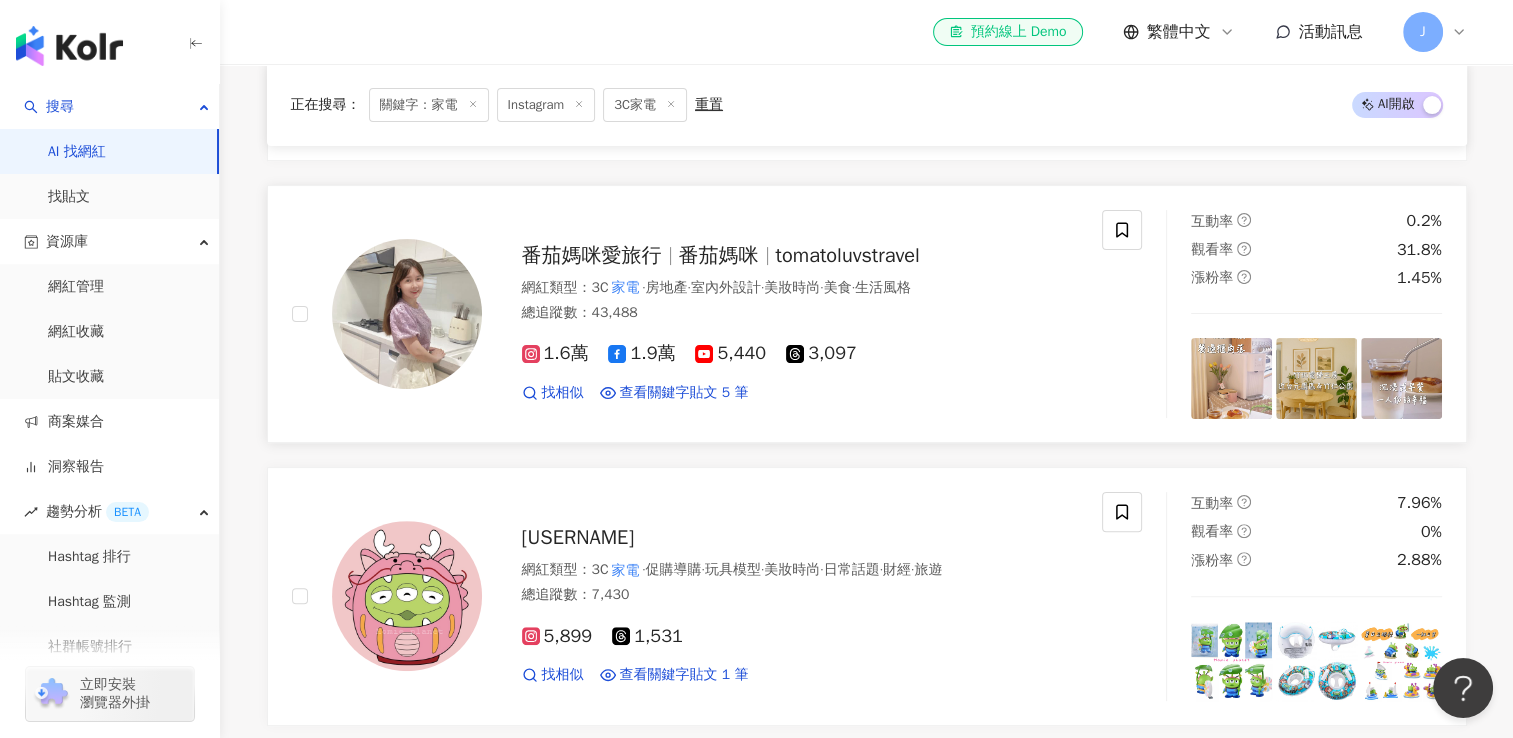 click on "tomatoluvstravel" at bounding box center (848, 255) 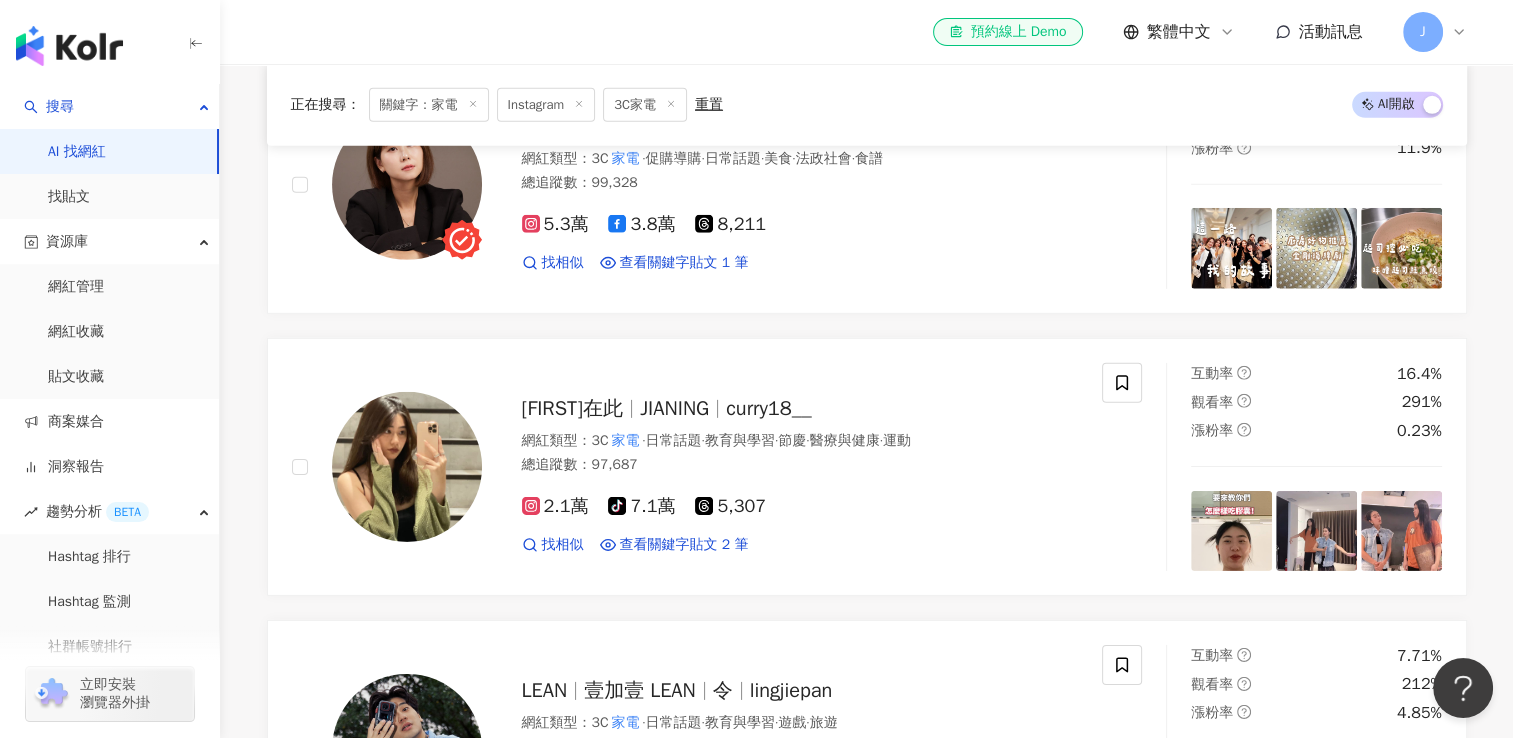 scroll, scrollTop: 21027, scrollLeft: 0, axis: vertical 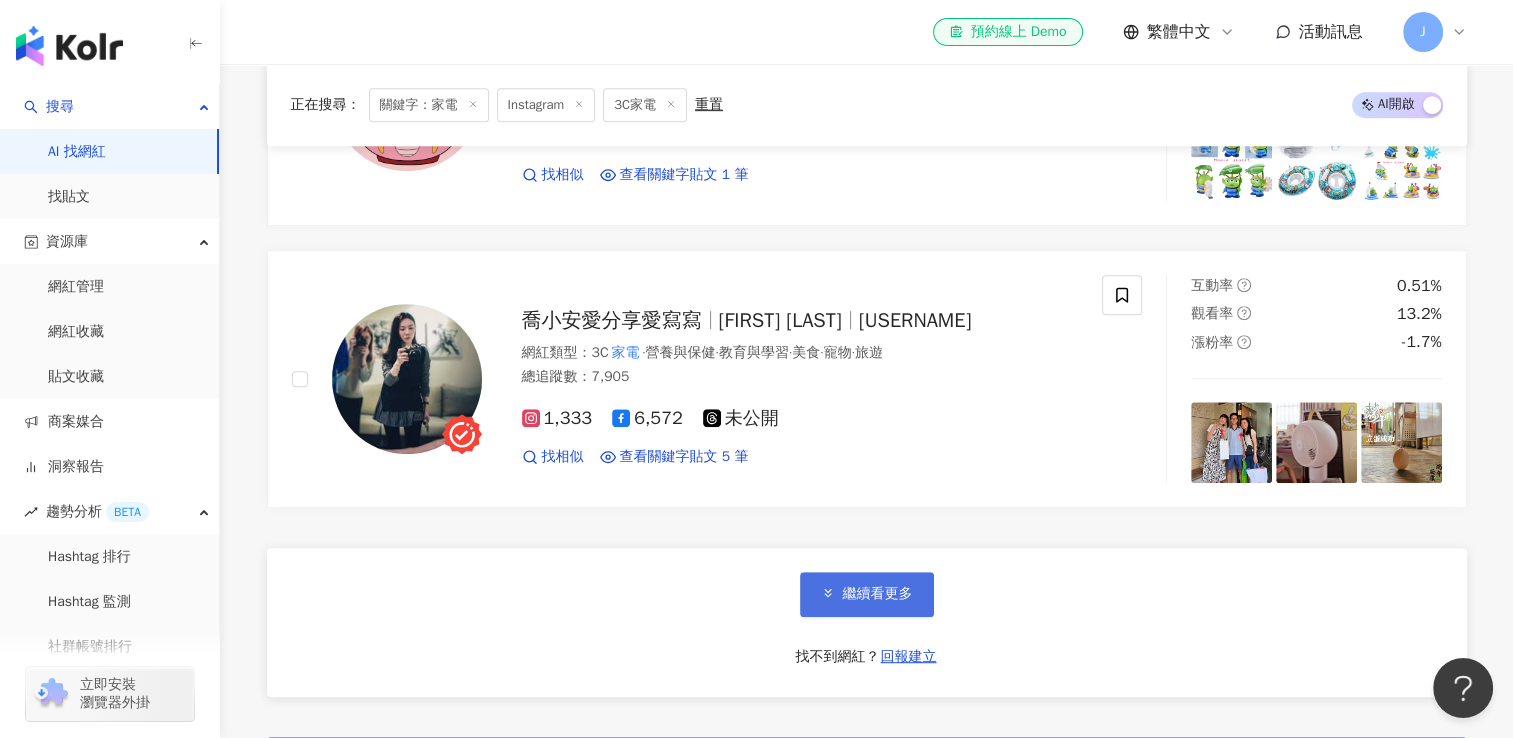 click on "繼續看更多" at bounding box center (878, 594) 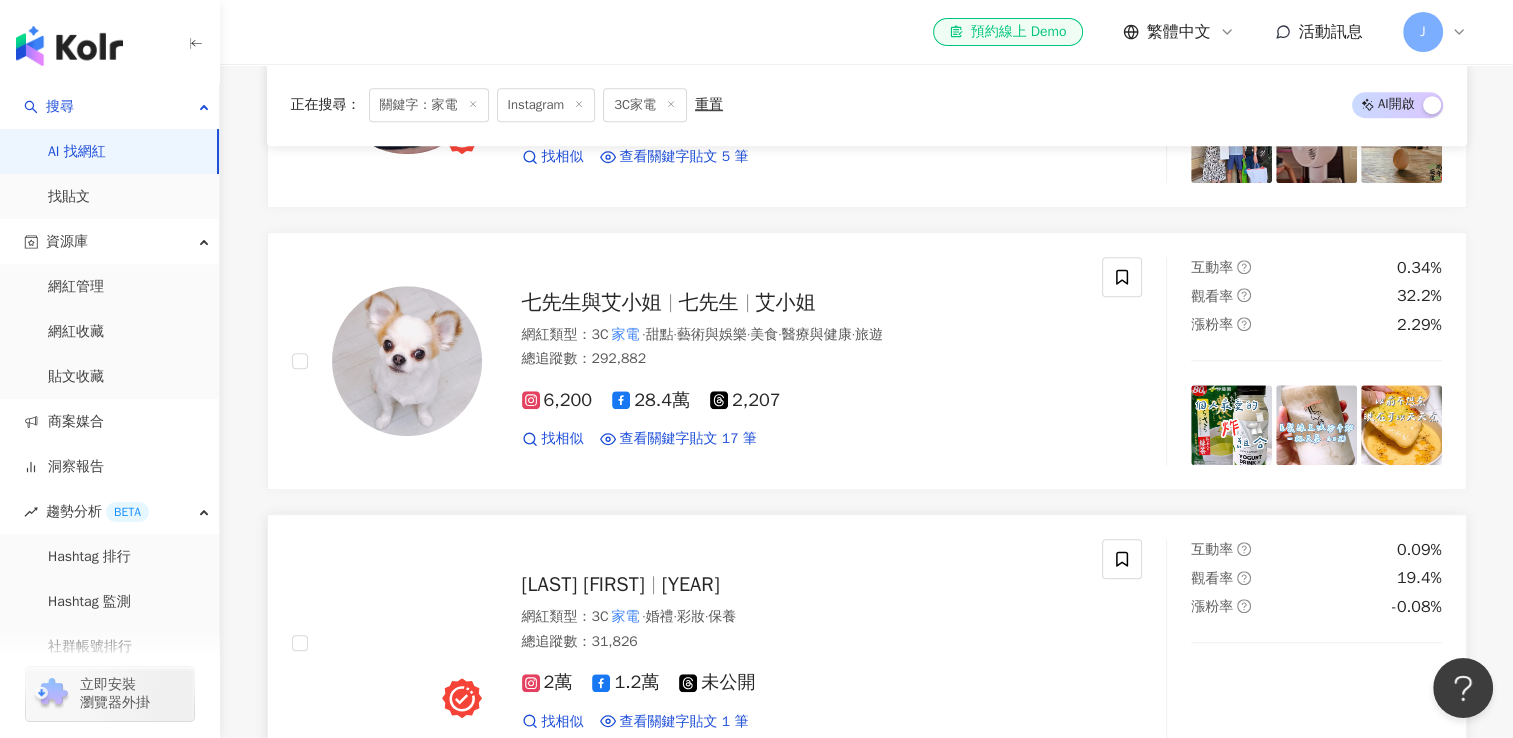 scroll, scrollTop: 24027, scrollLeft: 0, axis: vertical 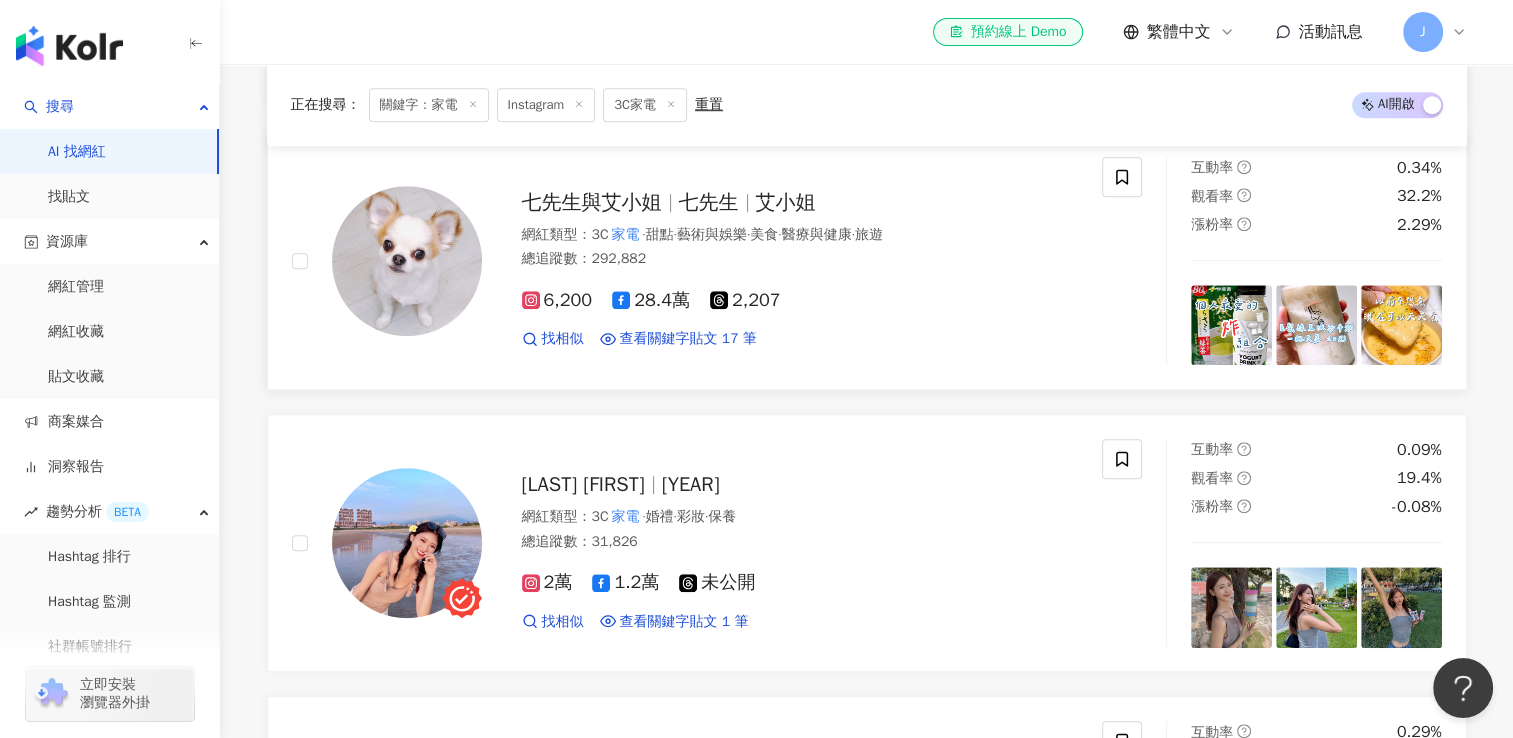 click on "七先生" at bounding box center (709, 202) 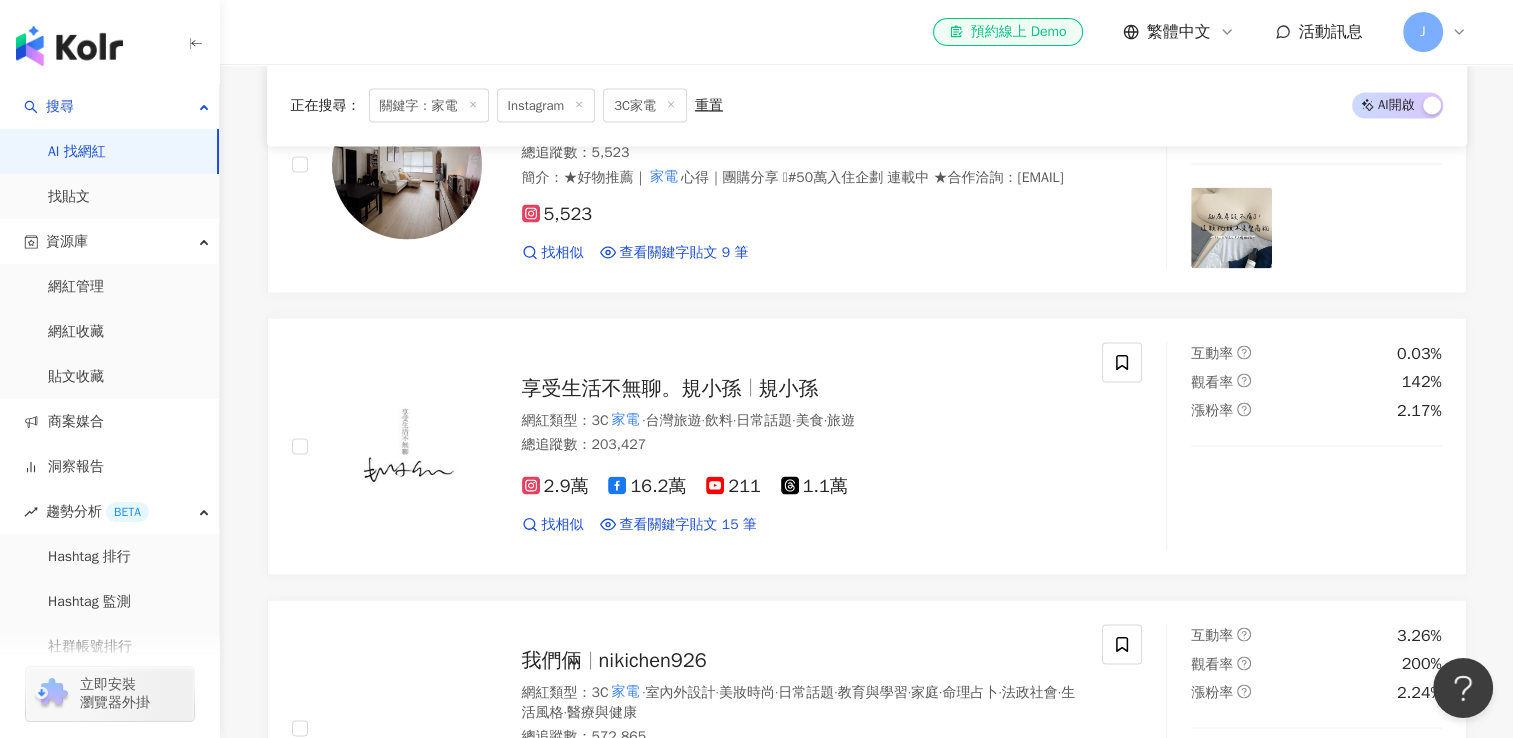 scroll, scrollTop: 26427, scrollLeft: 0, axis: vertical 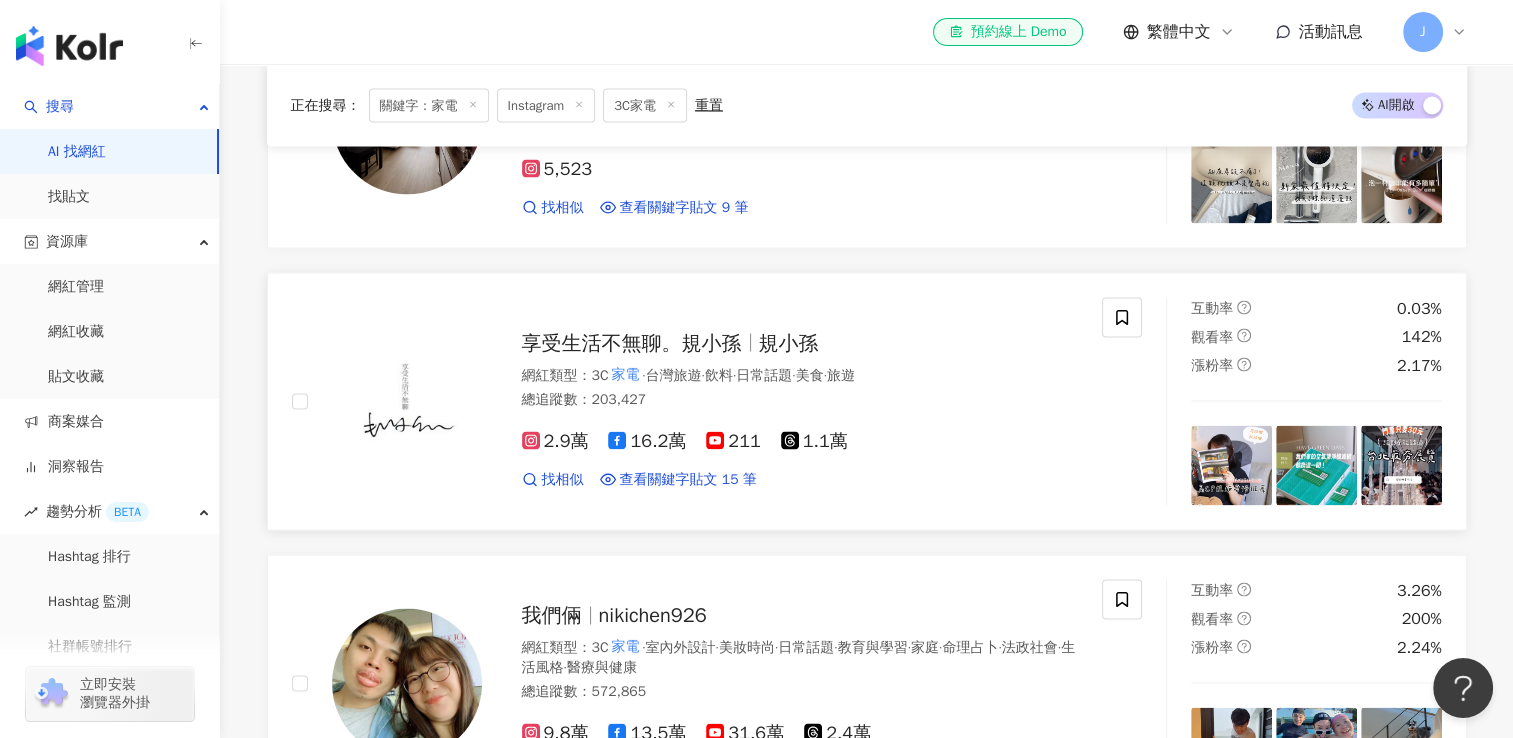 click on "享受生活不無聊。規小孫" at bounding box center (632, 342) 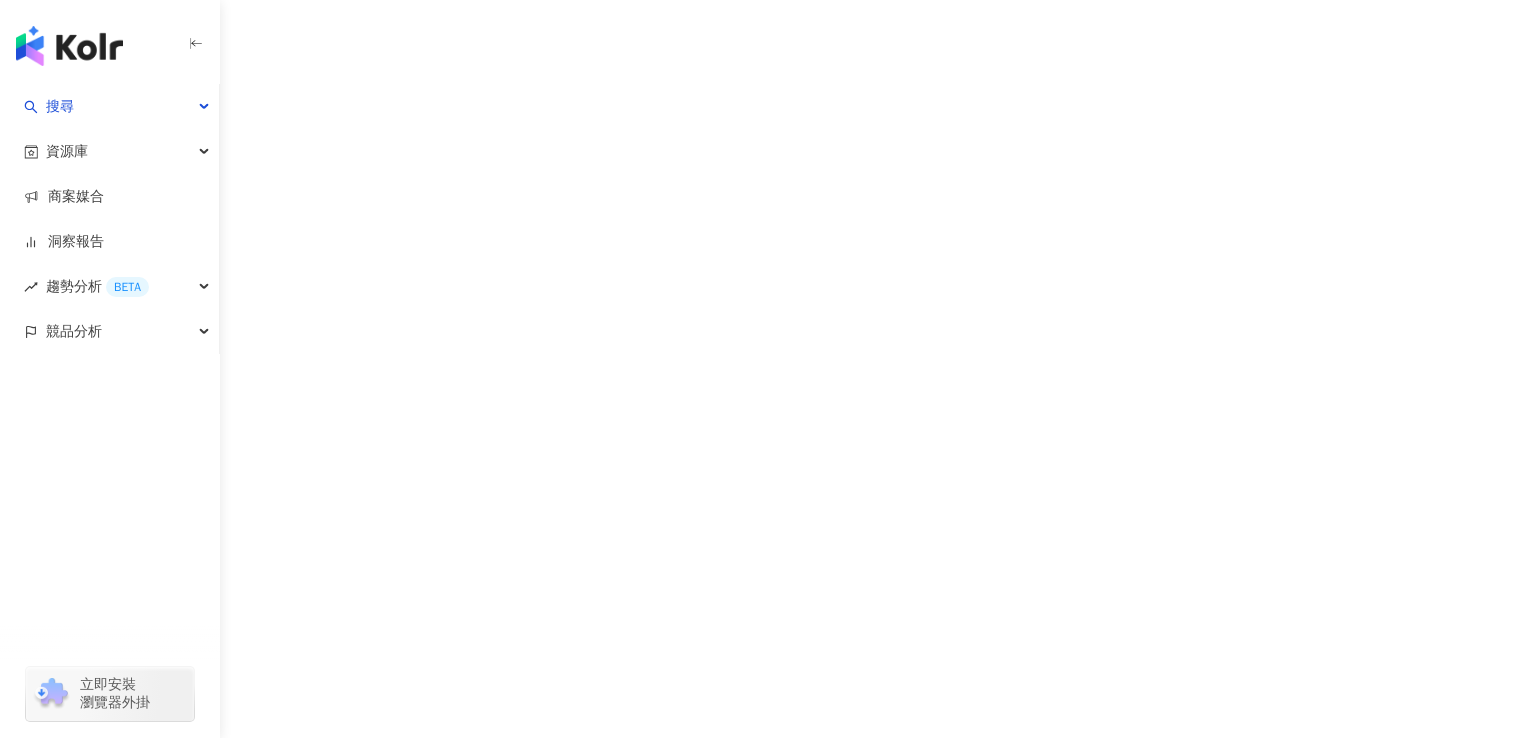 scroll, scrollTop: 0, scrollLeft: 0, axis: both 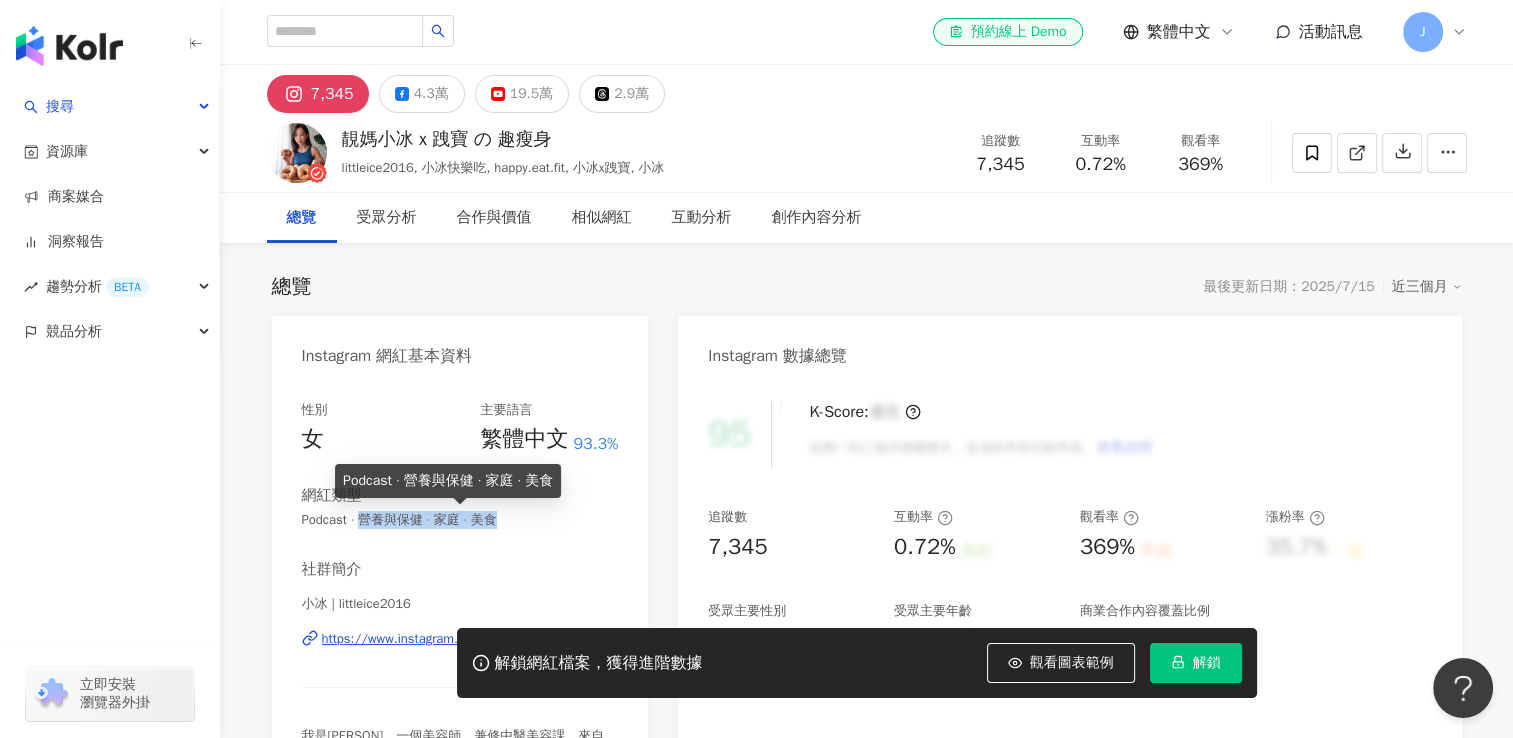 drag, startPoint x: 373, startPoint y: 525, endPoint x: 524, endPoint y: 524, distance: 151.00331 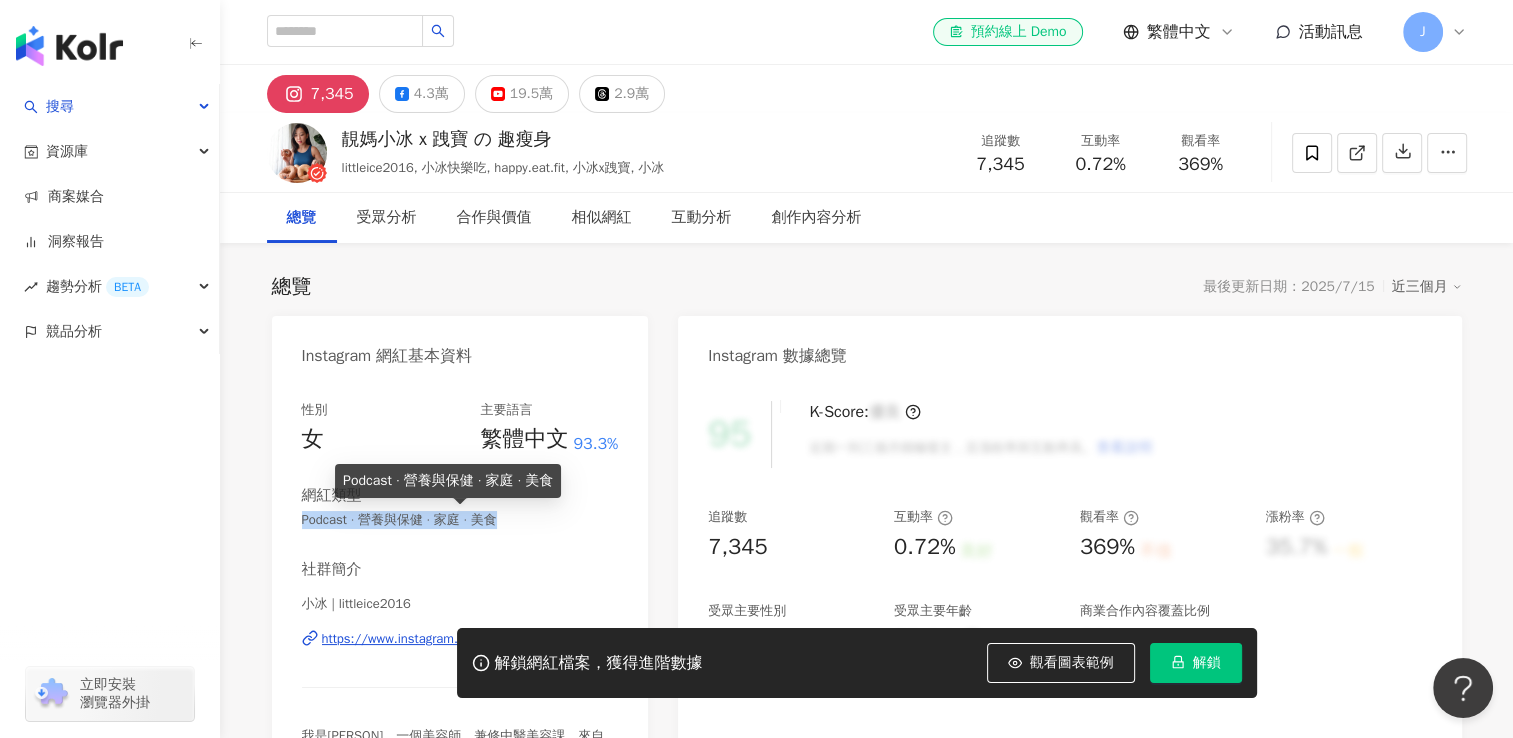 drag, startPoint x: 303, startPoint y: 521, endPoint x: 540, endPoint y: 526, distance: 237.05273 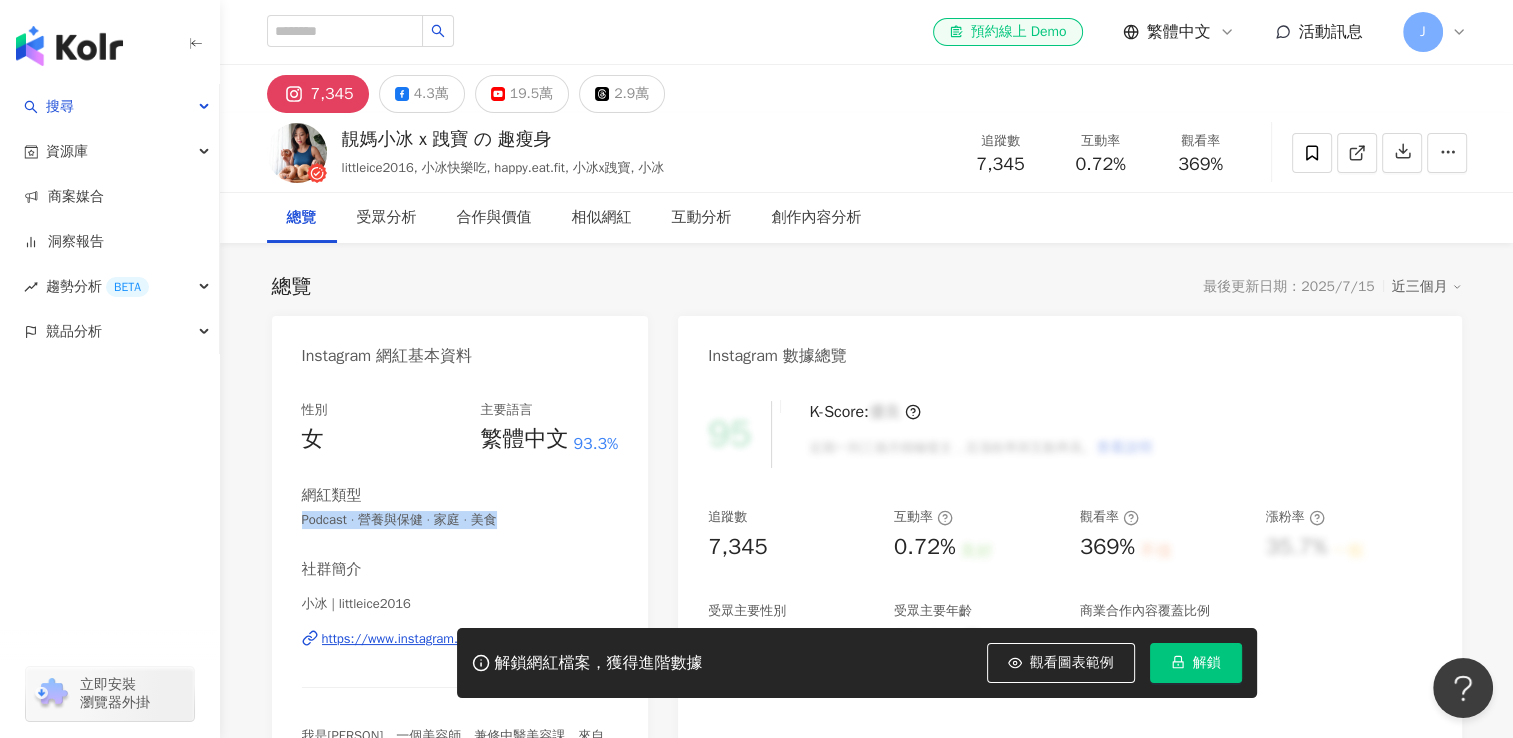 copy on "Podcast · 營養與保健 · 家庭 · 美食" 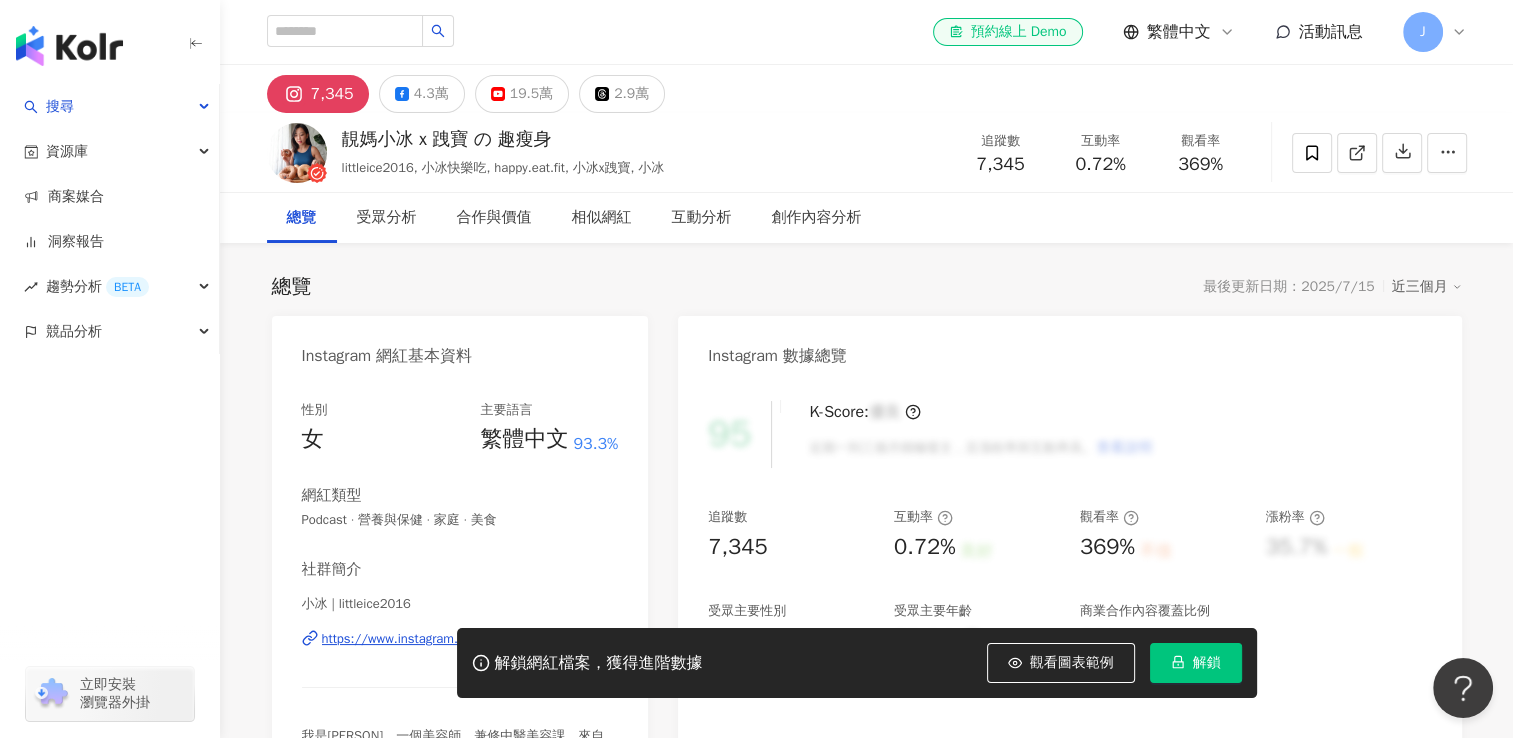 click on "總覽 受眾分析 合作與價值 相似網紅 互動分析 創作內容分析" at bounding box center (867, 218) 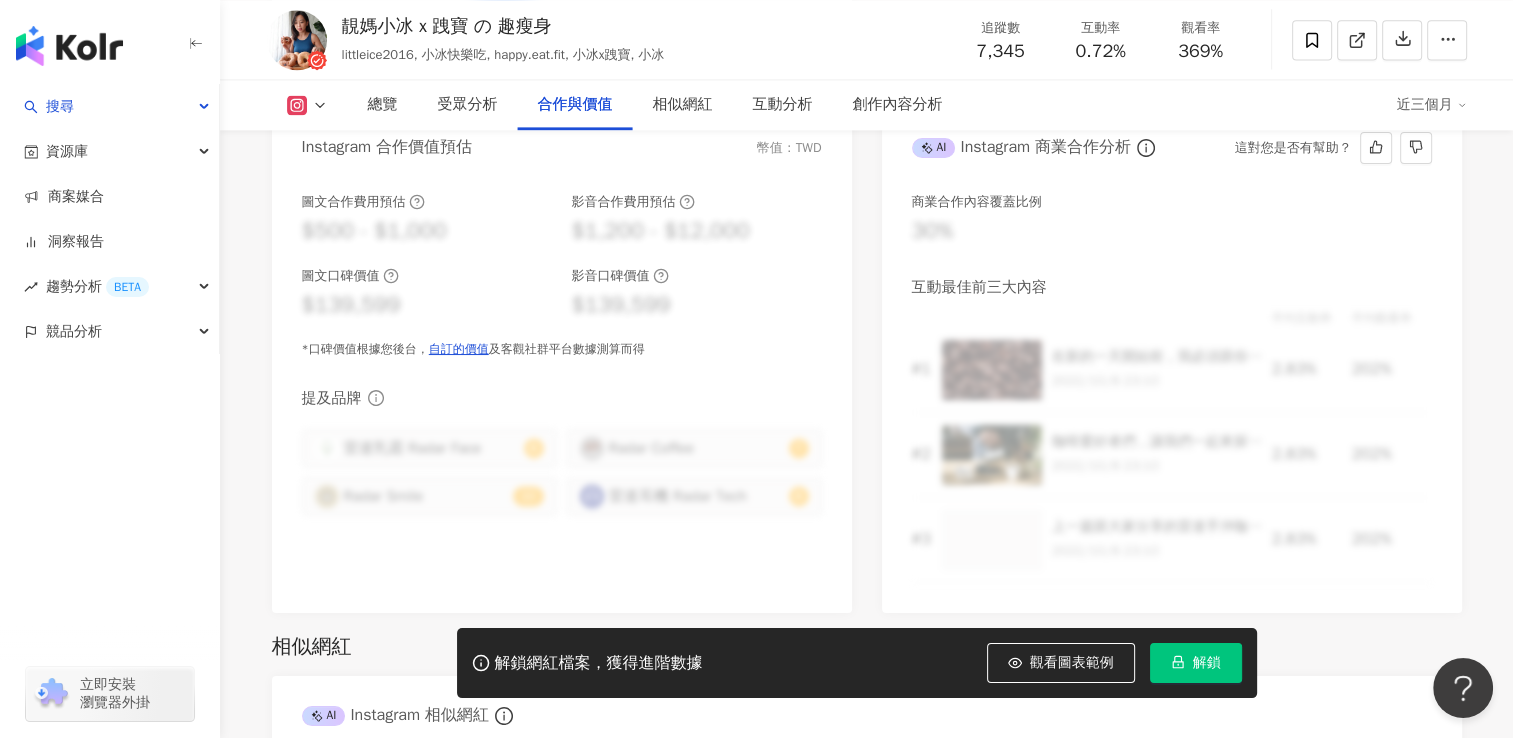 scroll, scrollTop: 2200, scrollLeft: 0, axis: vertical 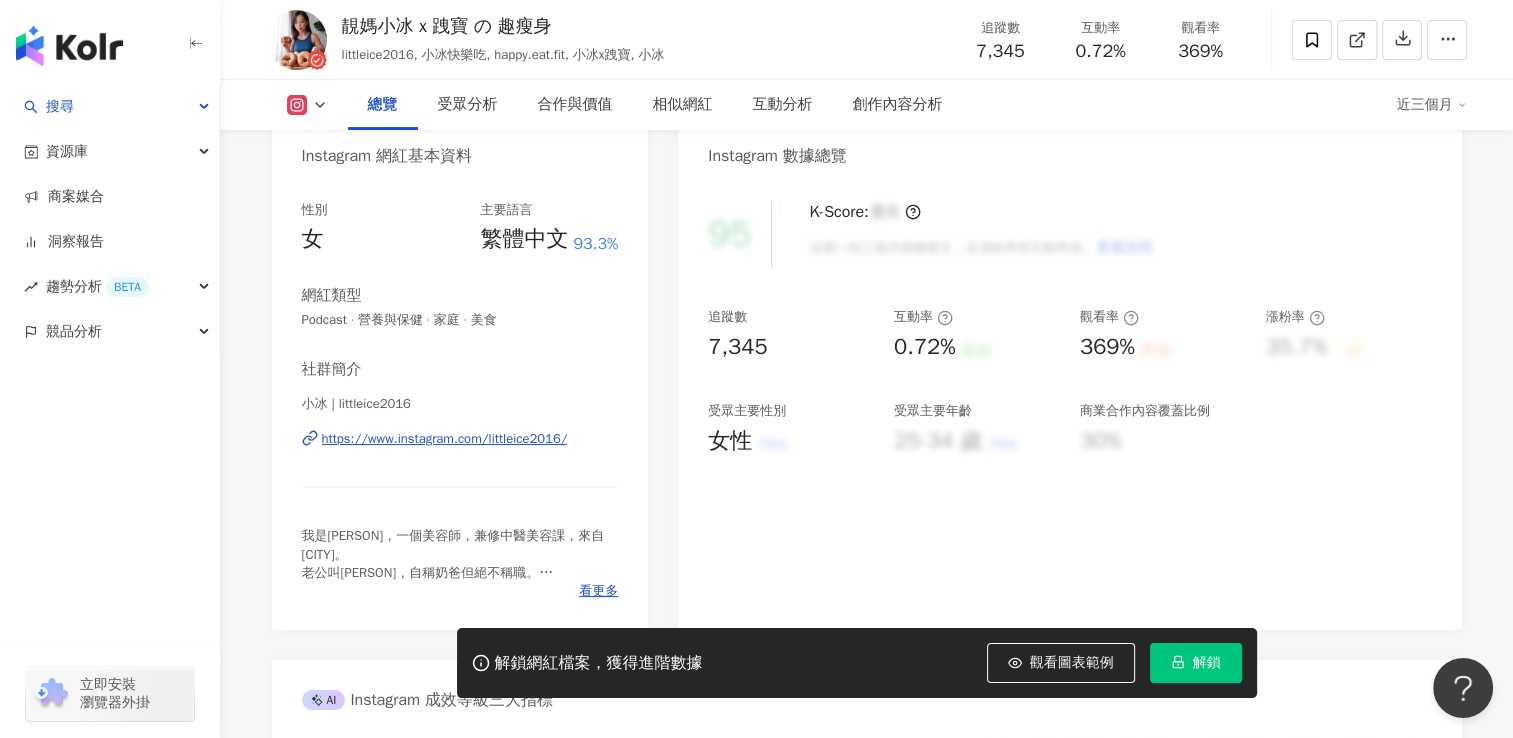 click on "https://www.instagram.com/littleice2016/" at bounding box center [445, 439] 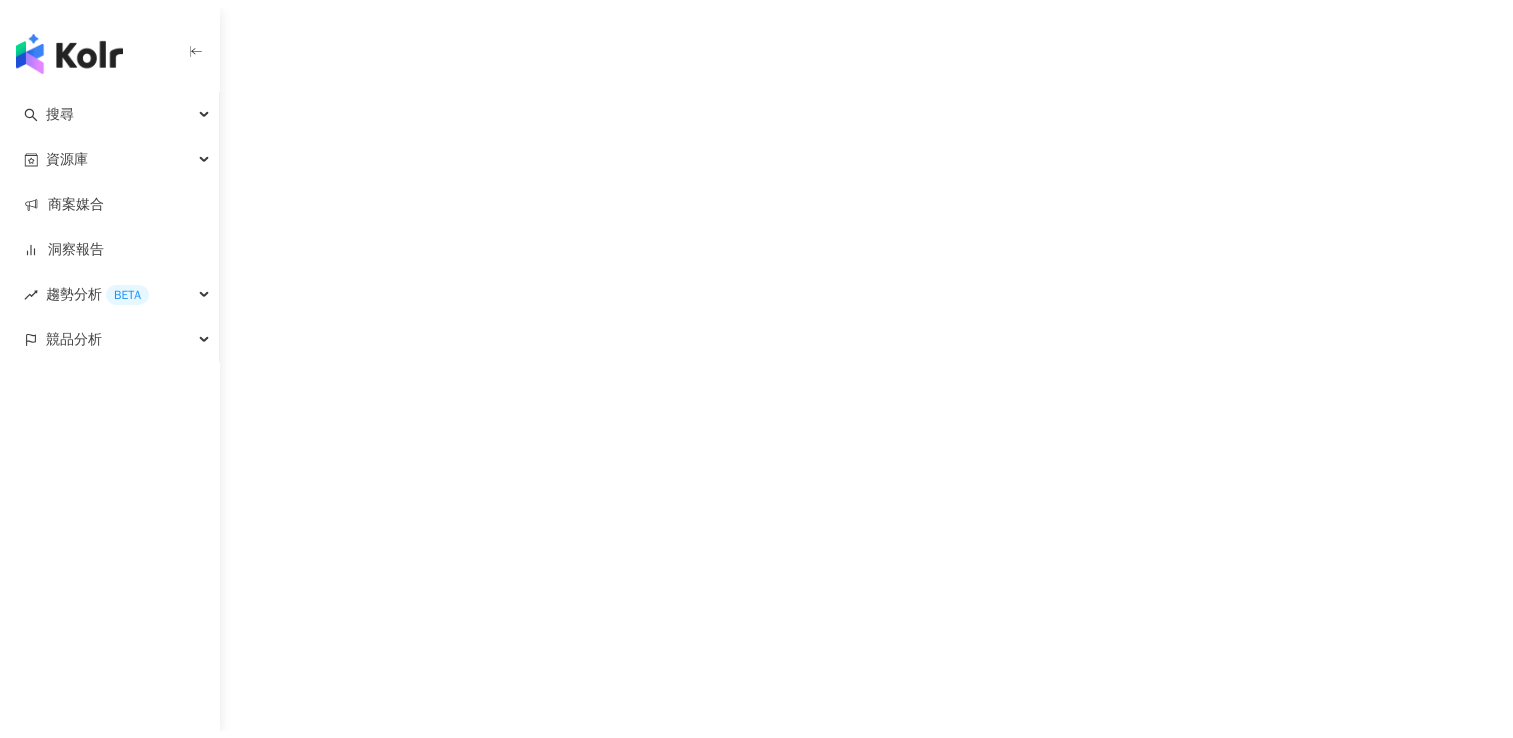 scroll, scrollTop: 0, scrollLeft: 0, axis: both 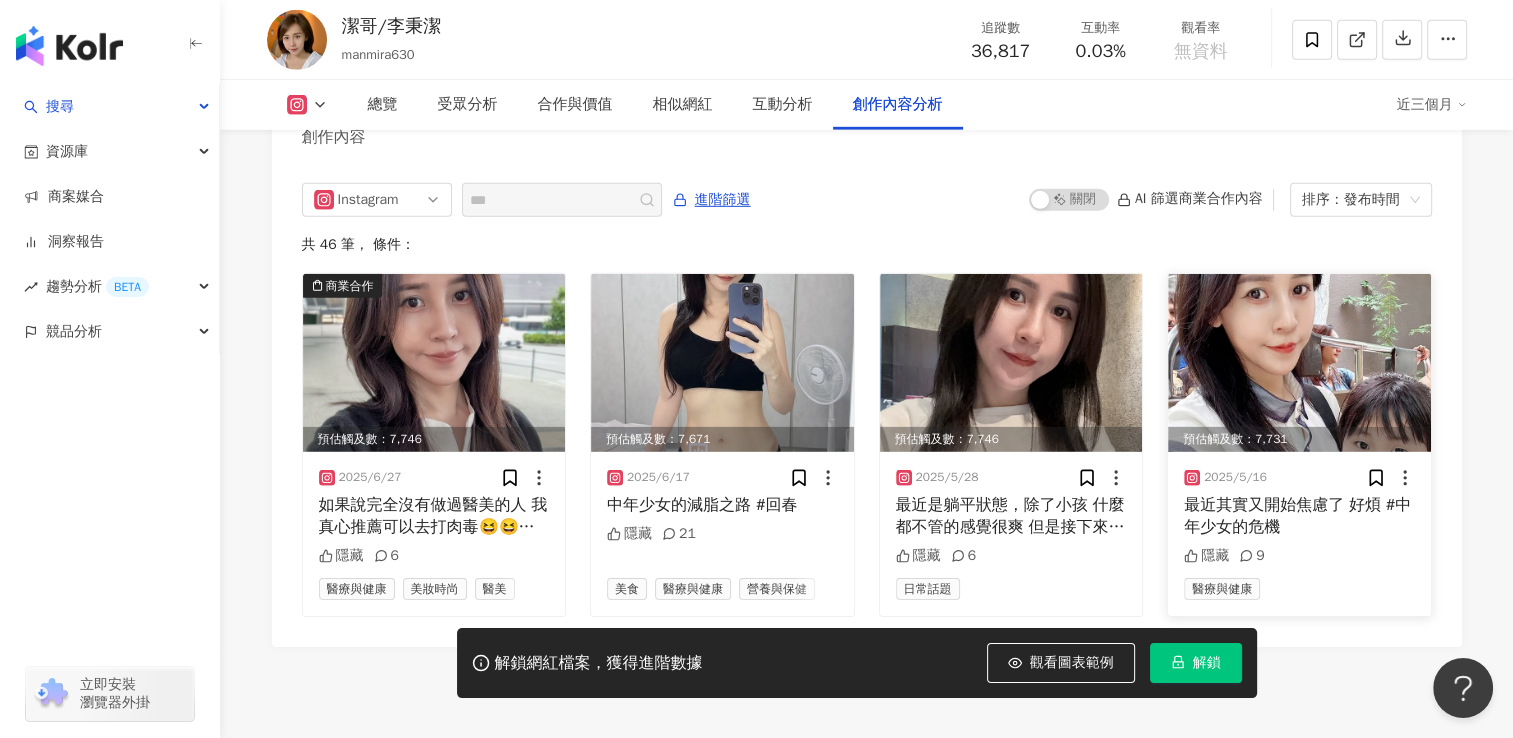 click at bounding box center (1299, 363) 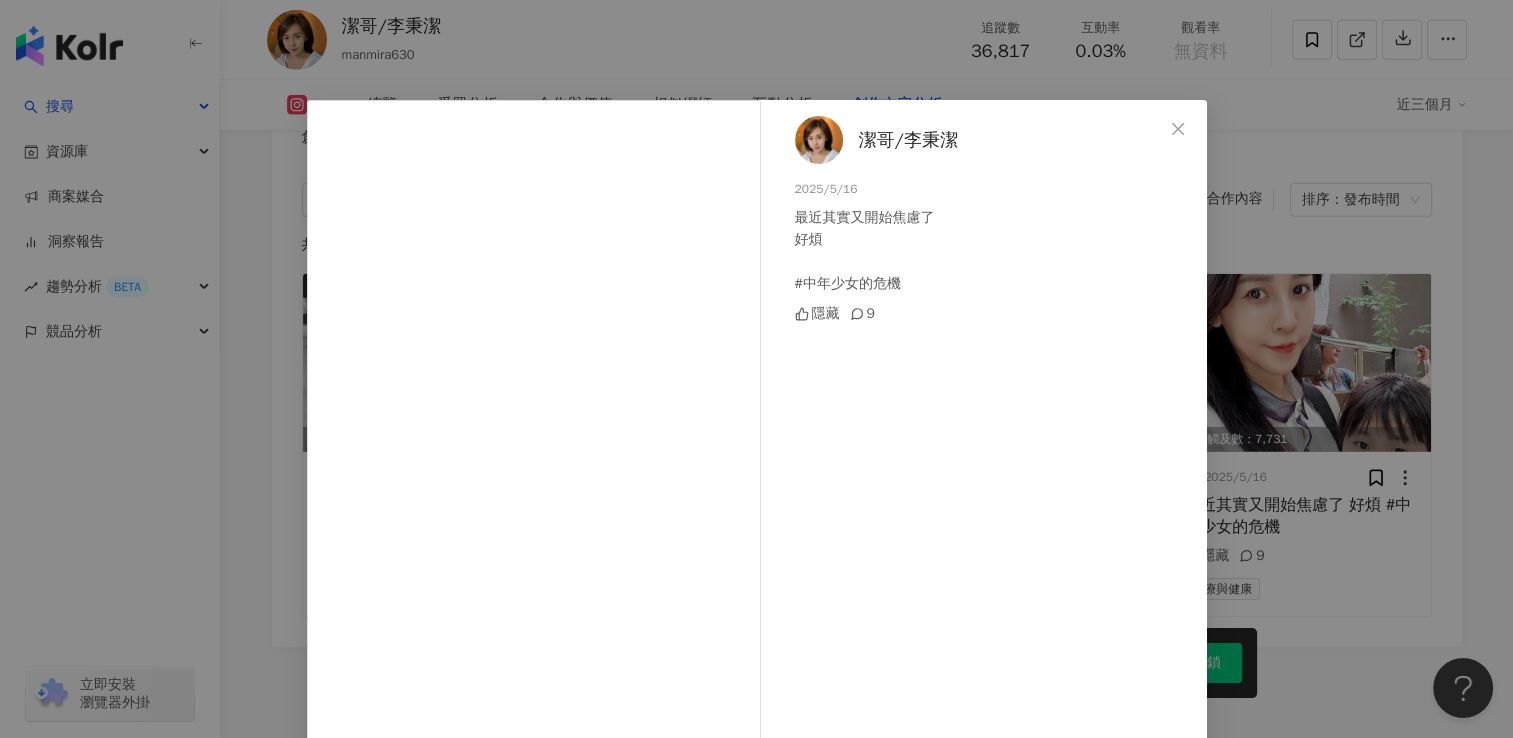 click on "潔哥/李秉潔 2025/5/16 最近其實又開始焦慮了
好煩
#中年少女的危機 隱藏 9 查看原始貼文" at bounding box center [756, 369] 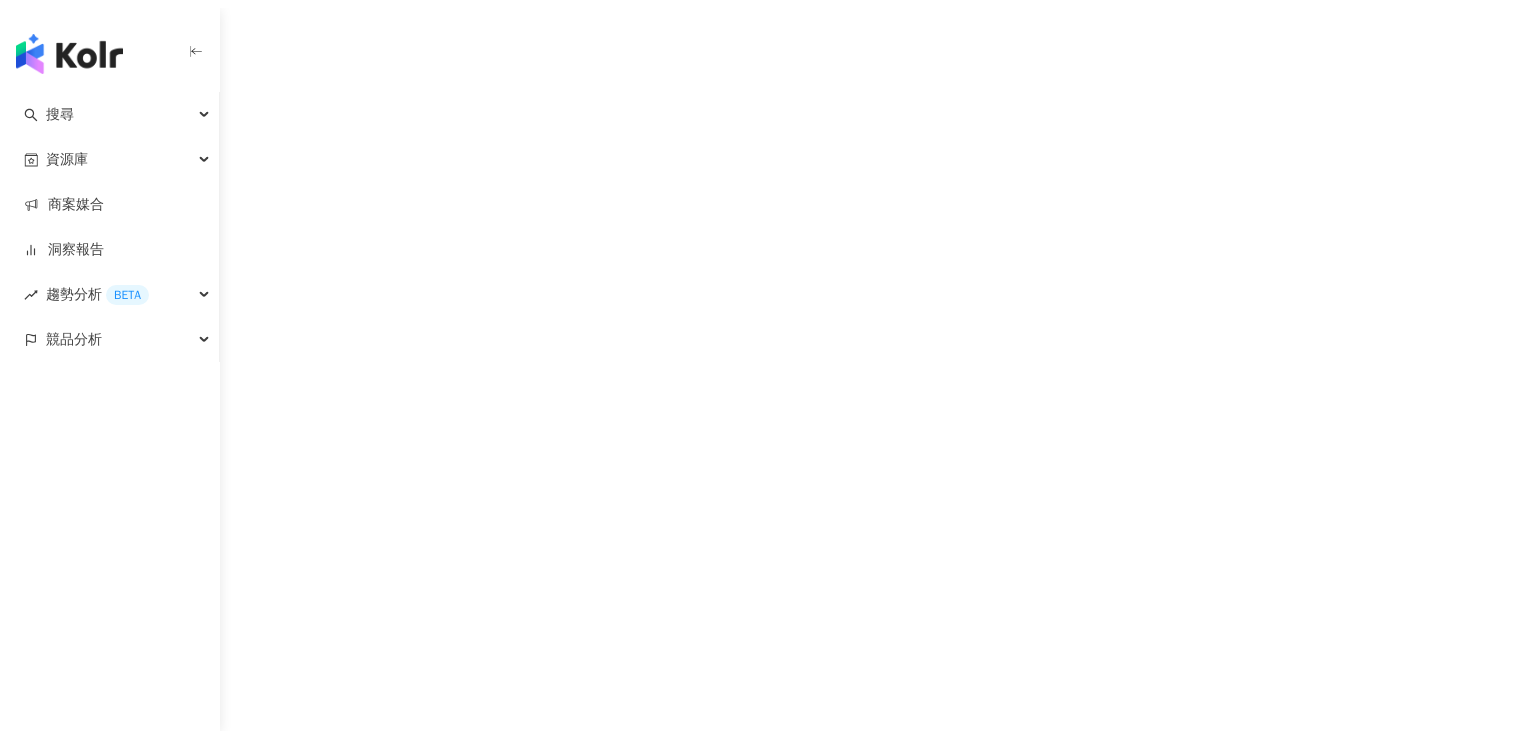 scroll, scrollTop: 0, scrollLeft: 0, axis: both 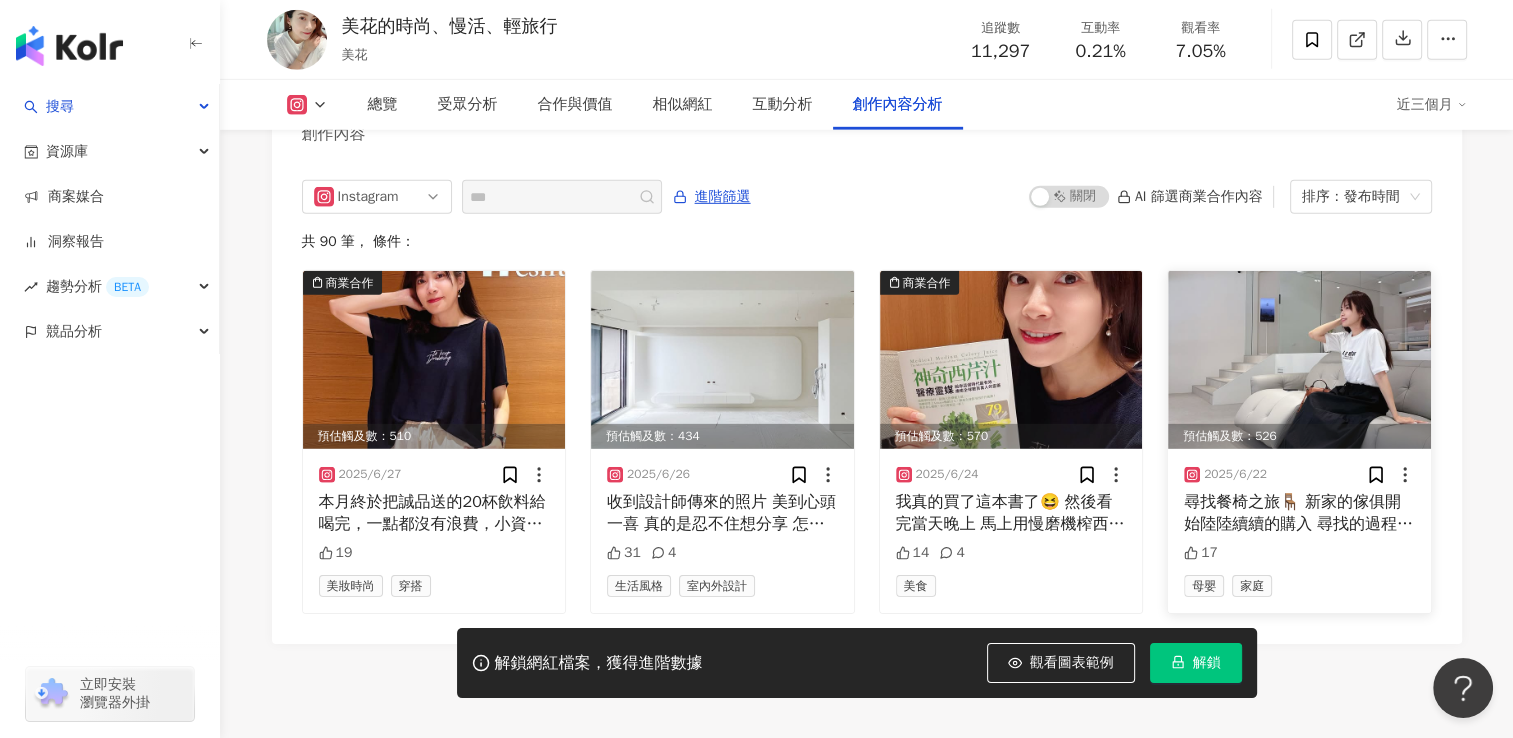 click at bounding box center (1299, 360) 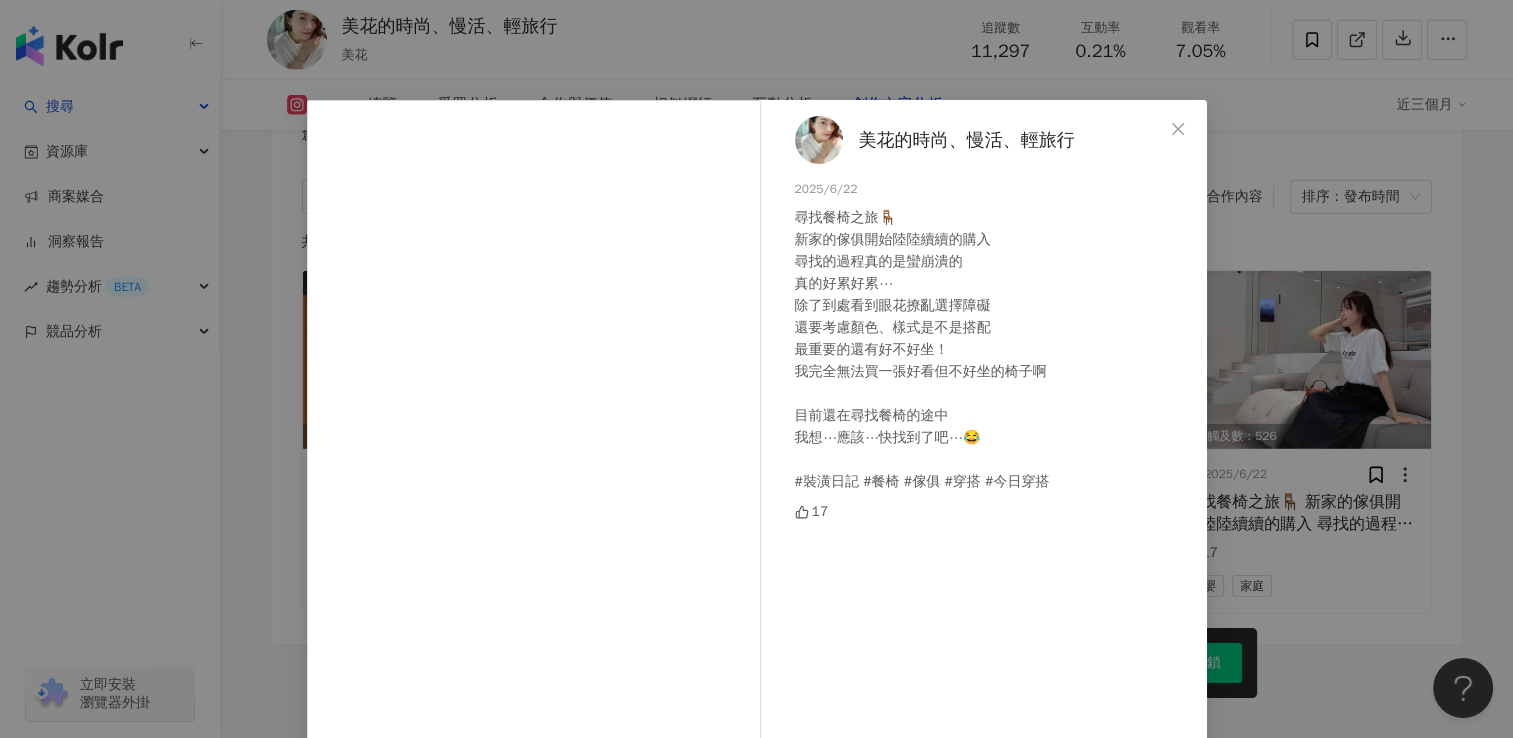 click 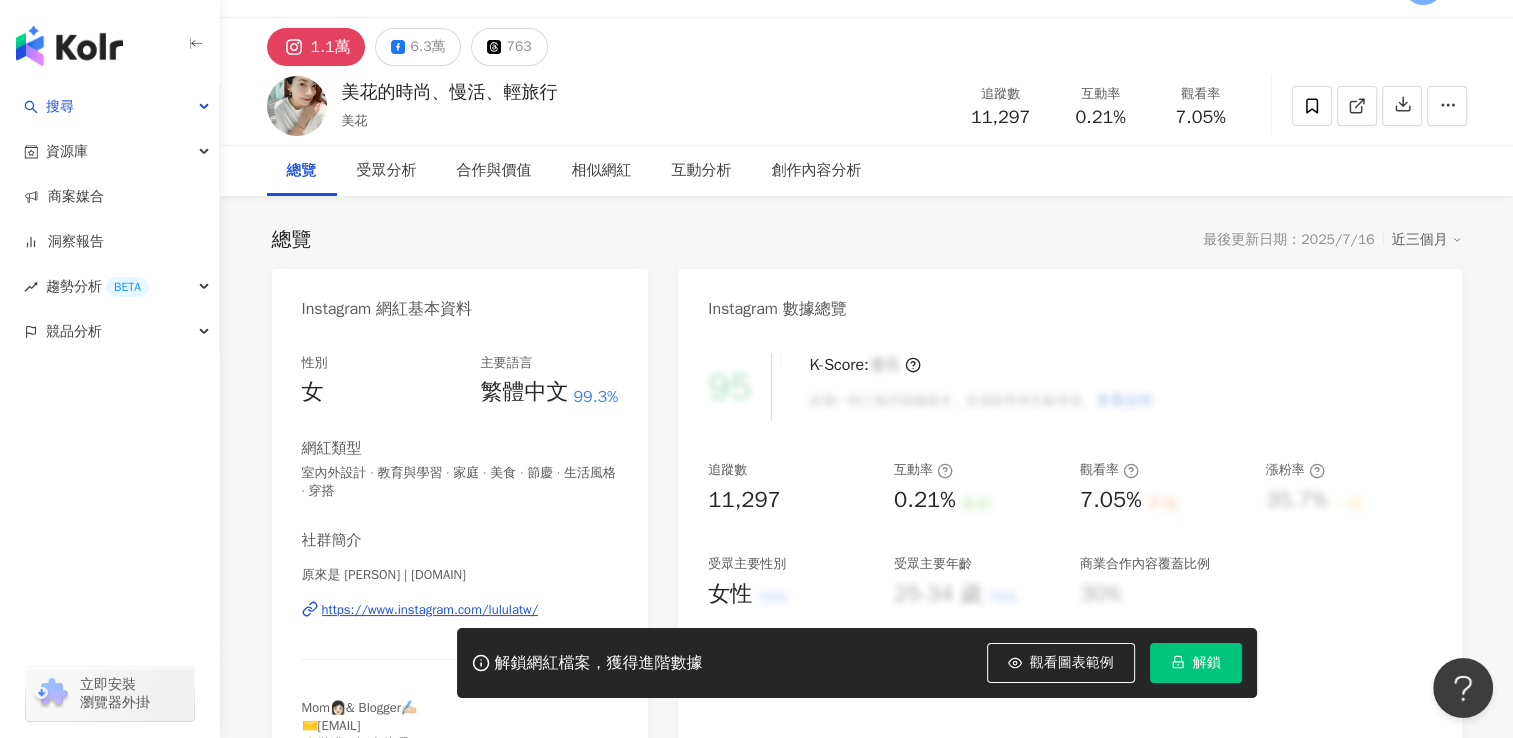 scroll, scrollTop: 71, scrollLeft: 0, axis: vertical 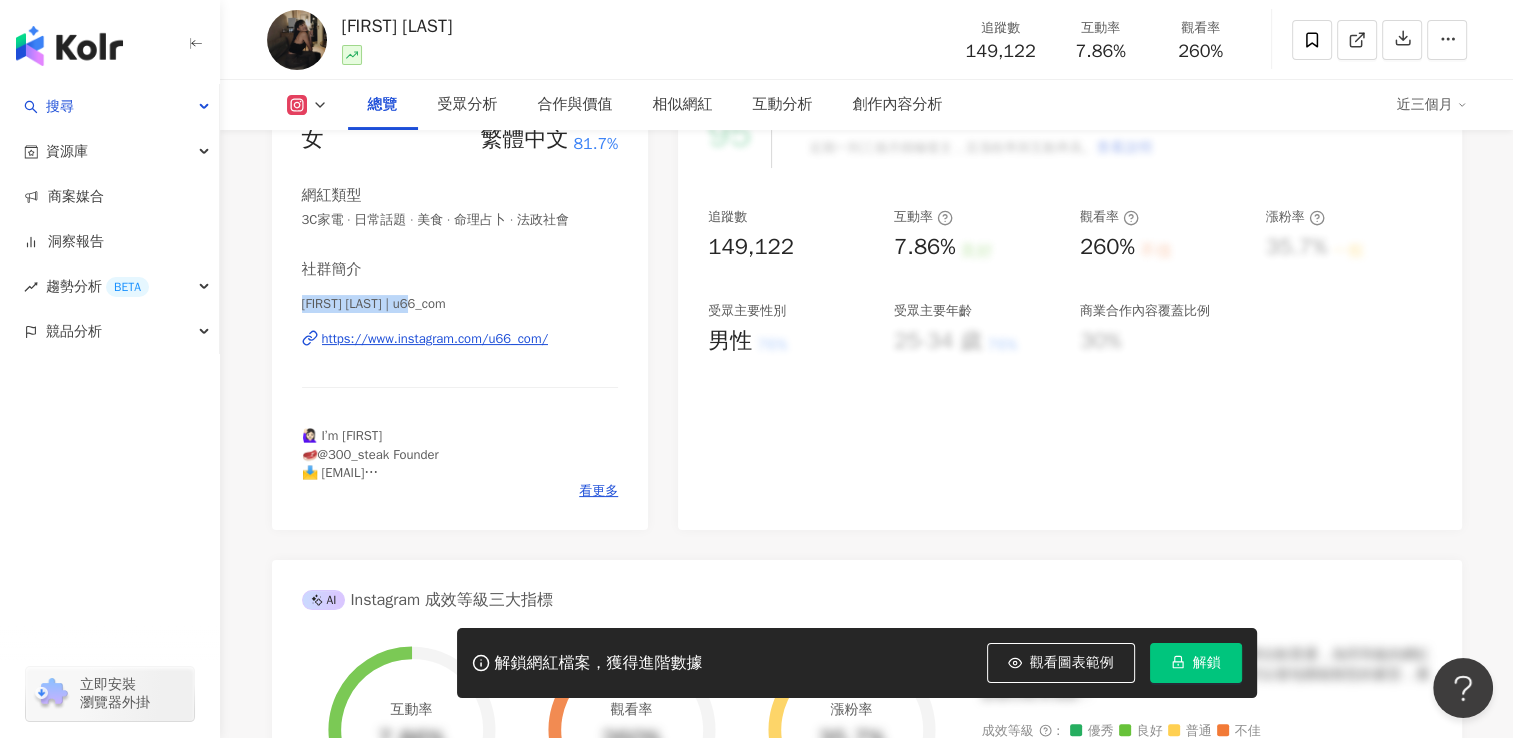 drag, startPoint x: 296, startPoint y: 313, endPoint x: 433, endPoint y: 308, distance: 137.09122 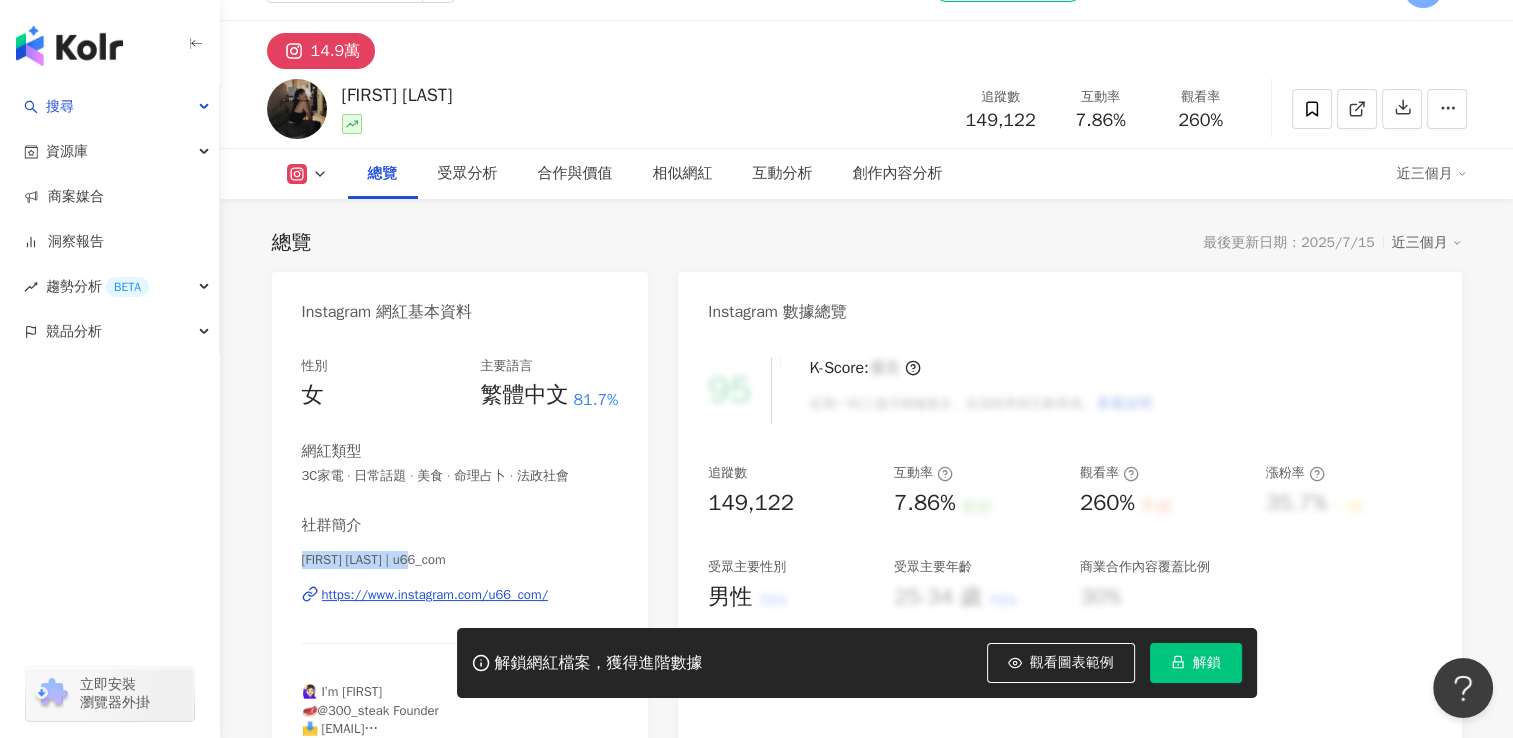 scroll, scrollTop: 0, scrollLeft: 0, axis: both 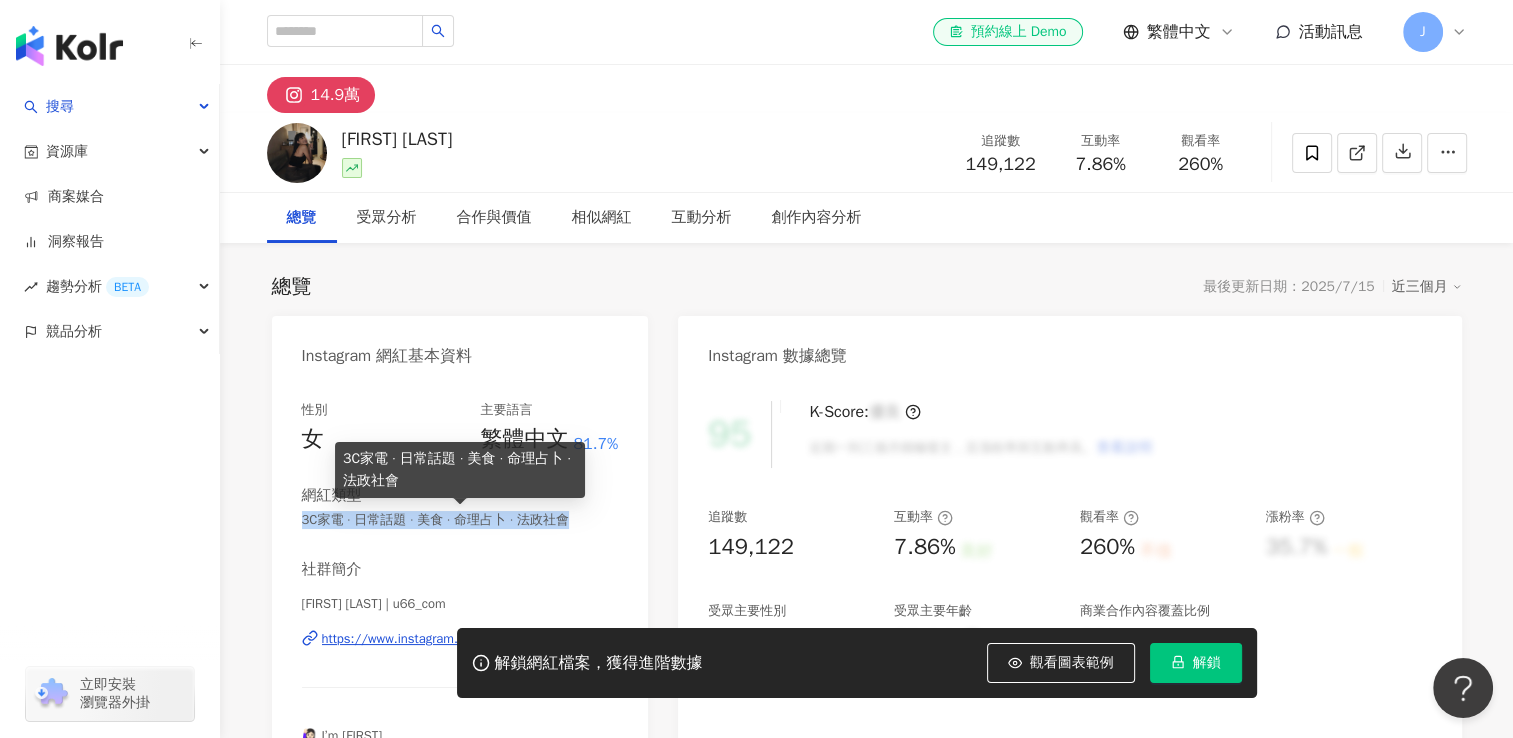 drag, startPoint x: 299, startPoint y: 522, endPoint x: 606, endPoint y: 519, distance: 307.01465 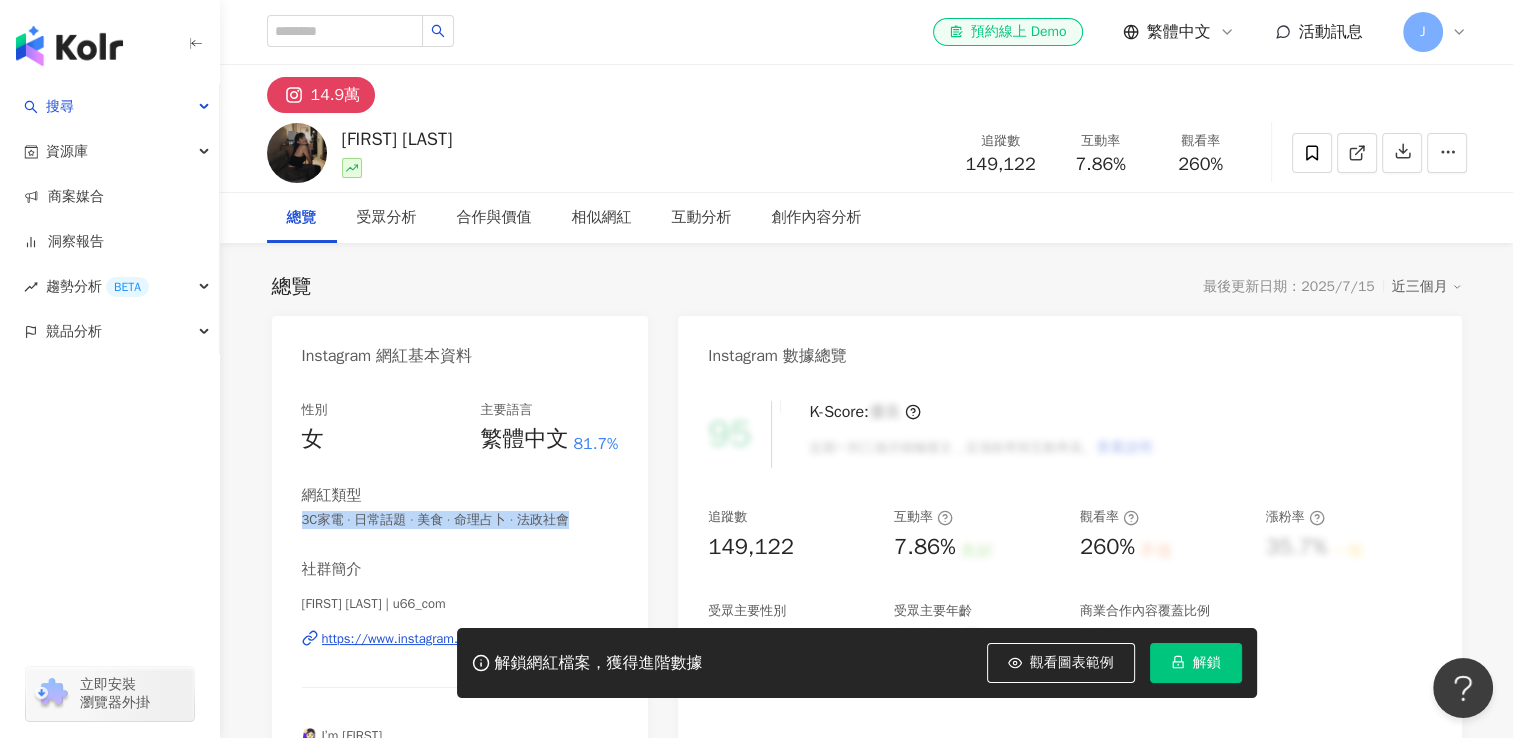 copy on "3C家電 · 日常話題 · 美食 · 命理占卜 · 法政社會" 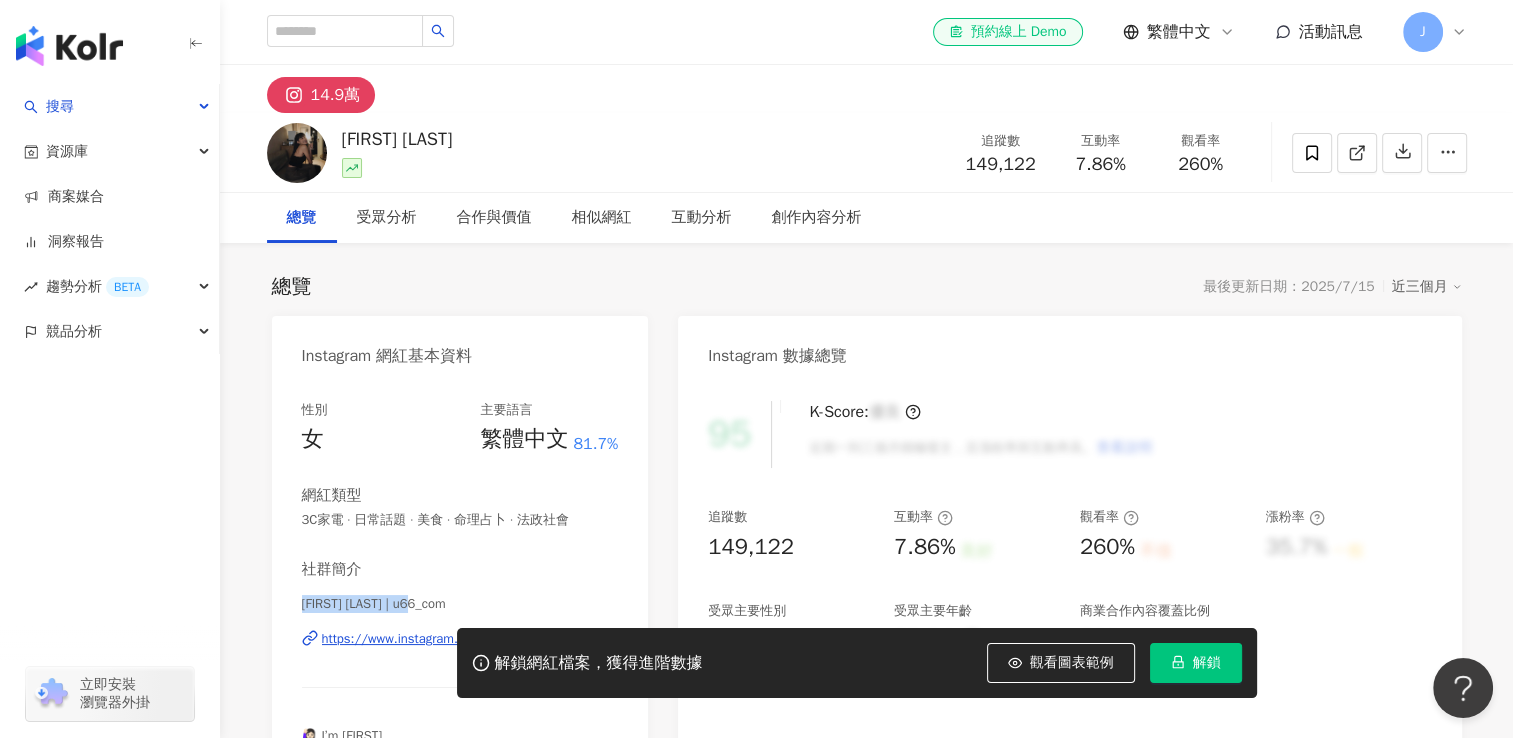 drag, startPoint x: 301, startPoint y: 598, endPoint x: 422, endPoint y: 608, distance: 121.41252 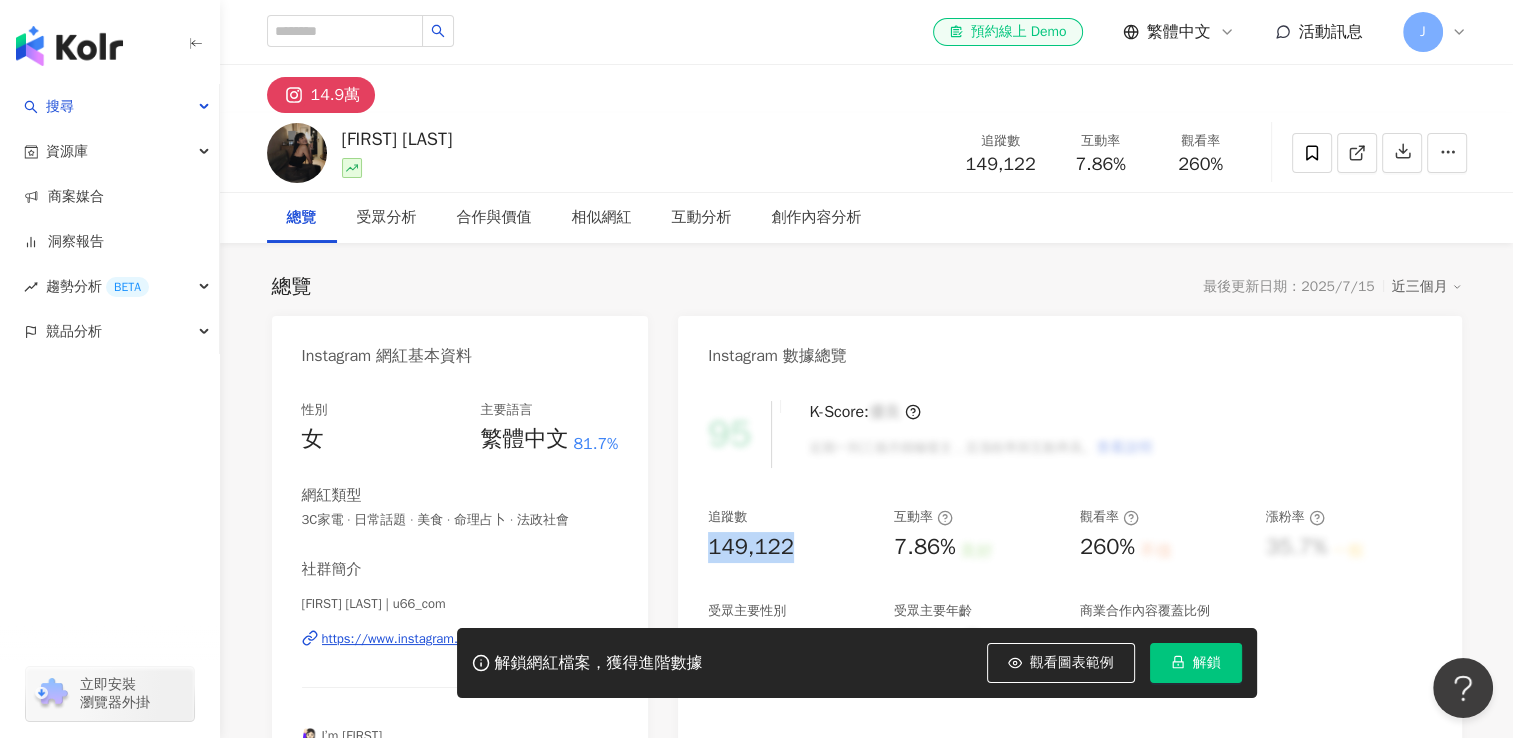drag, startPoint x: 786, startPoint y: 550, endPoint x: 820, endPoint y: 545, distance: 34.36568 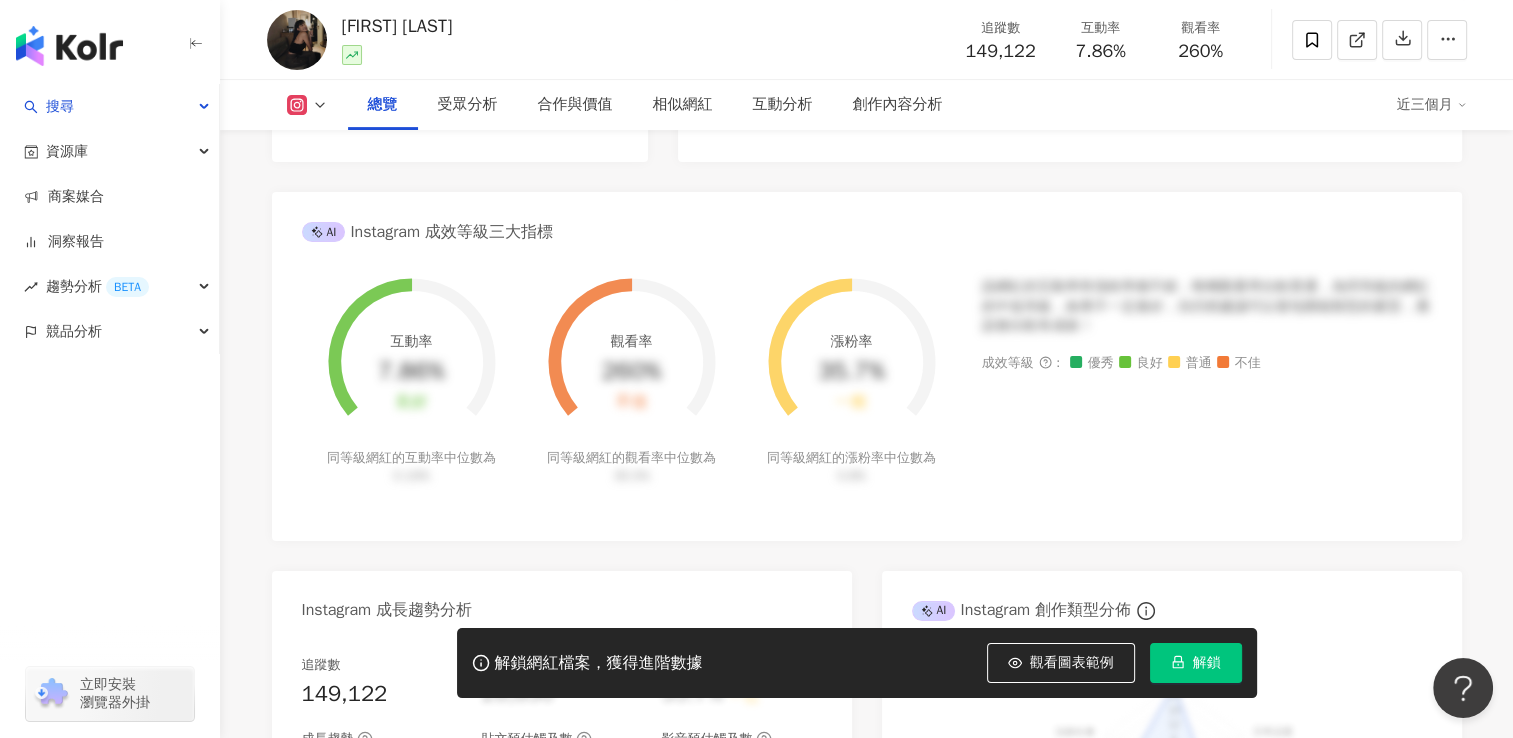 scroll, scrollTop: 1300, scrollLeft: 0, axis: vertical 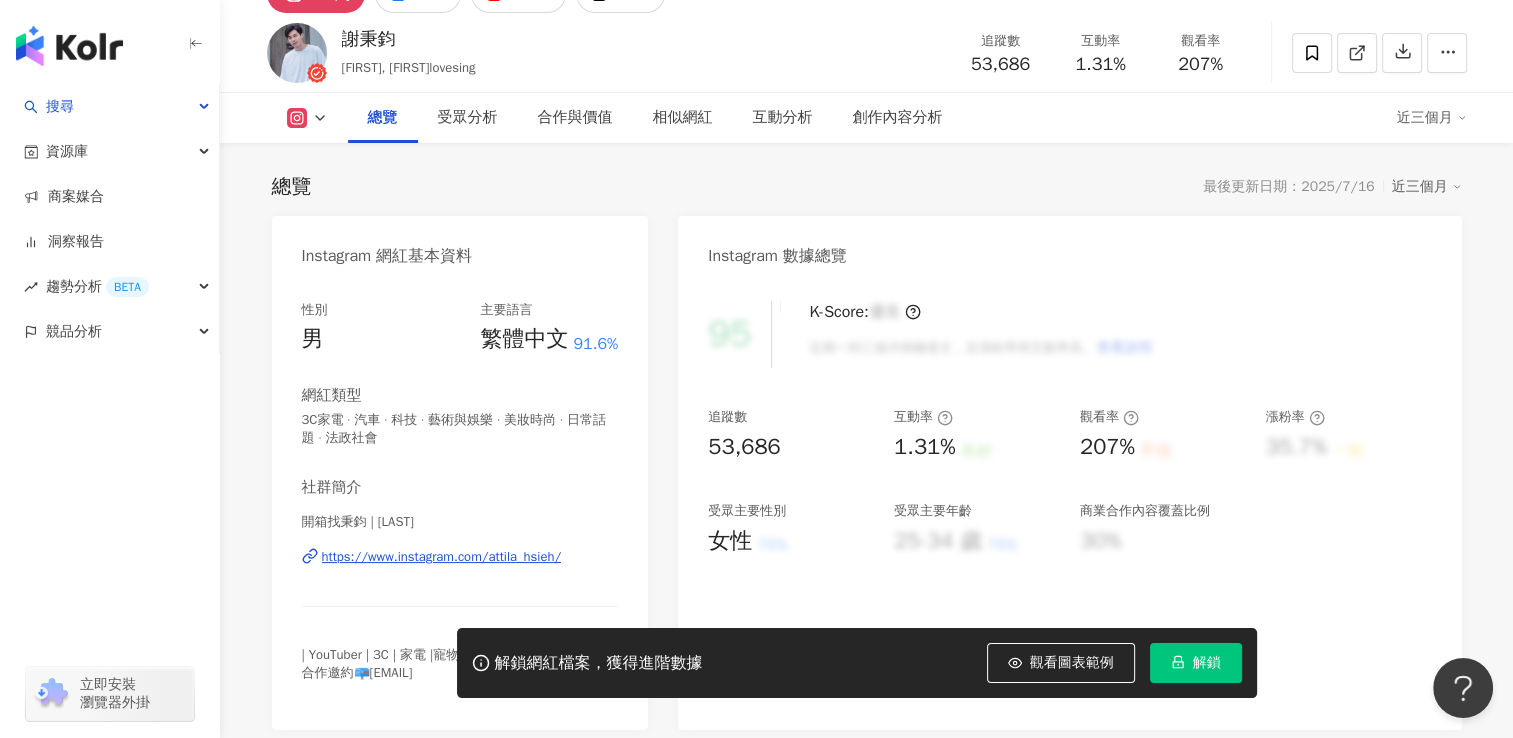 drag, startPoint x: 303, startPoint y: 522, endPoint x: 448, endPoint y: 532, distance: 145.34442 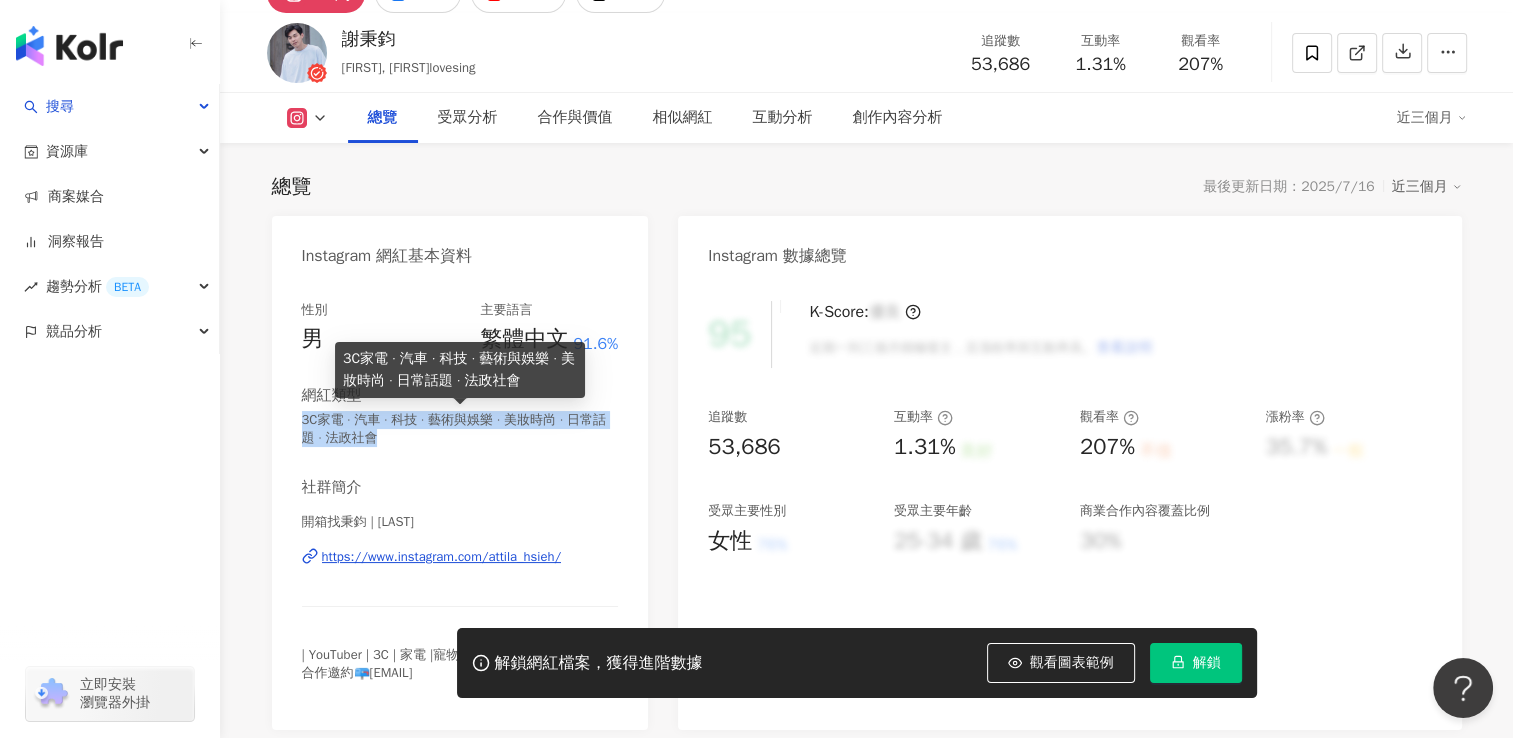 drag, startPoint x: 302, startPoint y: 418, endPoint x: 425, endPoint y: 434, distance: 124.036285 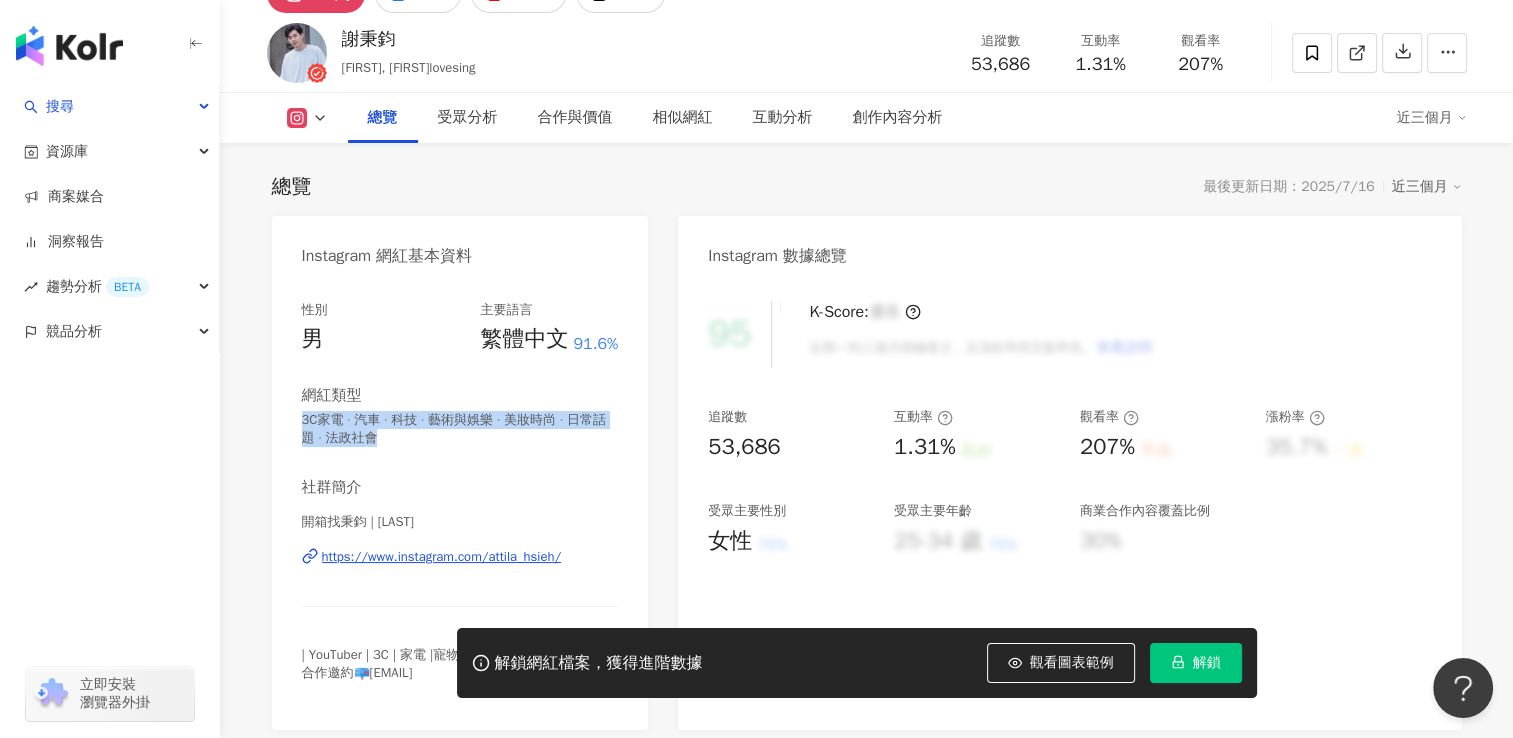 copy on "3C家電 · 汽車 · 科技 · 藝術與娛樂 · 美妝時尚 · 日常話題 · 法政社會" 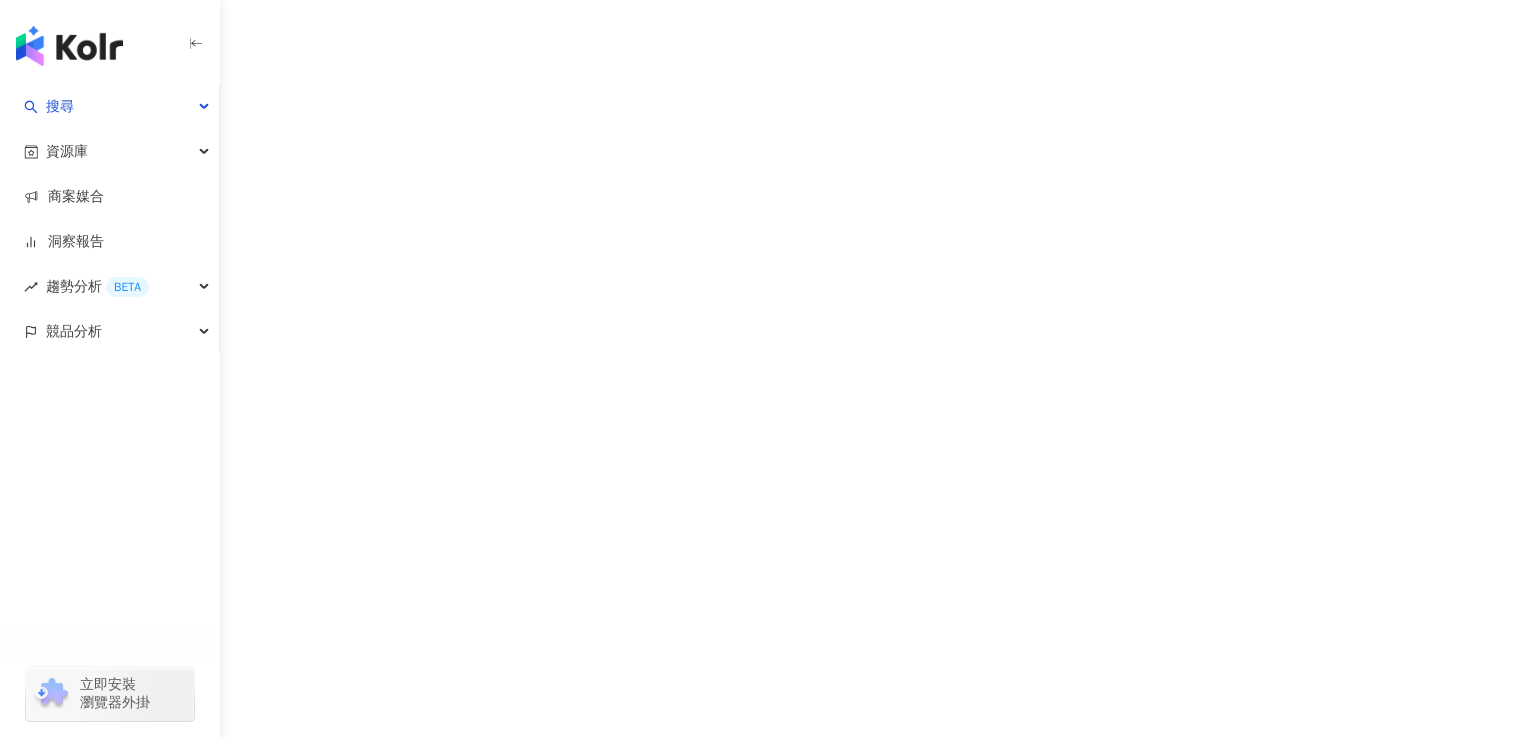 scroll, scrollTop: 0, scrollLeft: 0, axis: both 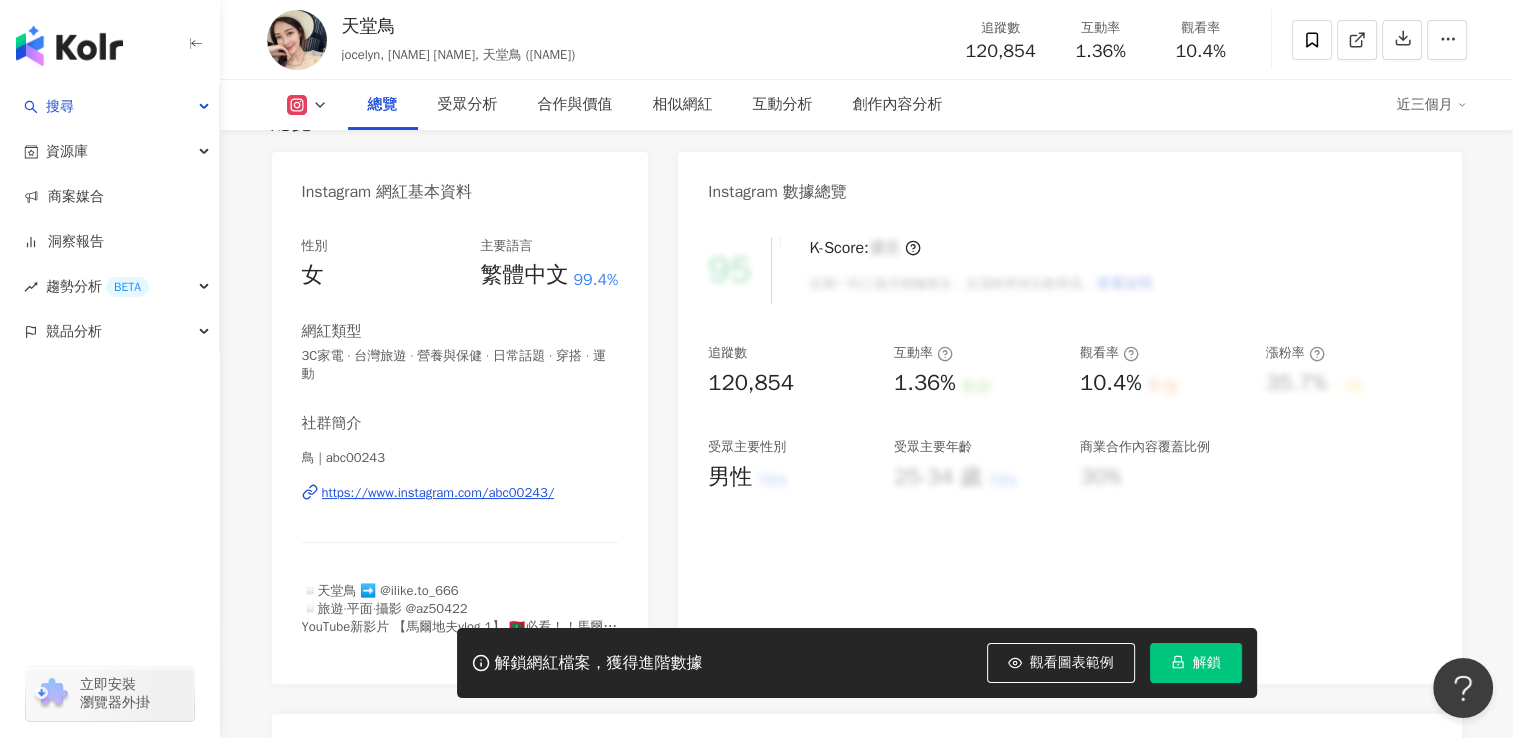drag, startPoint x: 508, startPoint y: 482, endPoint x: 517, endPoint y: 545, distance: 63.63961 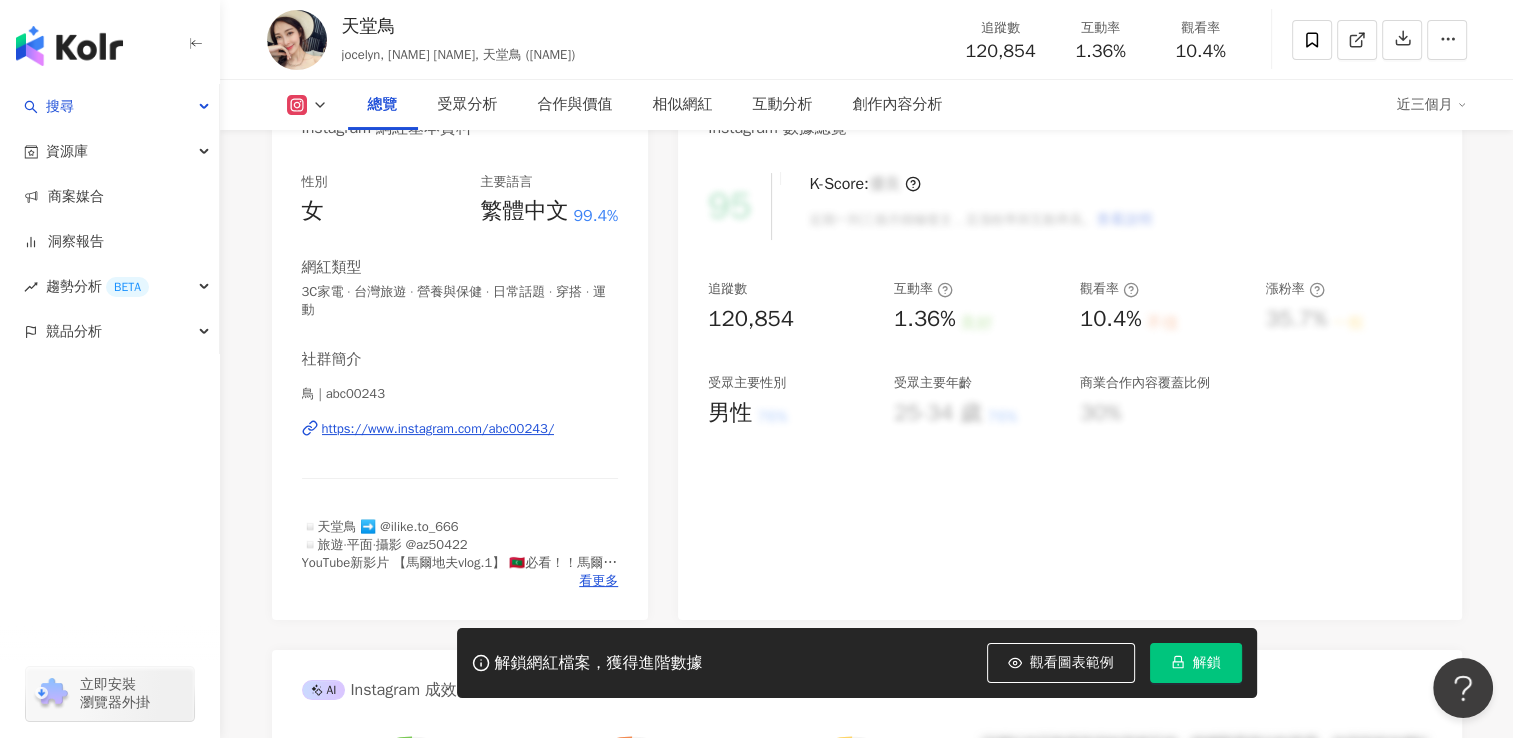 scroll, scrollTop: 264, scrollLeft: 0, axis: vertical 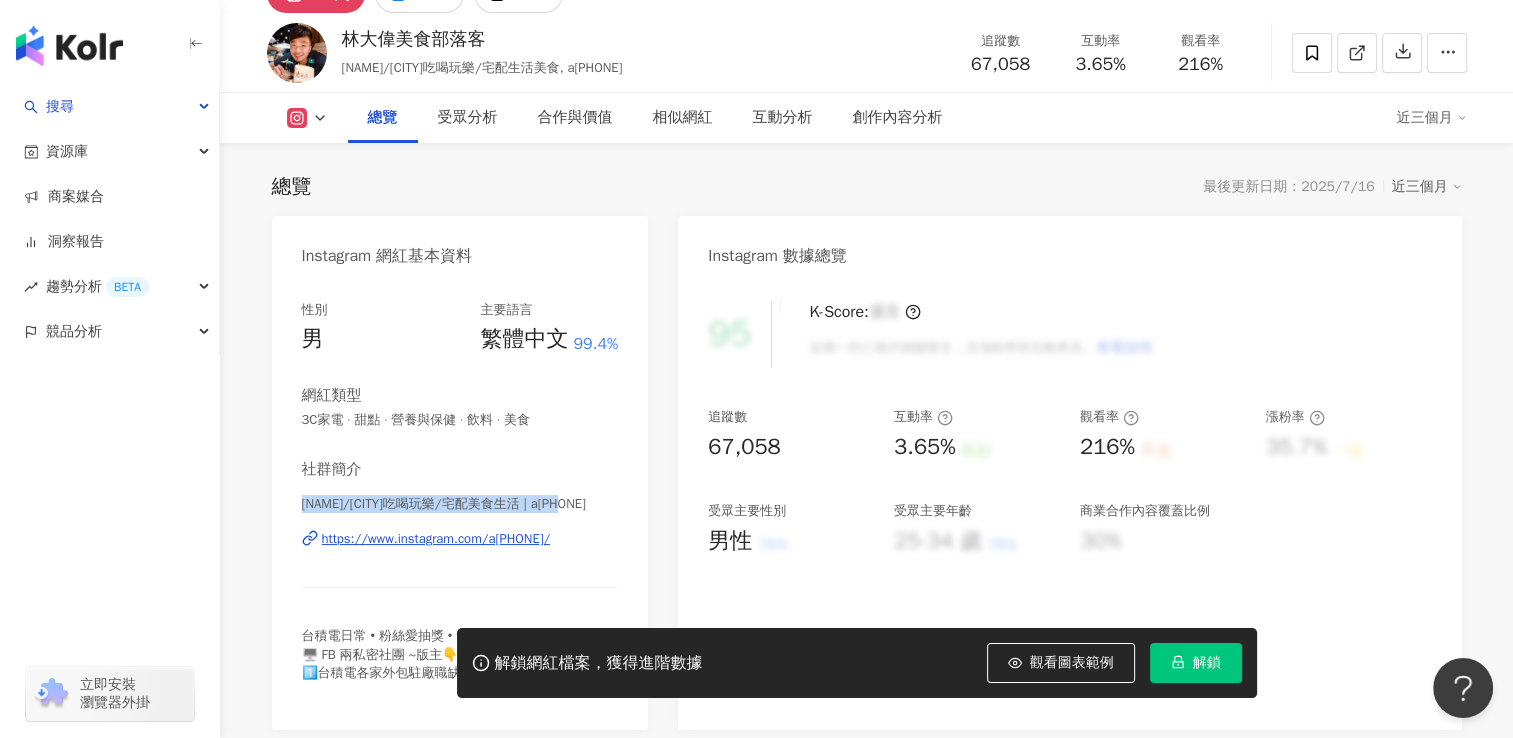 drag, startPoint x: 294, startPoint y: 505, endPoint x: 604, endPoint y: 503, distance: 310.00644 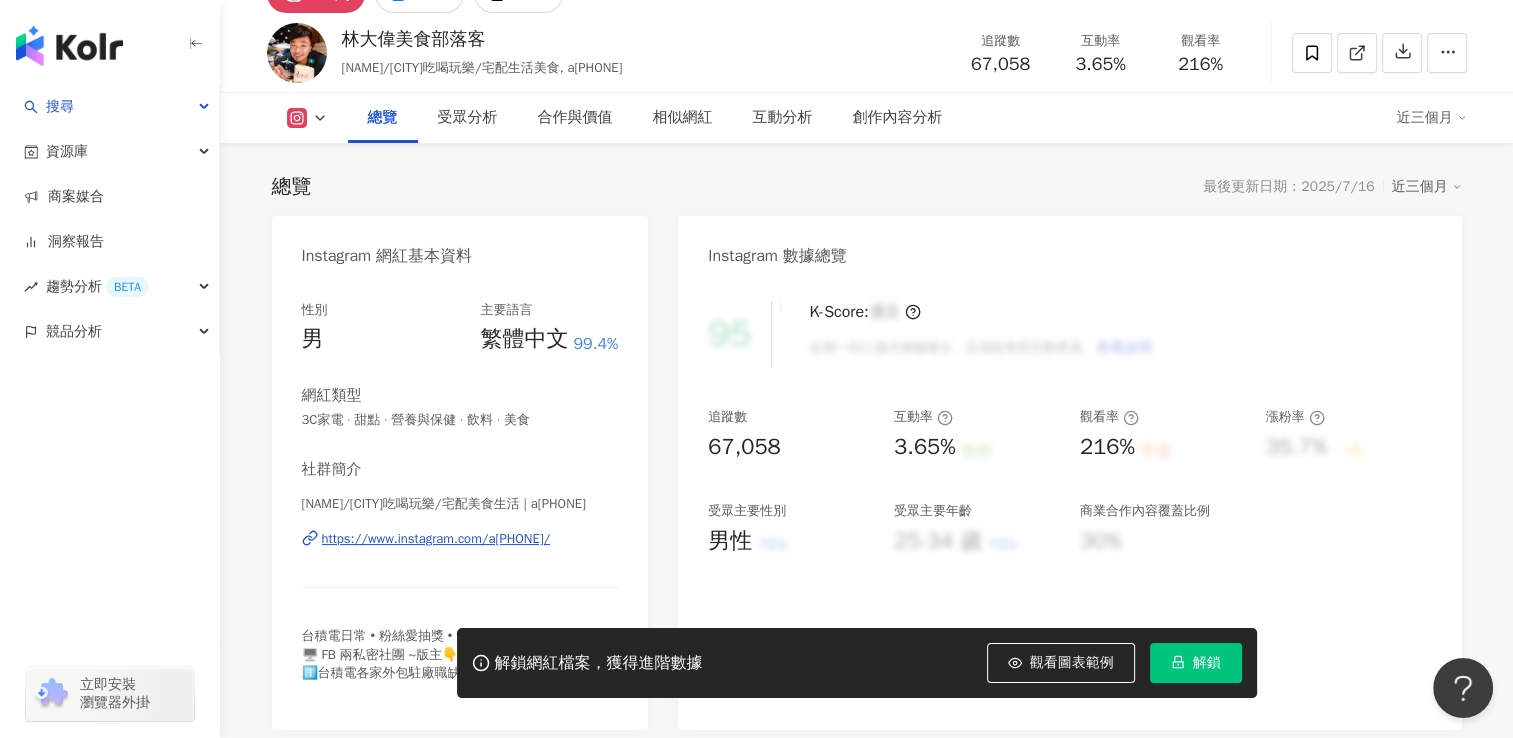 click on "Instagram 數據總覽" at bounding box center (1069, 248) 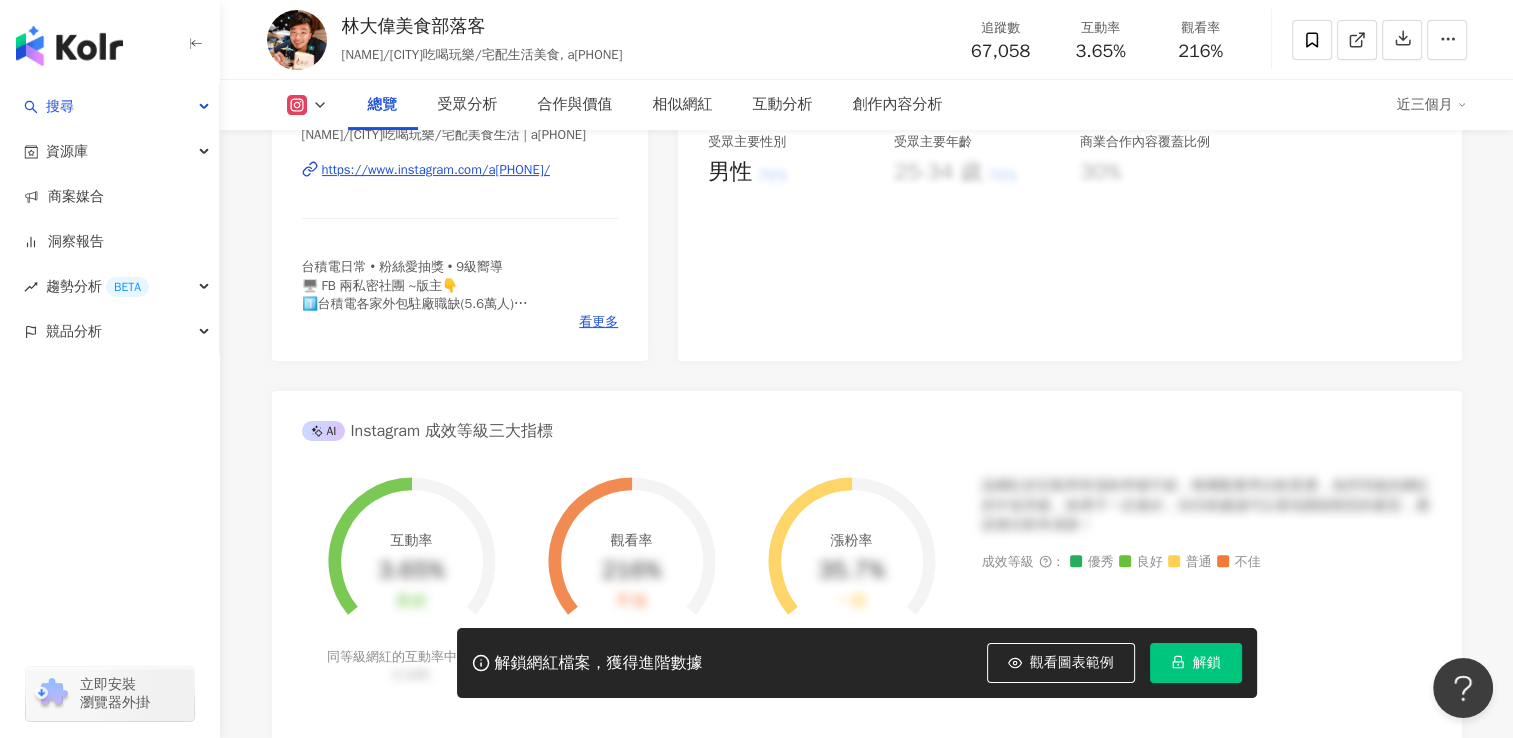 scroll, scrollTop: 500, scrollLeft: 0, axis: vertical 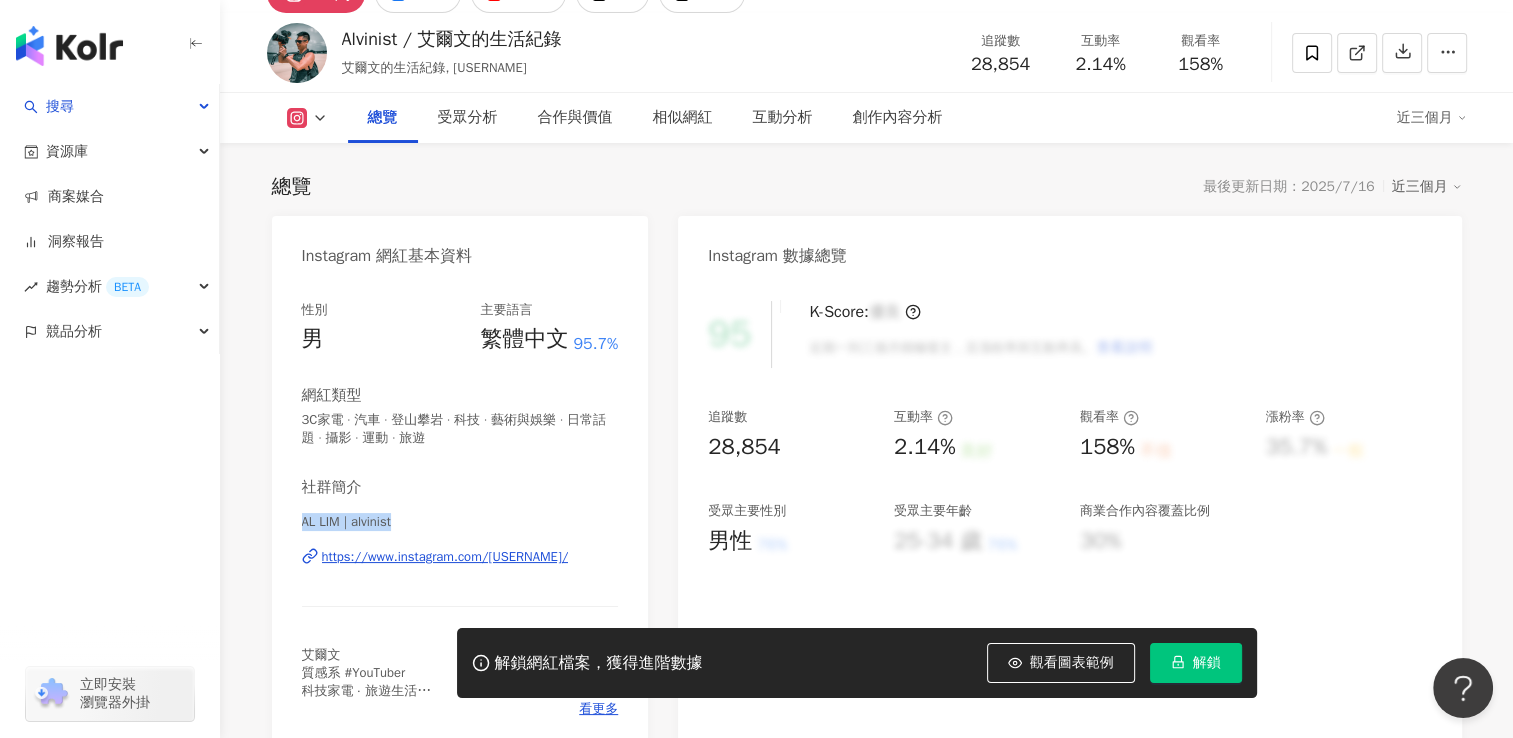 drag, startPoint x: 303, startPoint y: 519, endPoint x: 394, endPoint y: 531, distance: 91.787796 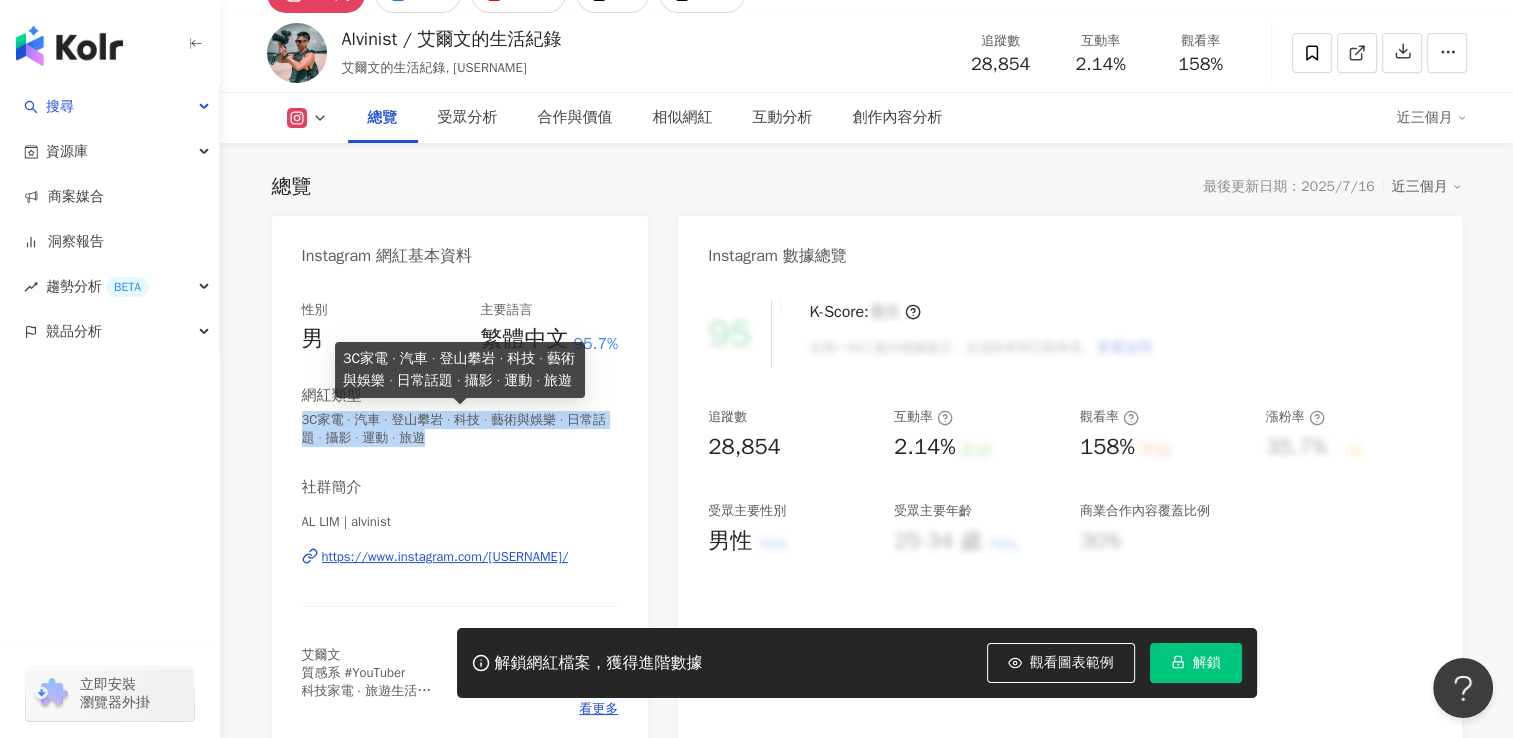 drag, startPoint x: 300, startPoint y: 419, endPoint x: 516, endPoint y: 435, distance: 216.59178 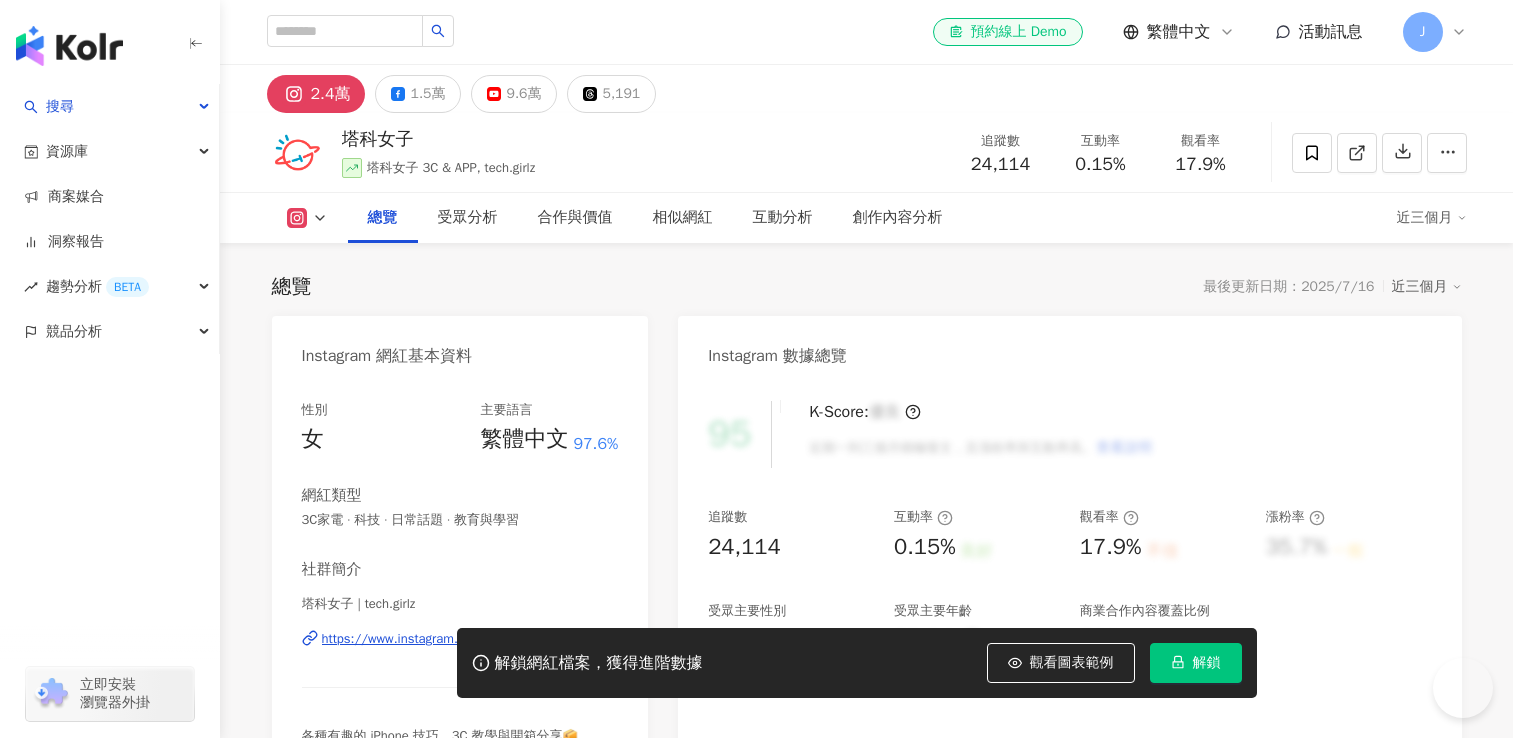 scroll, scrollTop: 0, scrollLeft: 0, axis: both 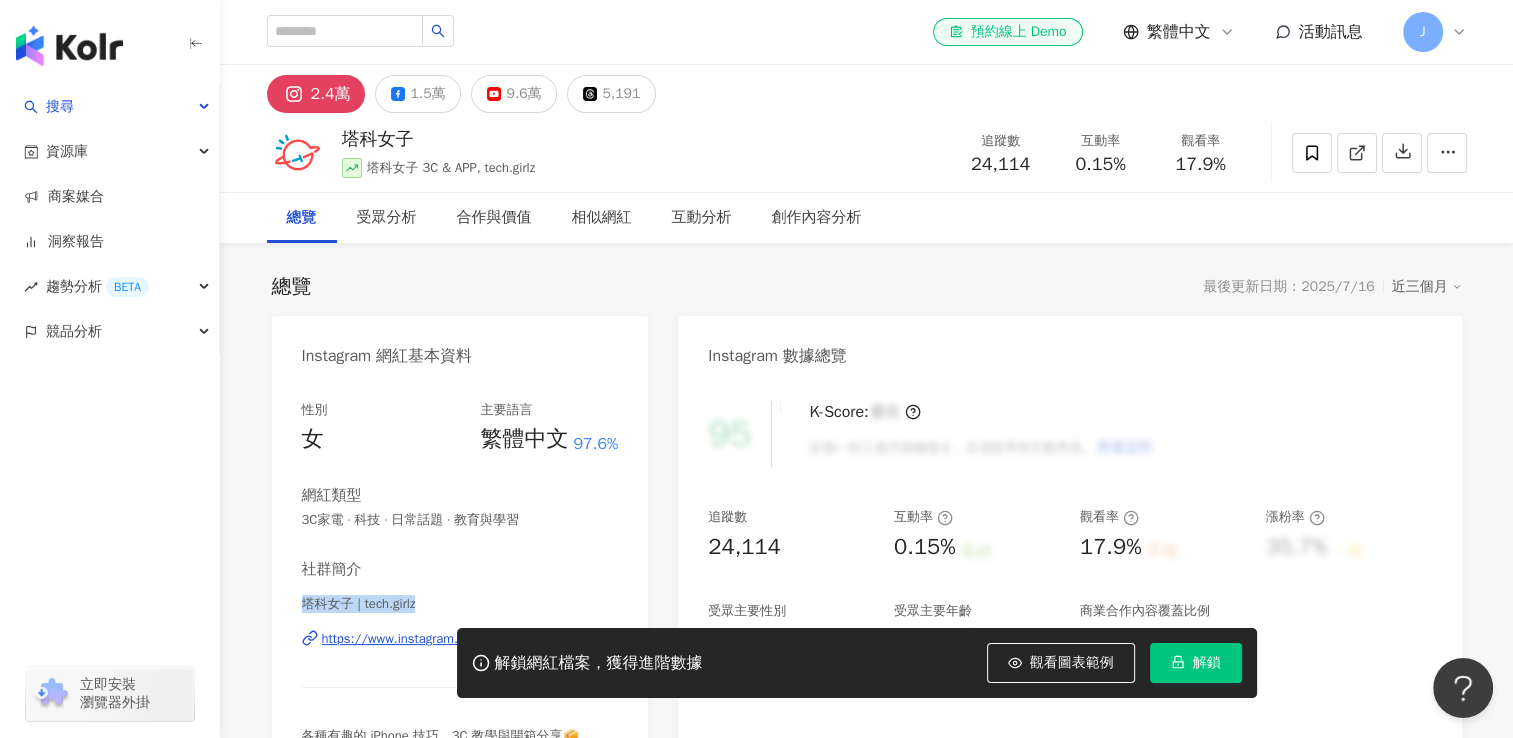 drag, startPoint x: 301, startPoint y: 614, endPoint x: 441, endPoint y: 591, distance: 141.87671 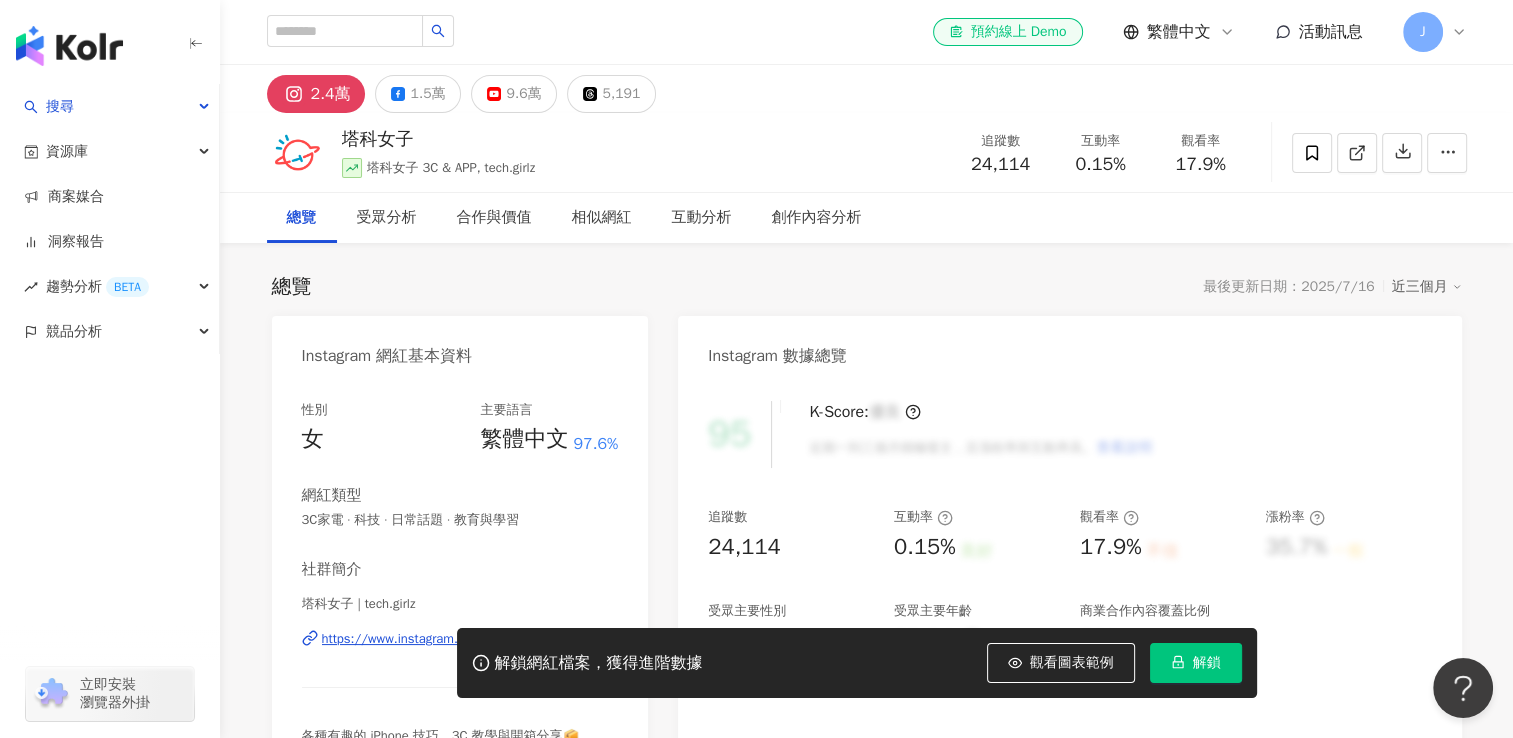 click on "總覽 最後更新日期：2025/7/16 近三個月 Instagram 網紅基本資料 性別   女 主要語言   繁體中文 97.6% 網紅類型 3C家電 · 科技 · 日常話題 · 教育與學習 社群簡介 塔科女子 | tech.girlz https://www.instagram.com/tech.girlz/ 各種有趣的 iPhone 技巧、3C 教學與開箱分享📦
合作邀約📩 tech-girlz@fuchsia-star.com 看更多 Instagram 數據總覽 95 K-Score :   優良 近期一到三個月積極發文，且漲粉率與互動率高。 查看說明 追蹤數   24,114 互動率   0.15% 良好 觀看率   17.9% 不佳 漲粉率   35.7% 一般 受眾主要性別   女性 76% 受眾主要年齡   25-34 歲 76% 商業合作內容覆蓋比例   30% AI Instagram 成效等級三大指標 互動率 0.15% 良好 同等級網紅的互動率中位數為  0.19% 觀看率 17.9% 不佳 同等級網紅的觀看率中位數為  35.5% 漲粉率 35.7% 一般 同等級網紅的漲粉率中位數為  0.8% 成效等級 ： 優秀 良好 普通 不佳 追蹤數   24,114" at bounding box center [867, 1036] 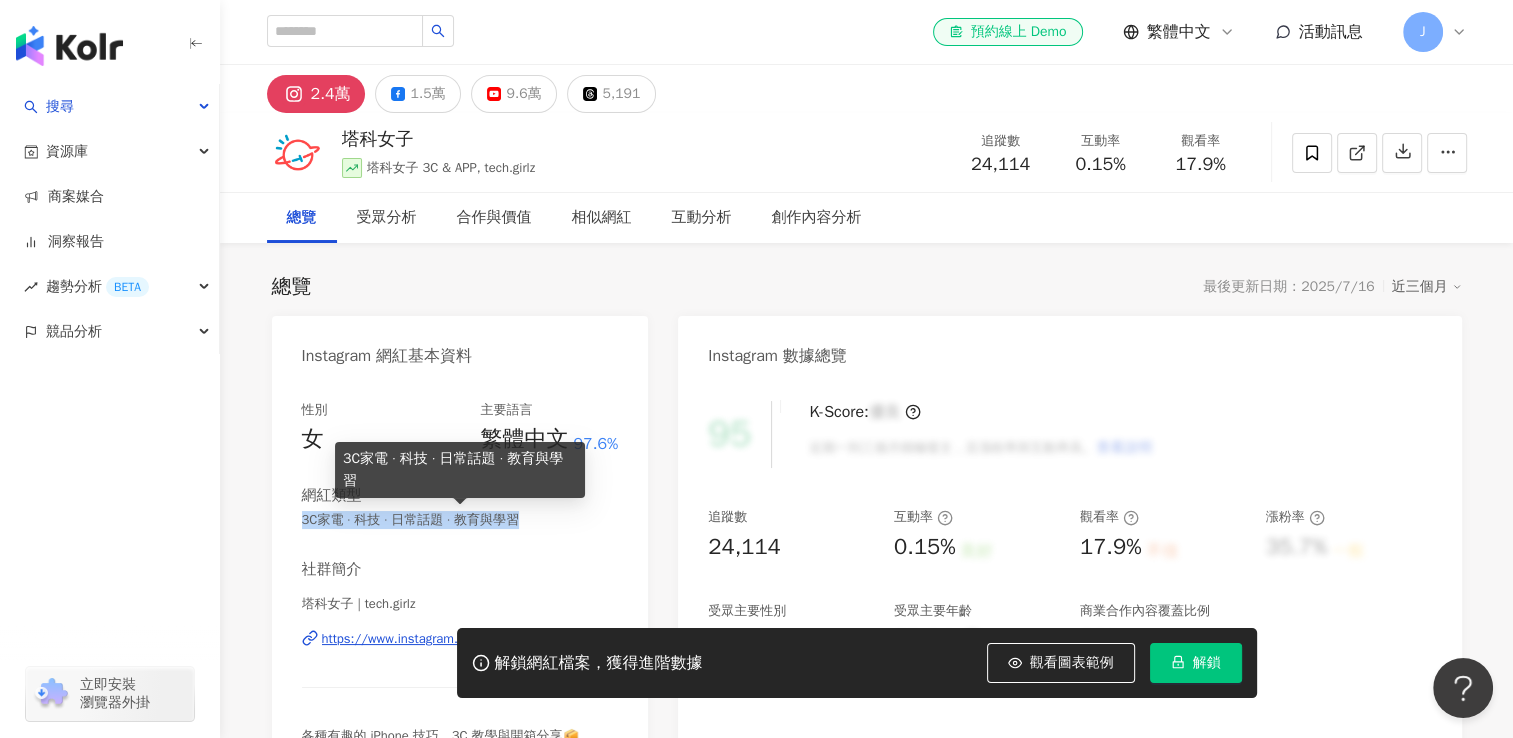 drag, startPoint x: 308, startPoint y: 527, endPoint x: 545, endPoint y: 528, distance: 237.0021 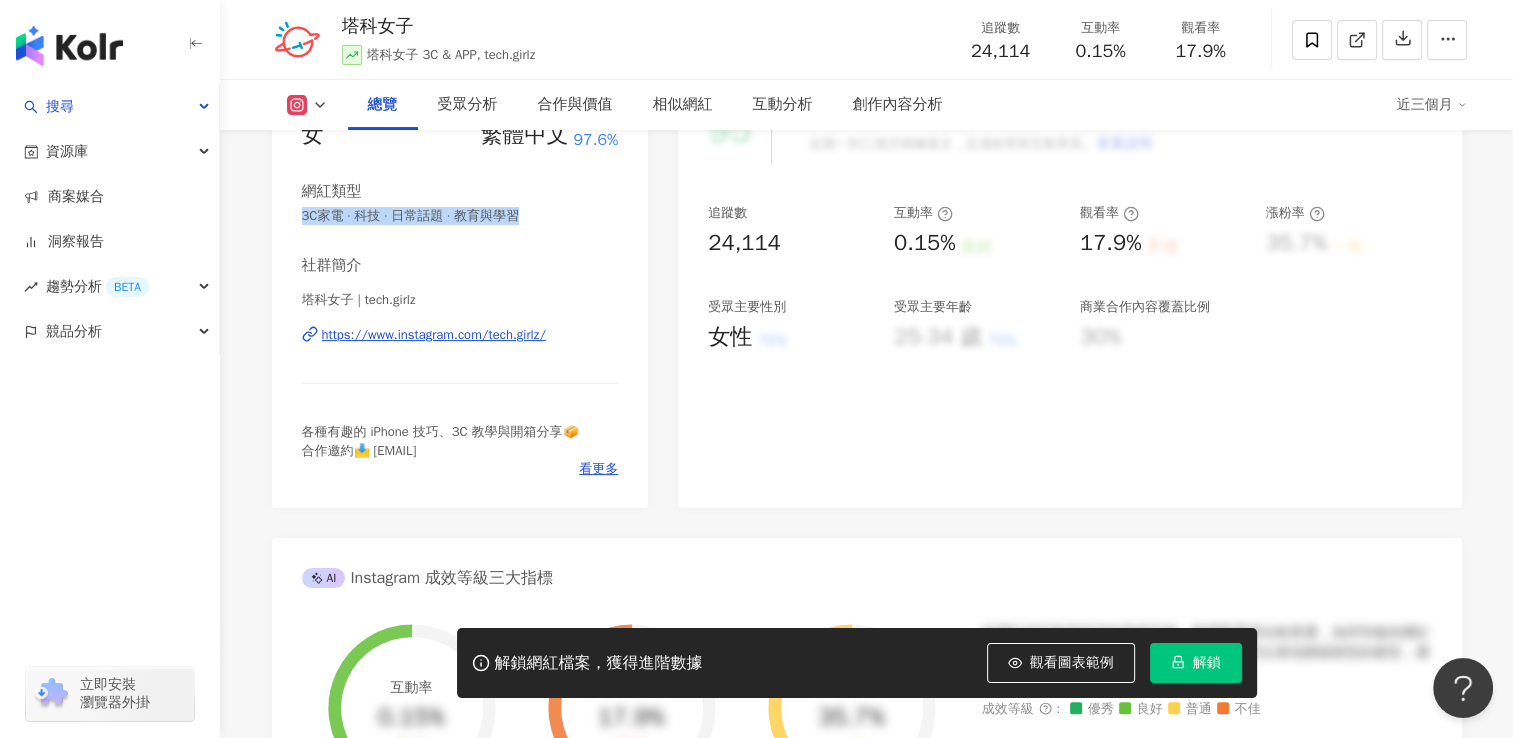 scroll, scrollTop: 300, scrollLeft: 0, axis: vertical 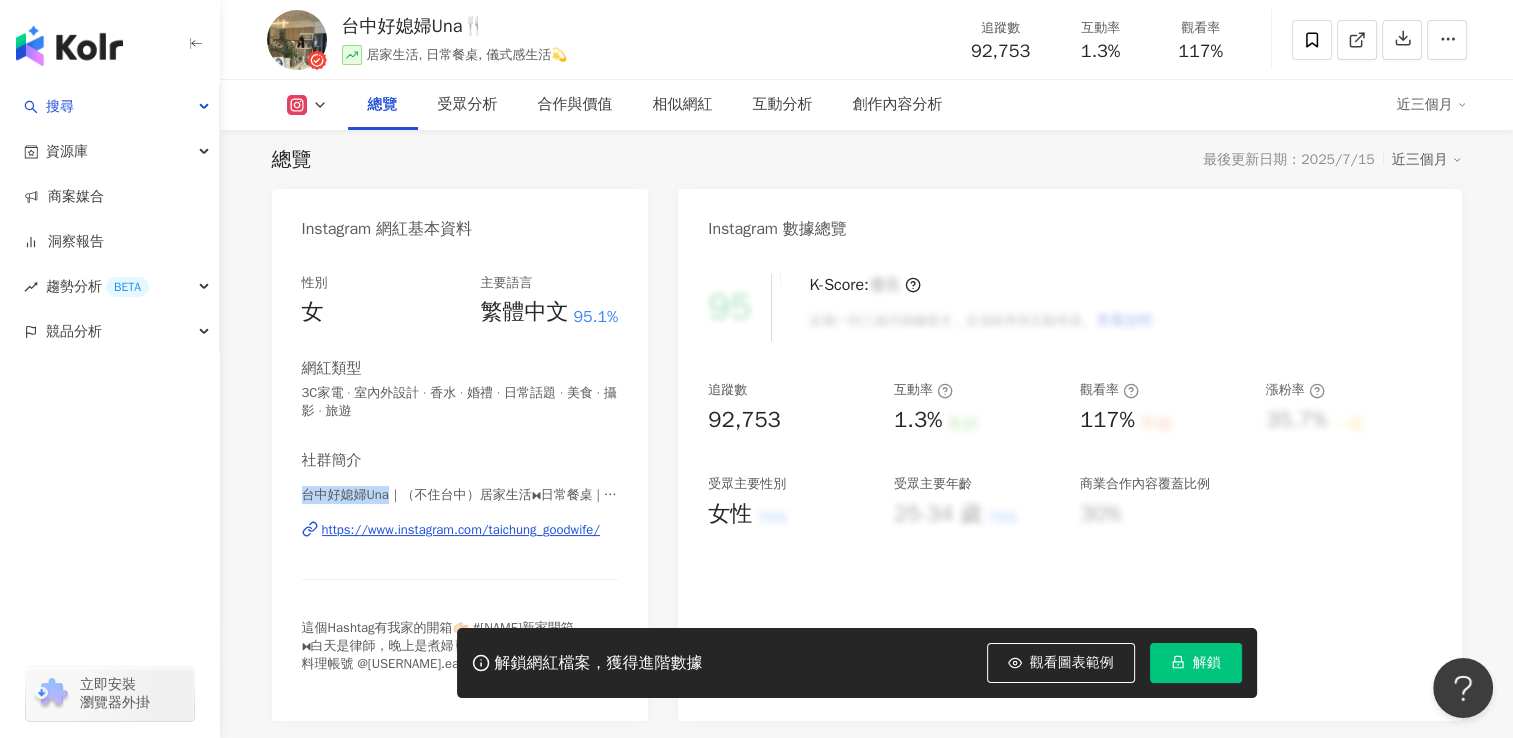 drag, startPoint x: 303, startPoint y: 501, endPoint x: 396, endPoint y: 498, distance: 93.04838 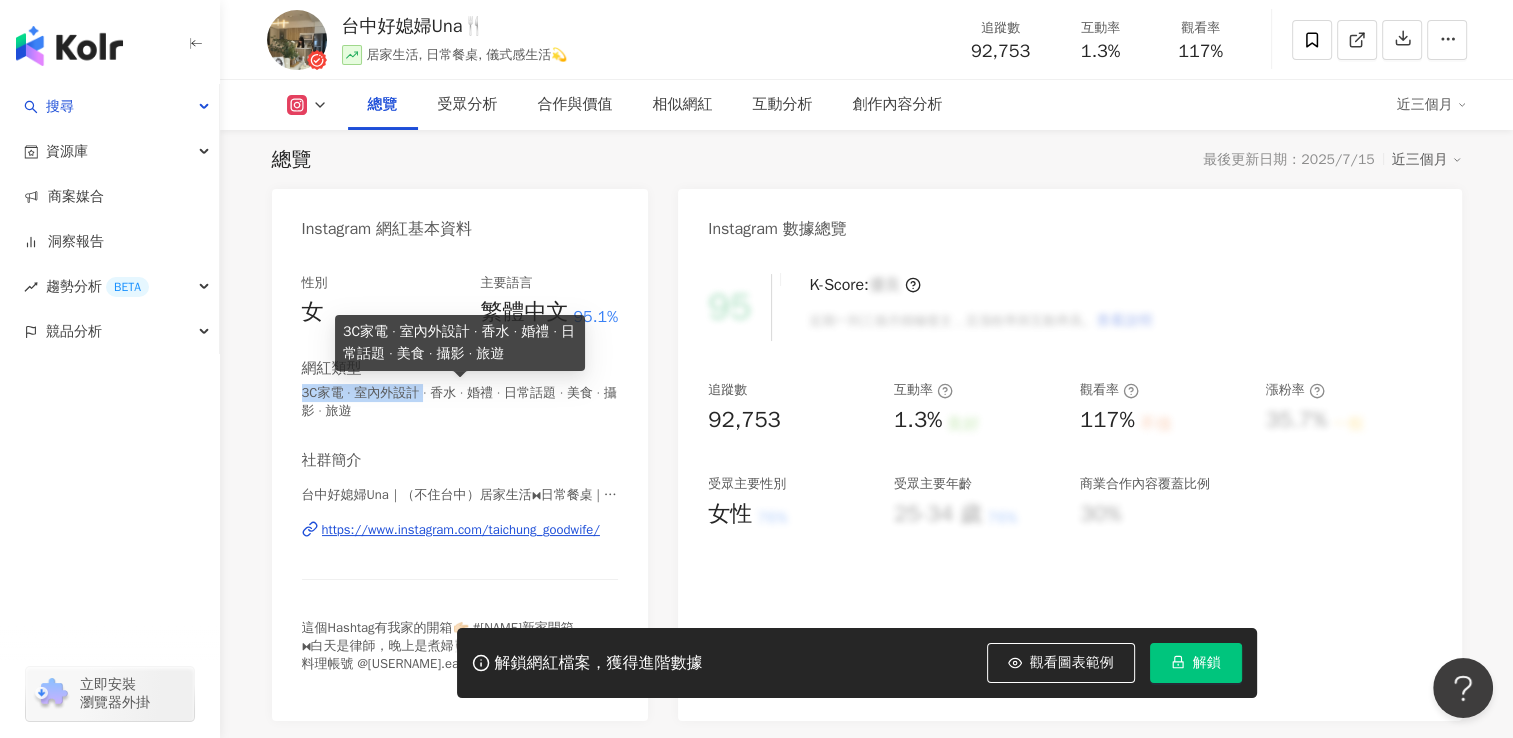 drag, startPoint x: 300, startPoint y: 390, endPoint x: 432, endPoint y: 392, distance: 132.01515 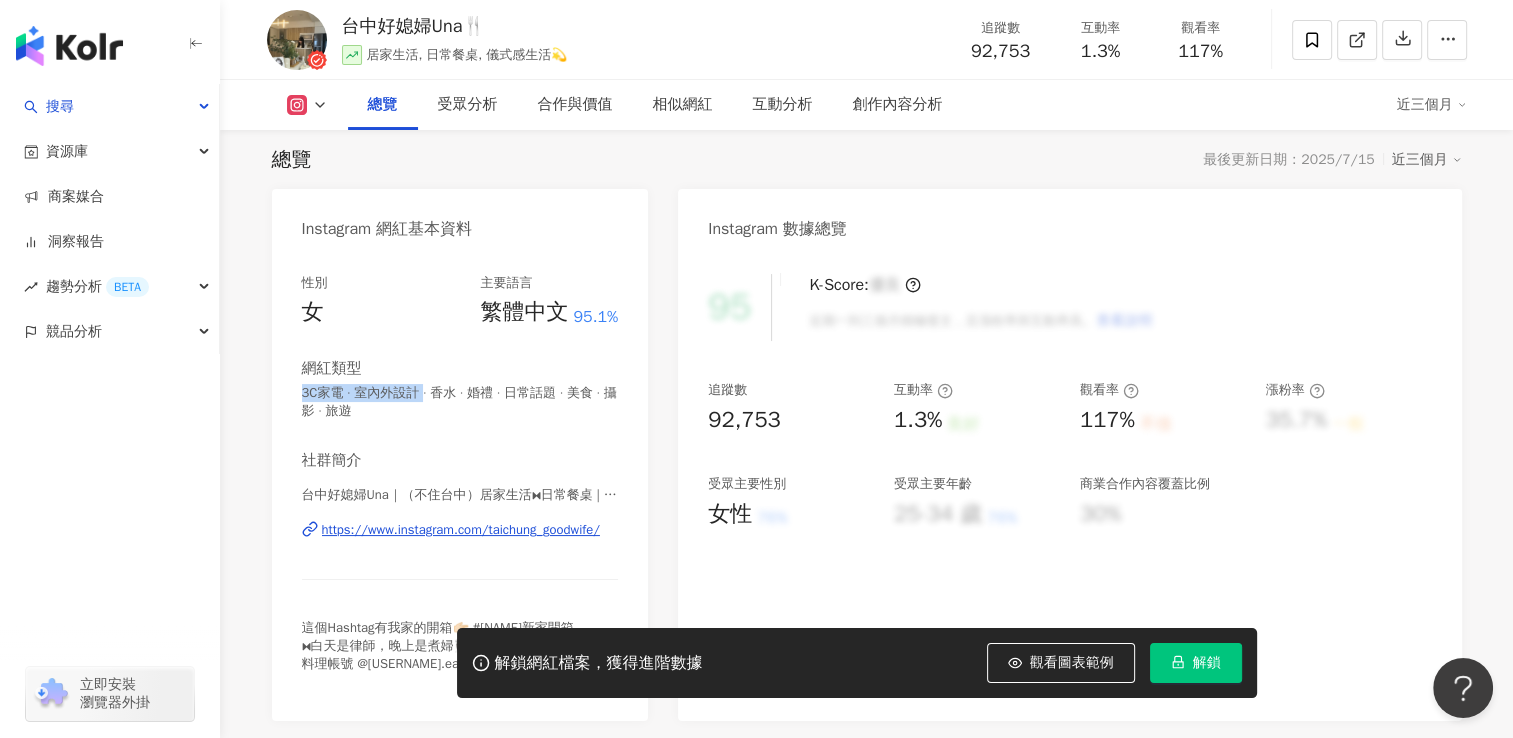 copy on "3C家電 · 室內外設計" 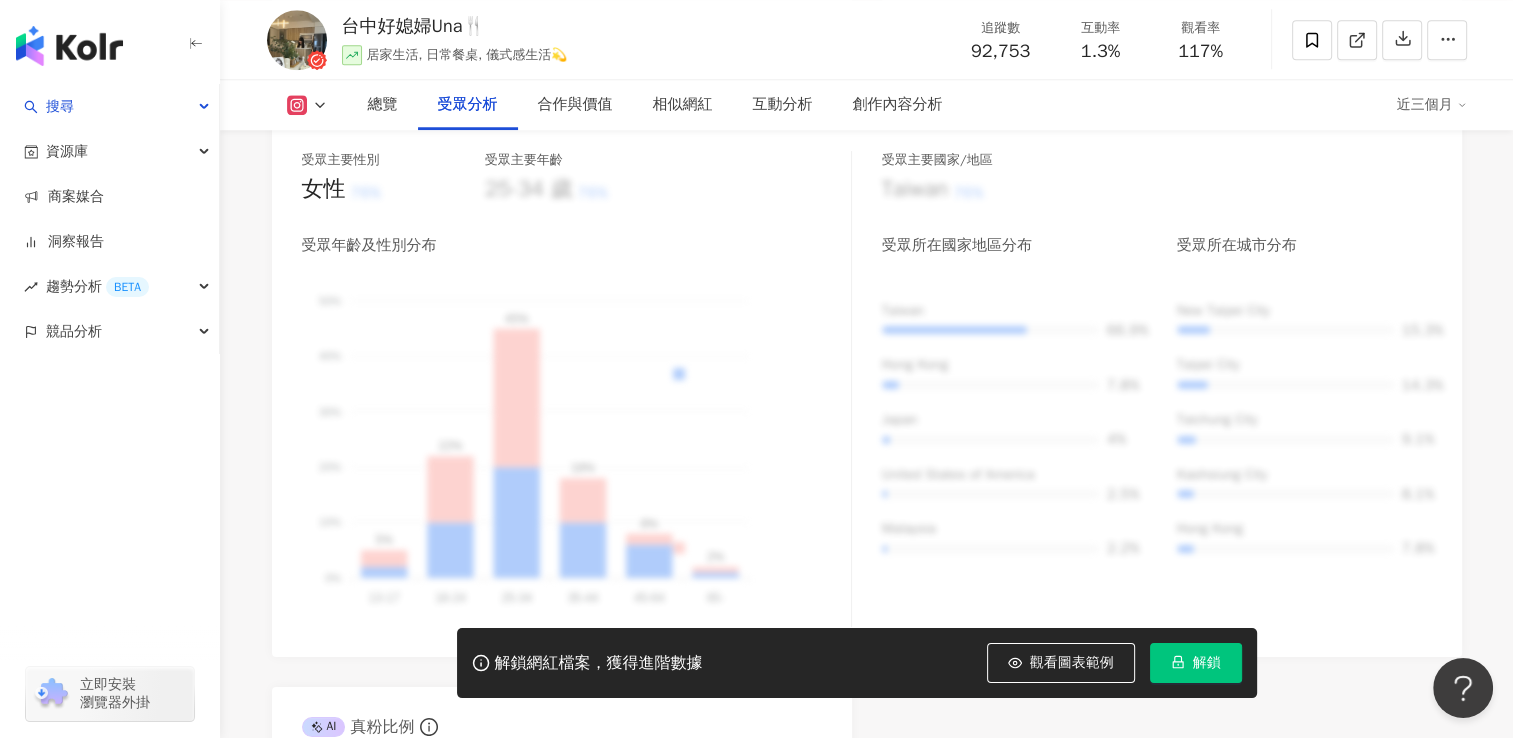 scroll, scrollTop: 2300, scrollLeft: 0, axis: vertical 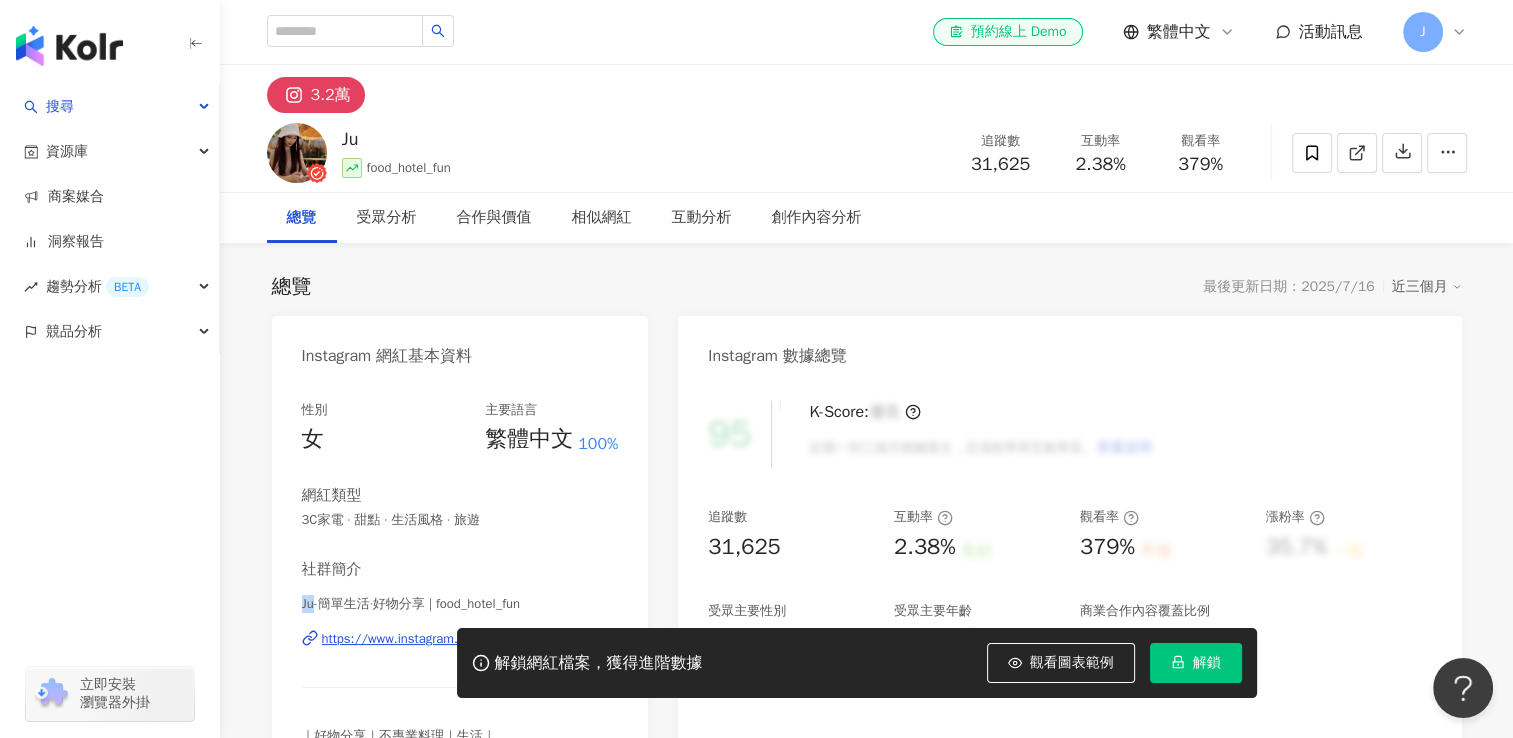 drag, startPoint x: 302, startPoint y: 602, endPoint x: 315, endPoint y: 593, distance: 15.811388 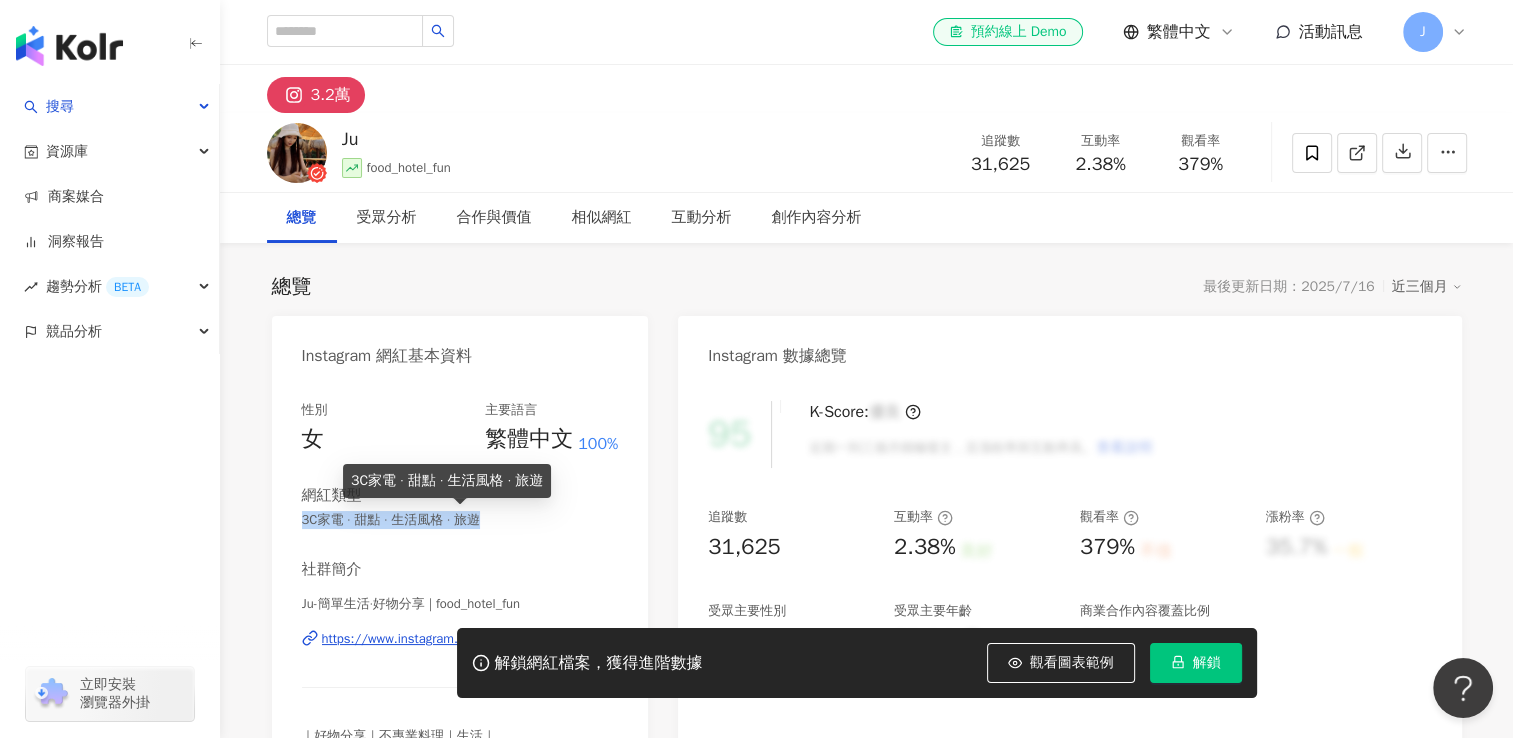 drag, startPoint x: 296, startPoint y: 518, endPoint x: 511, endPoint y: 522, distance: 215.0372 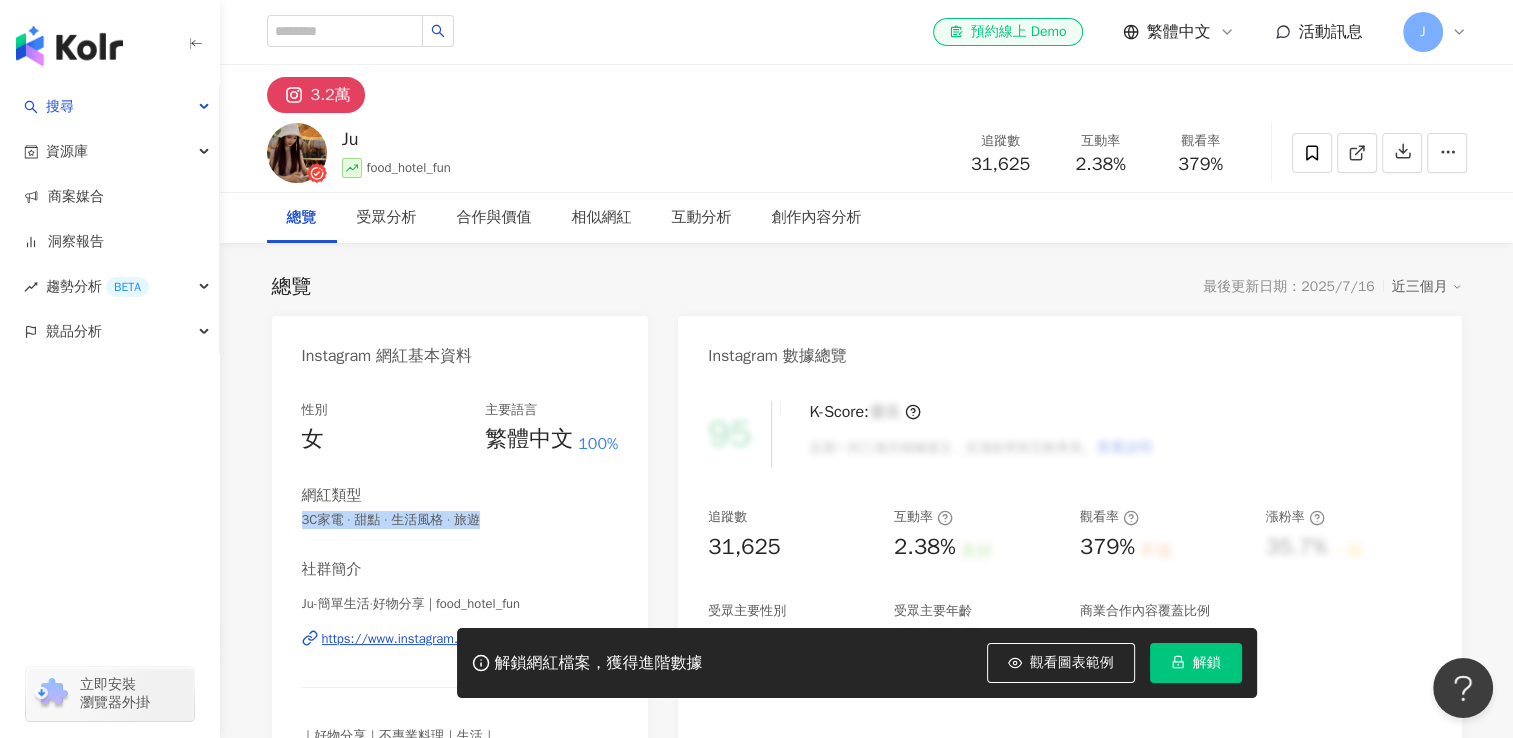 copy on "3C家電 · 甜點 · 生活風格 · 旅遊" 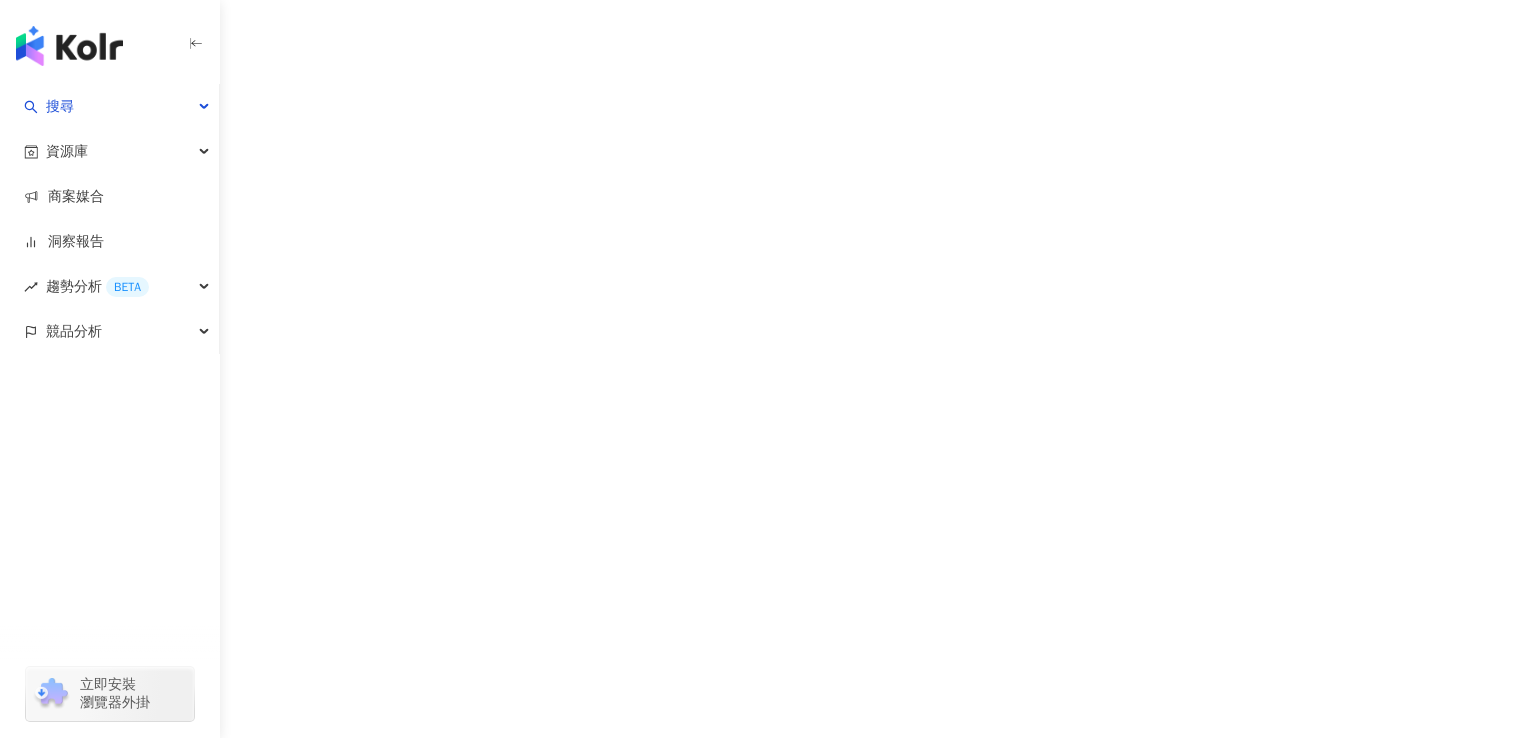 scroll, scrollTop: 0, scrollLeft: 0, axis: both 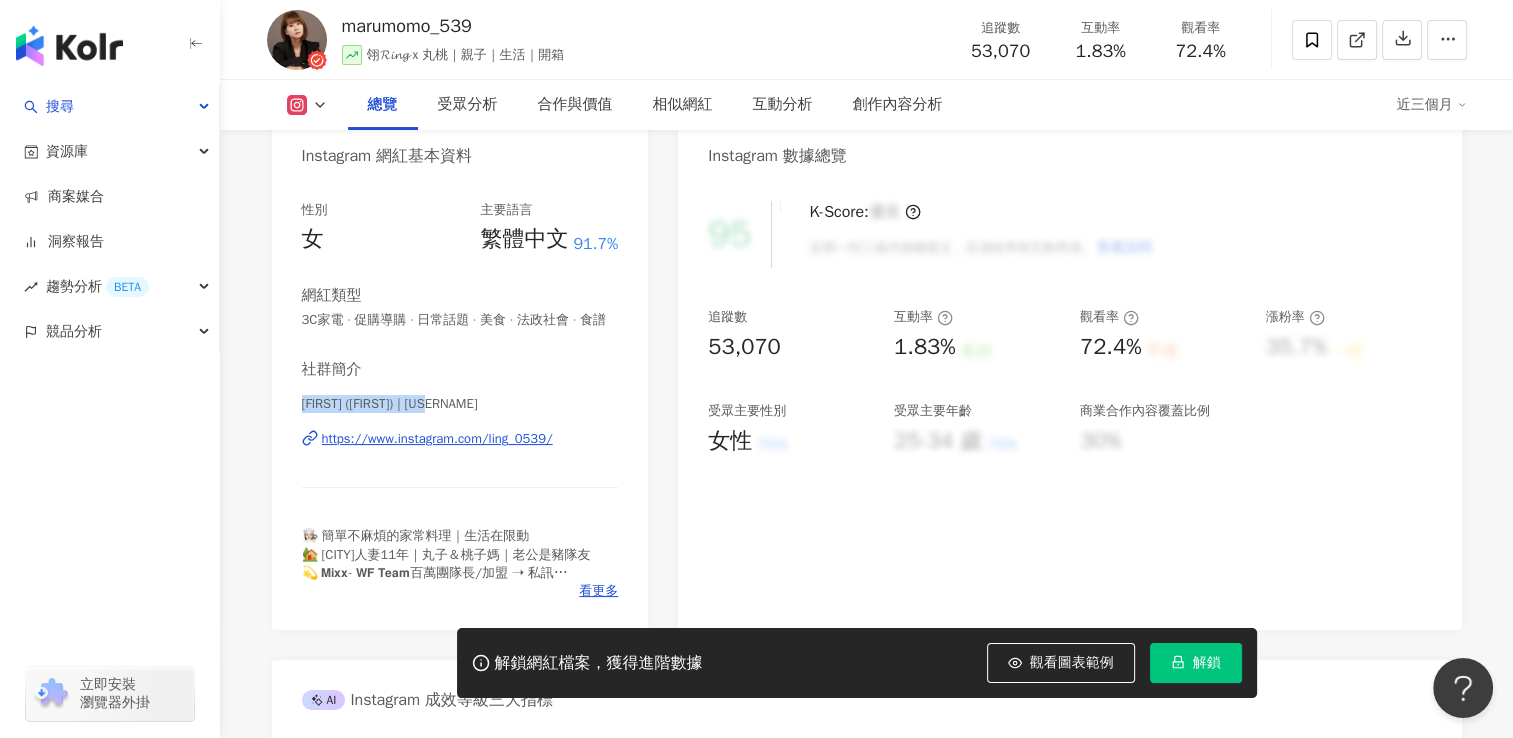 drag, startPoint x: 299, startPoint y: 418, endPoint x: 444, endPoint y: 423, distance: 145.08618 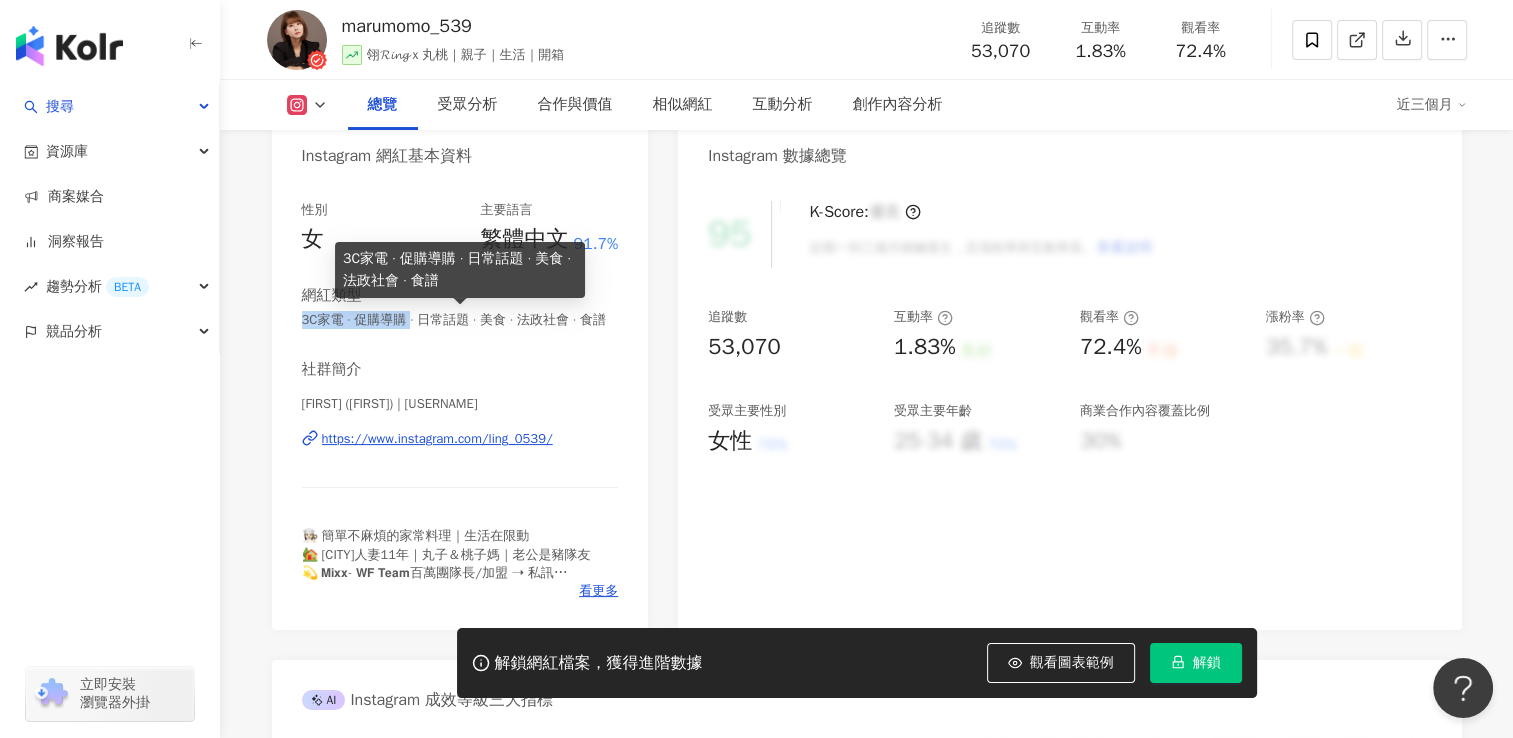 drag, startPoint x: 303, startPoint y: 318, endPoint x: 418, endPoint y: 318, distance: 115 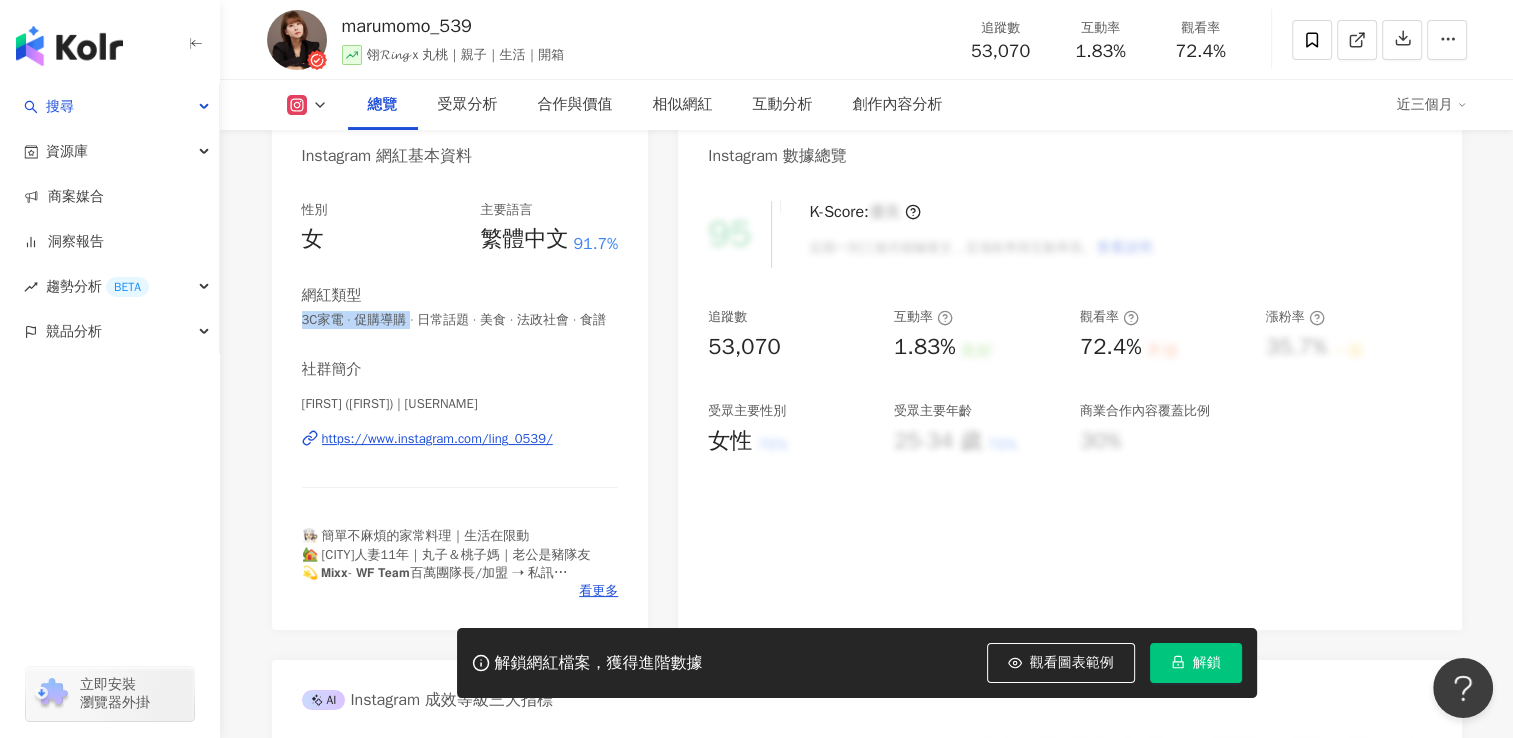 copy on "3C家電 · 促購導購" 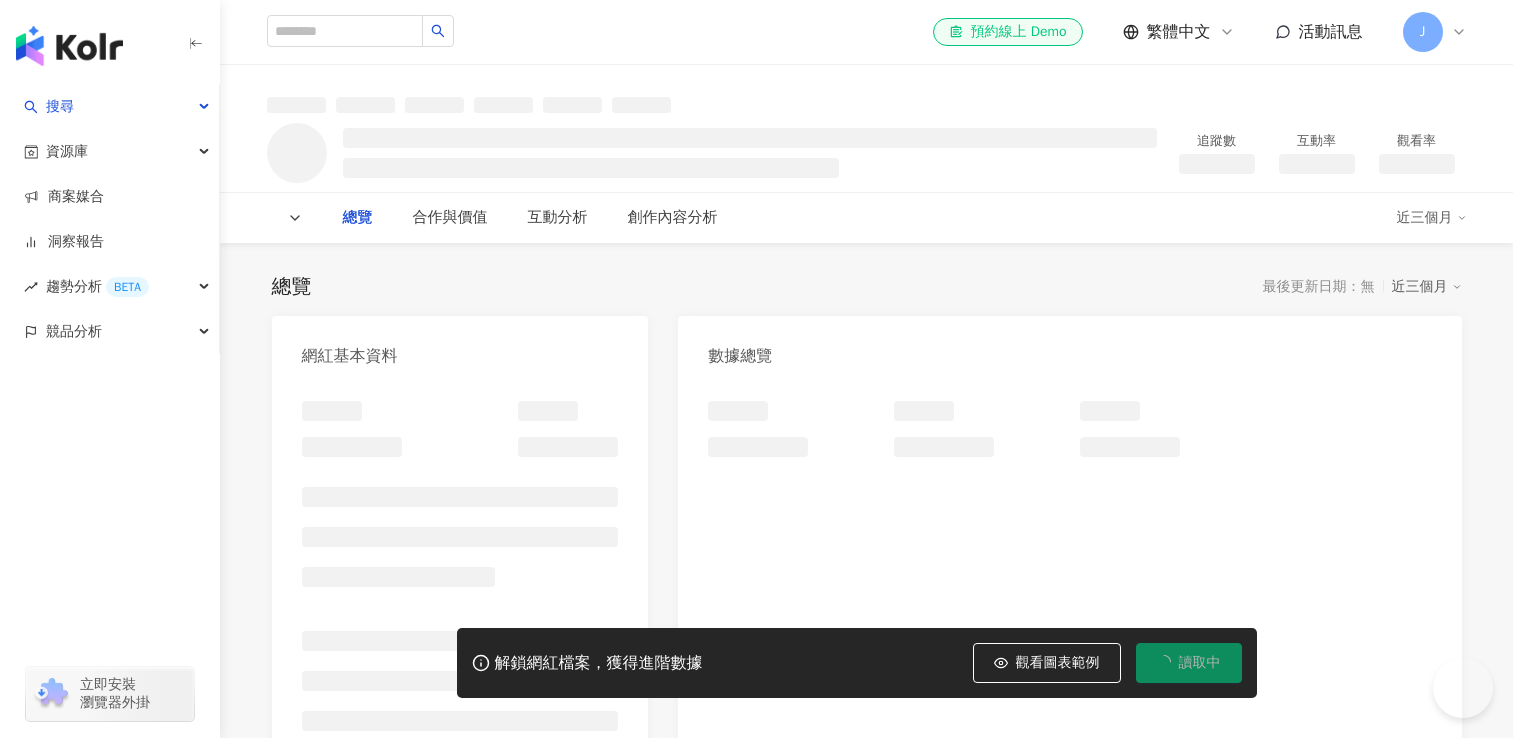 scroll, scrollTop: 0, scrollLeft: 0, axis: both 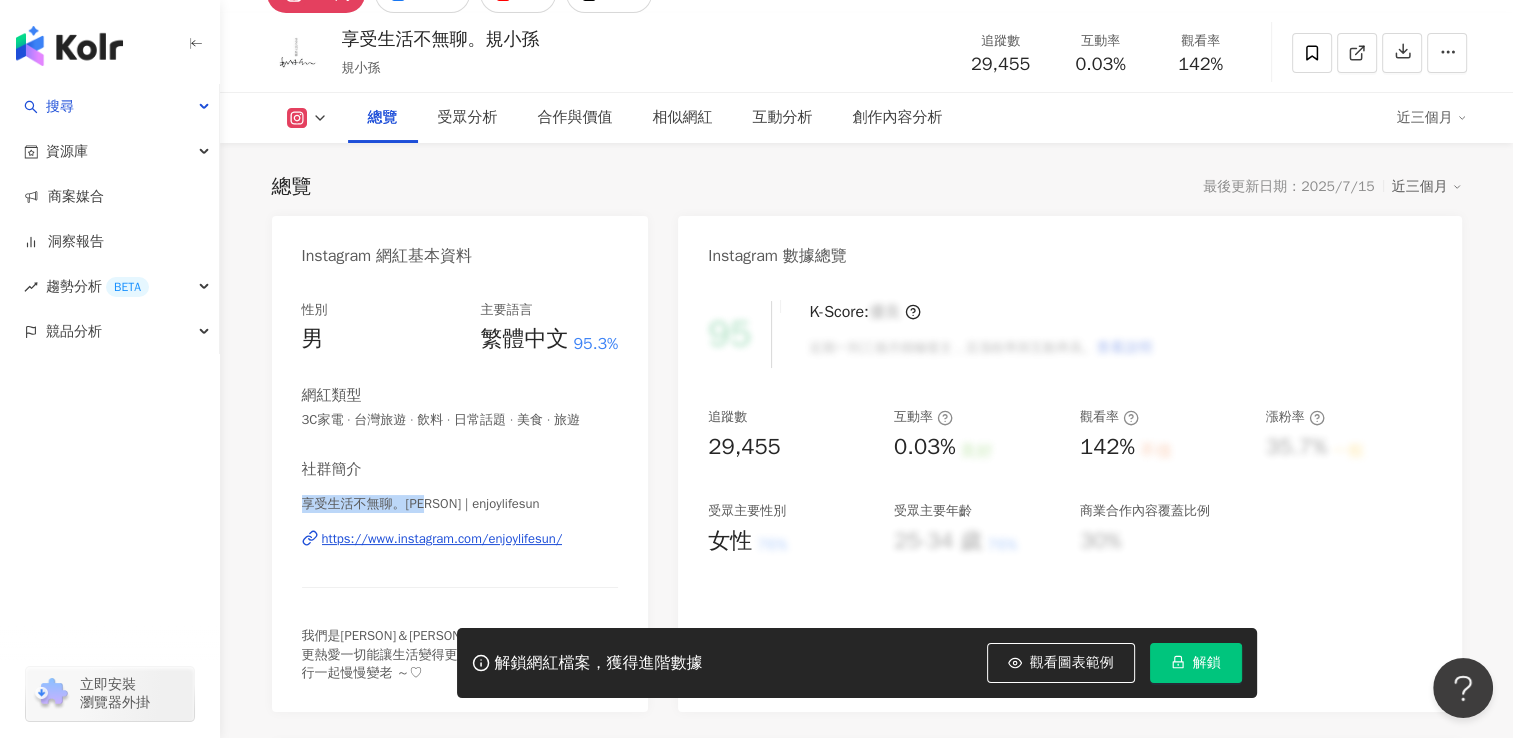 drag, startPoint x: 303, startPoint y: 522, endPoint x: 442, endPoint y: 525, distance: 139.03236 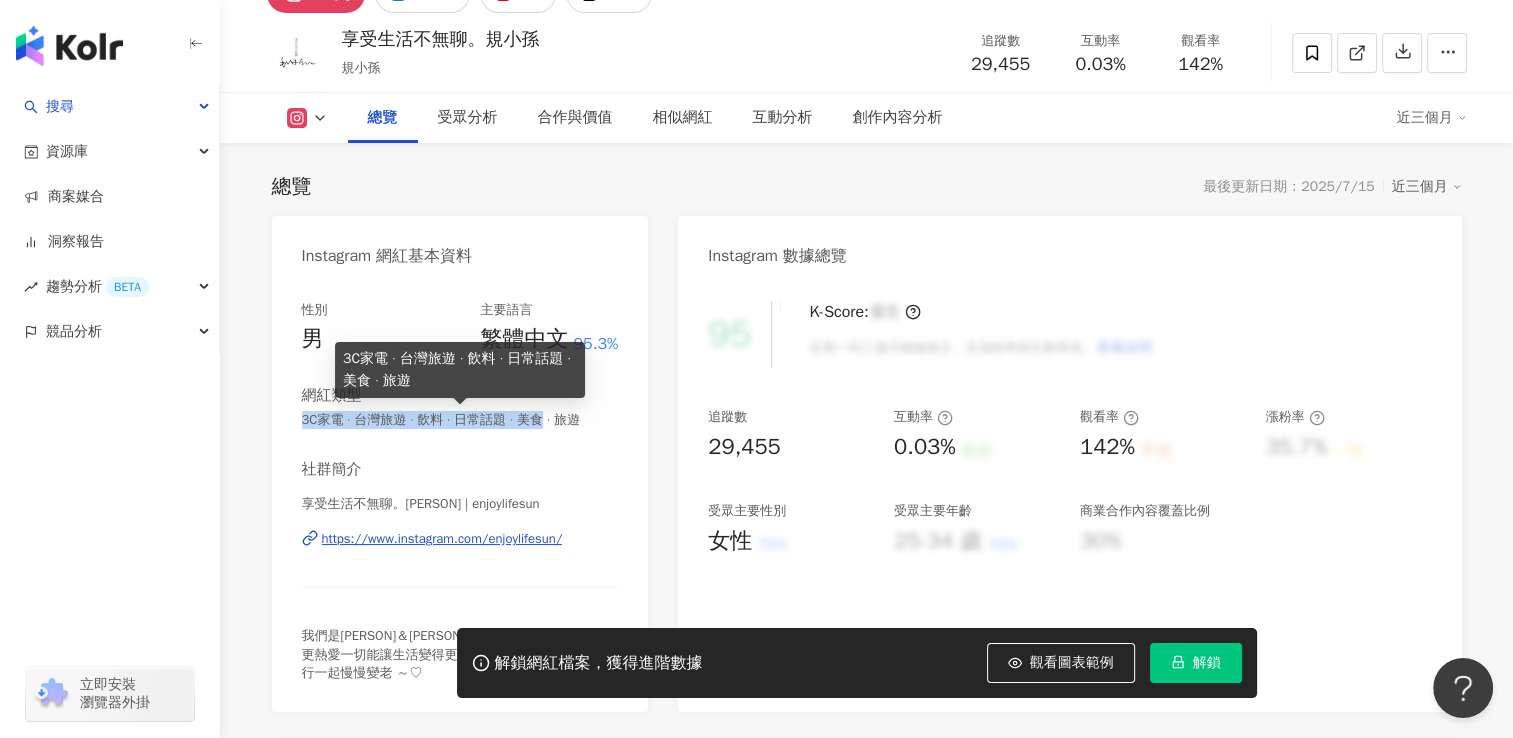 drag, startPoint x: 298, startPoint y: 421, endPoint x: 572, endPoint y: 419, distance: 274.0073 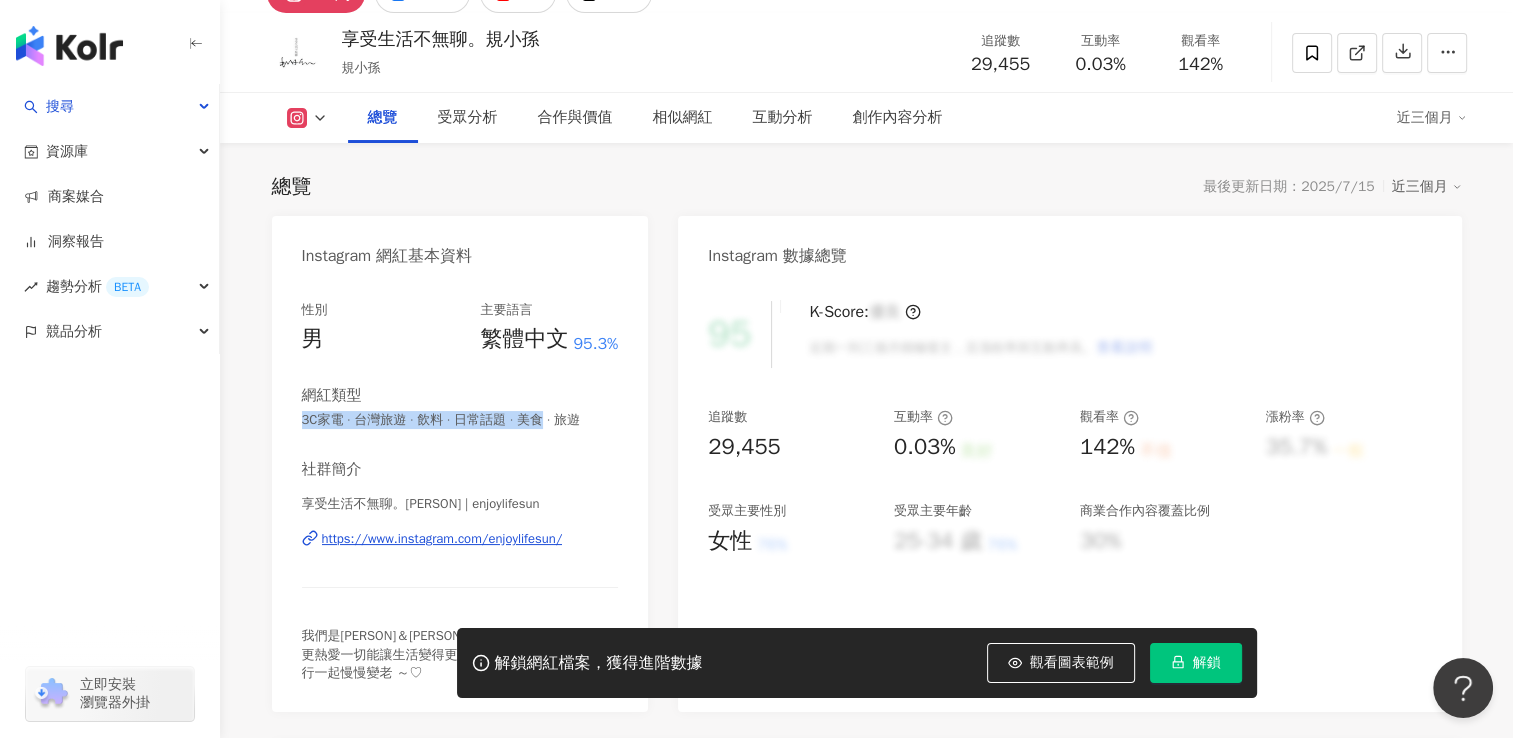 copy on "3C家電 · 台灣旅遊 · 飲料 · 日常話題 · 美食" 